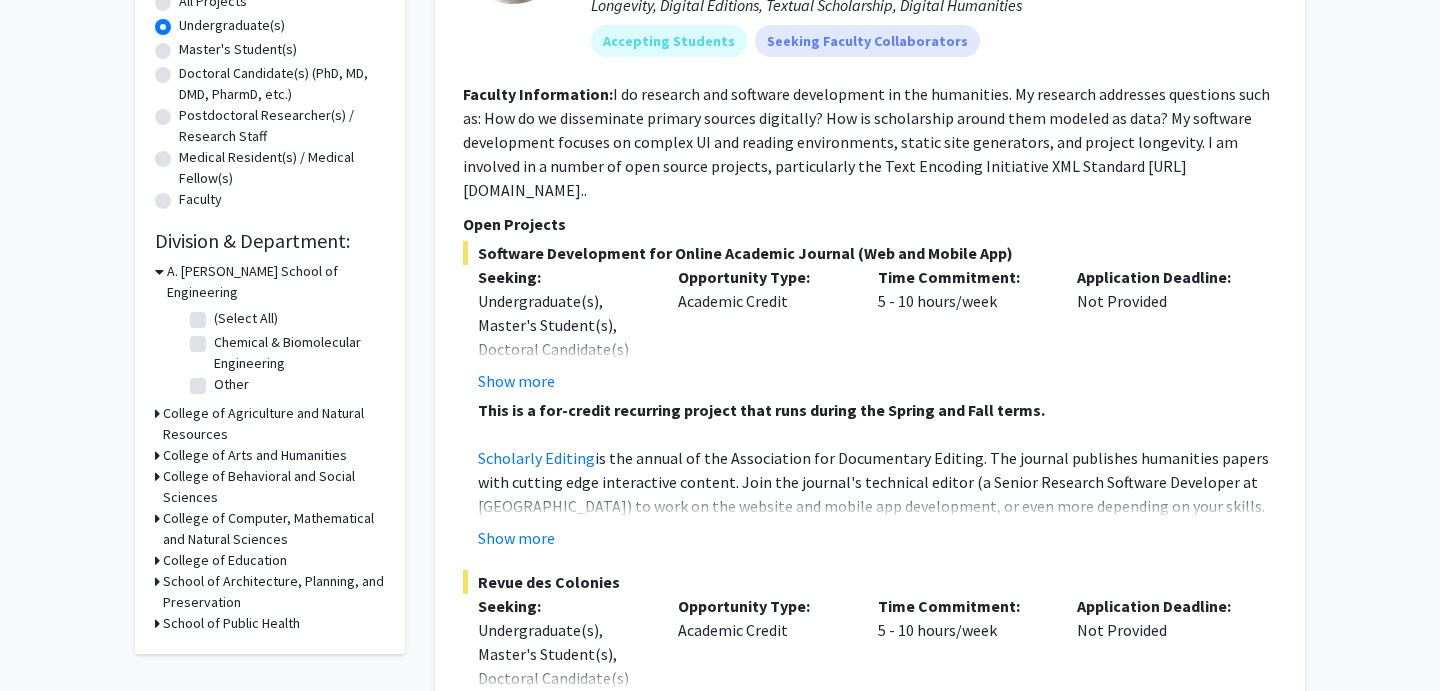scroll, scrollTop: 390, scrollLeft: 0, axis: vertical 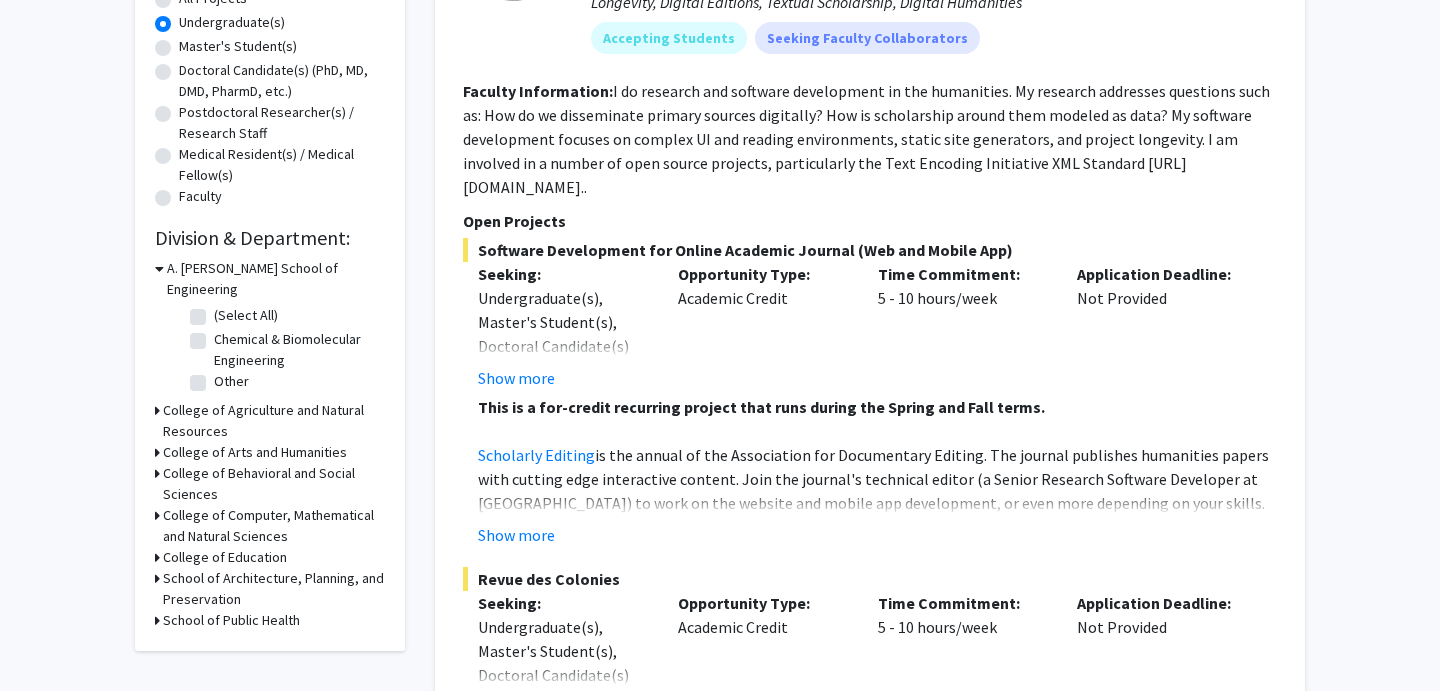 click on "College of Agriculture and Natural Resources" at bounding box center [274, 421] 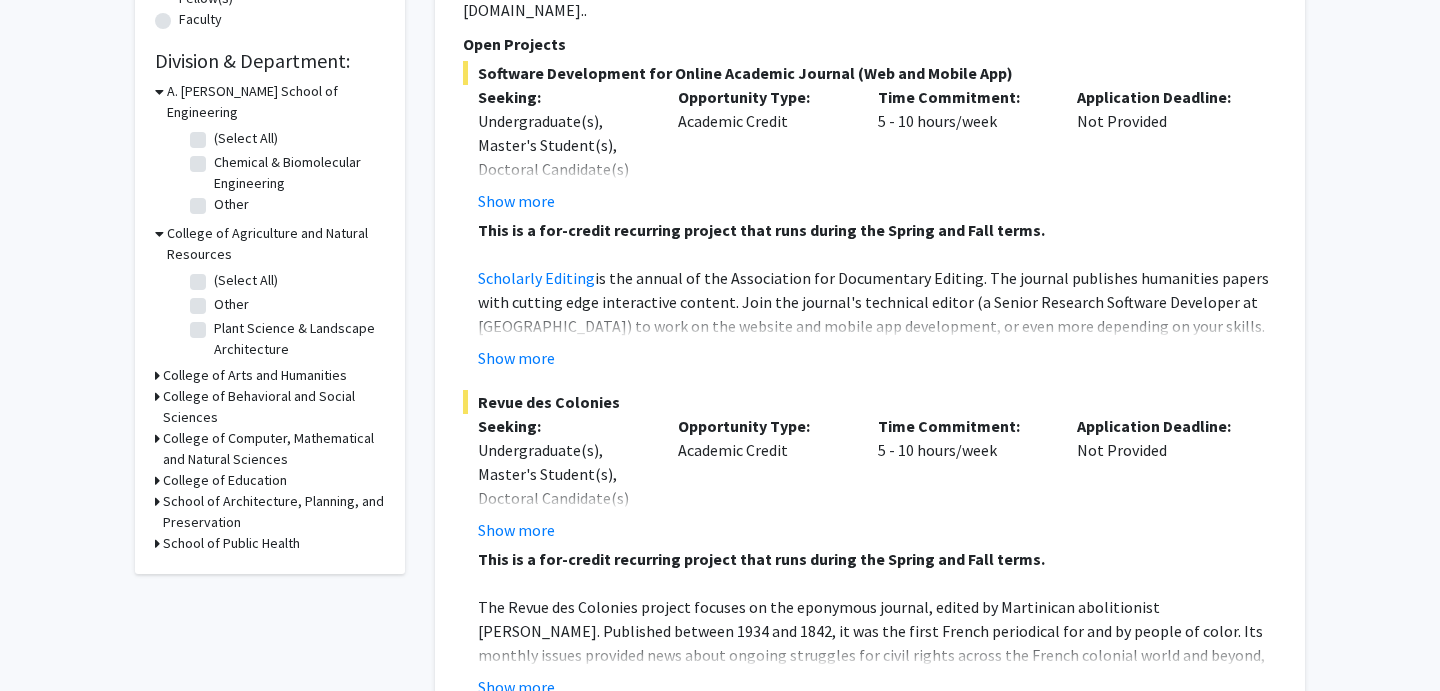 scroll, scrollTop: 568, scrollLeft: 0, axis: vertical 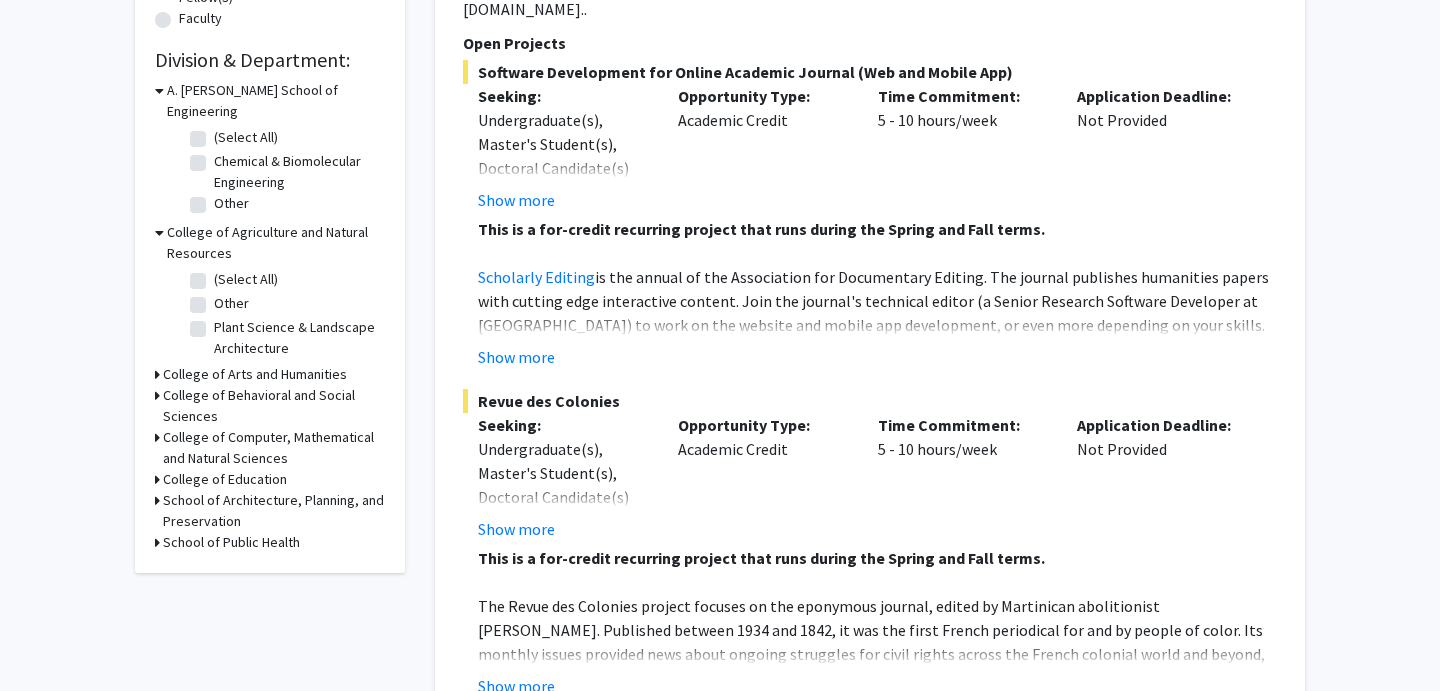 click on "College of Behavioral and Social Sciences" at bounding box center [274, 406] 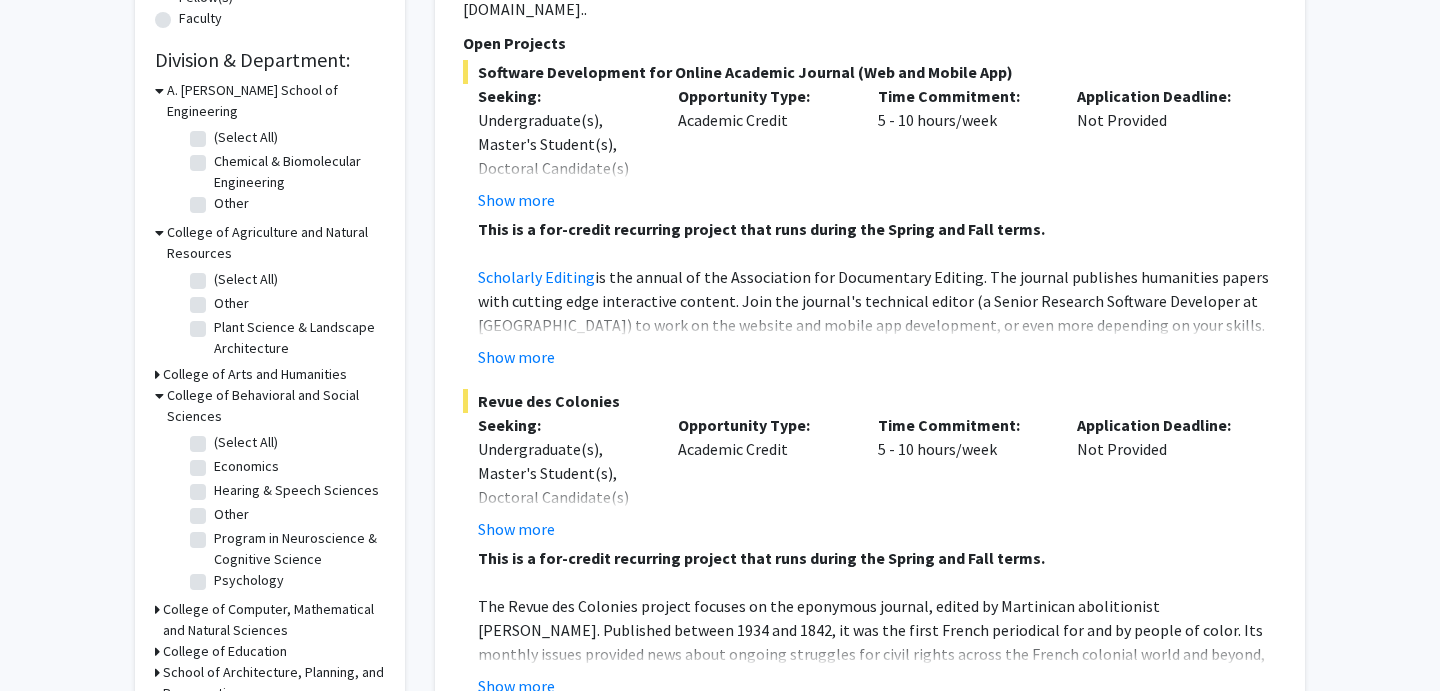 click on "College of Agriculture and Natural Resources  (Select All)  (Select All)  Other  Other  Plant Science & Landscape Architecture  Plant Science & Landscape Architecture" 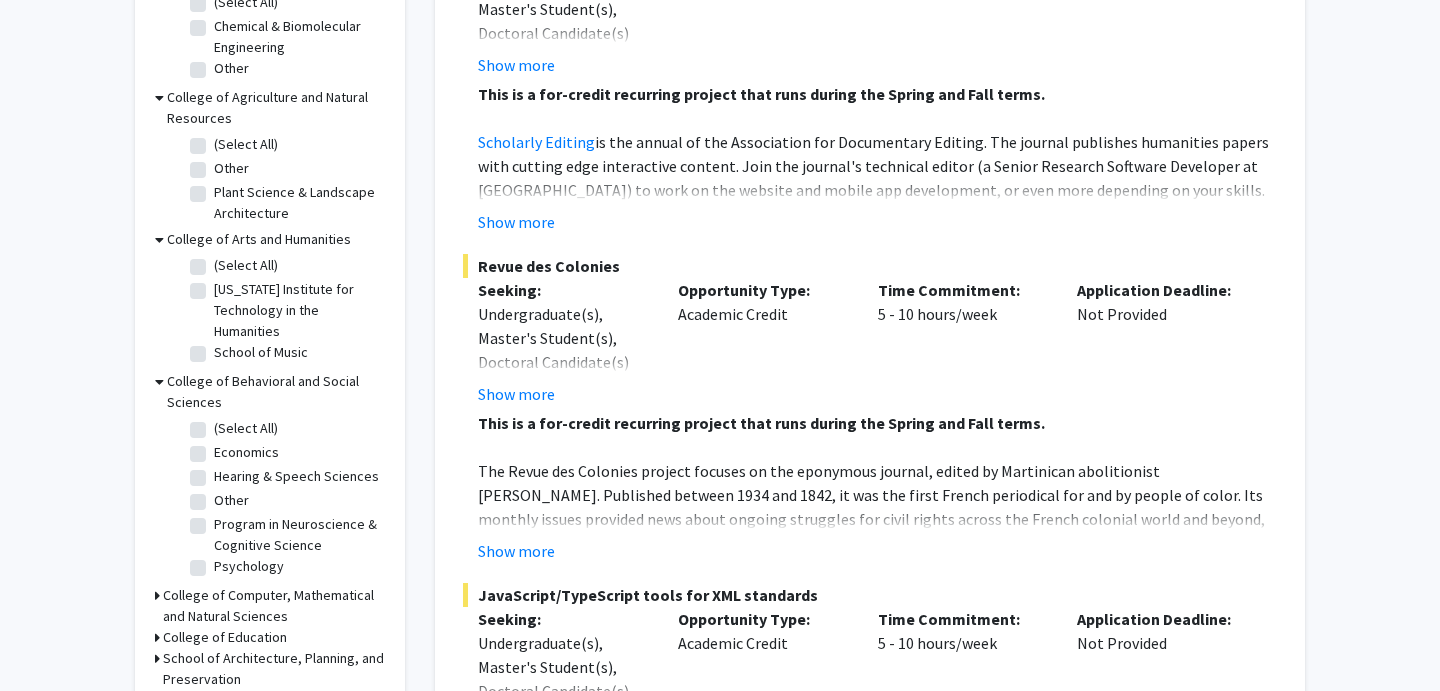 scroll, scrollTop: 655, scrollLeft: 0, axis: vertical 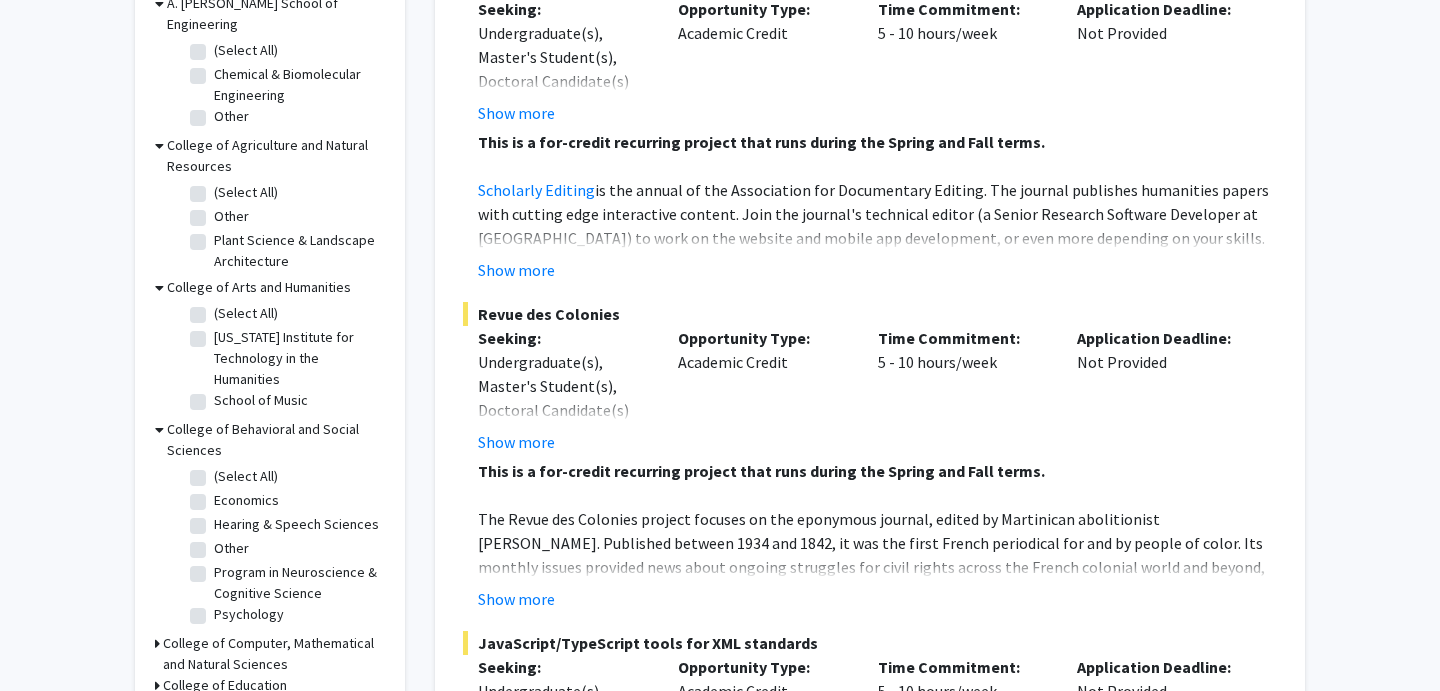 click on "College of Arts and Humanities" at bounding box center [259, 287] 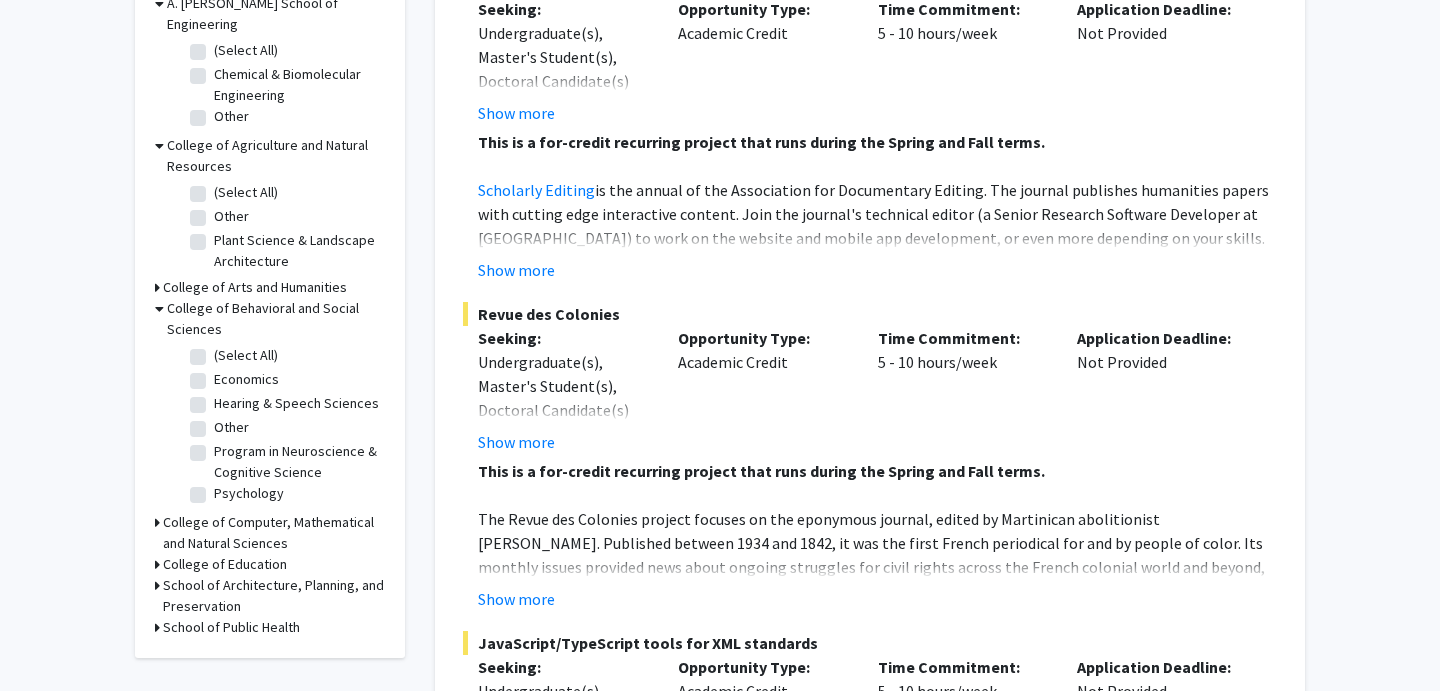 click on "Program in Neuroscience & Cognitive Science" 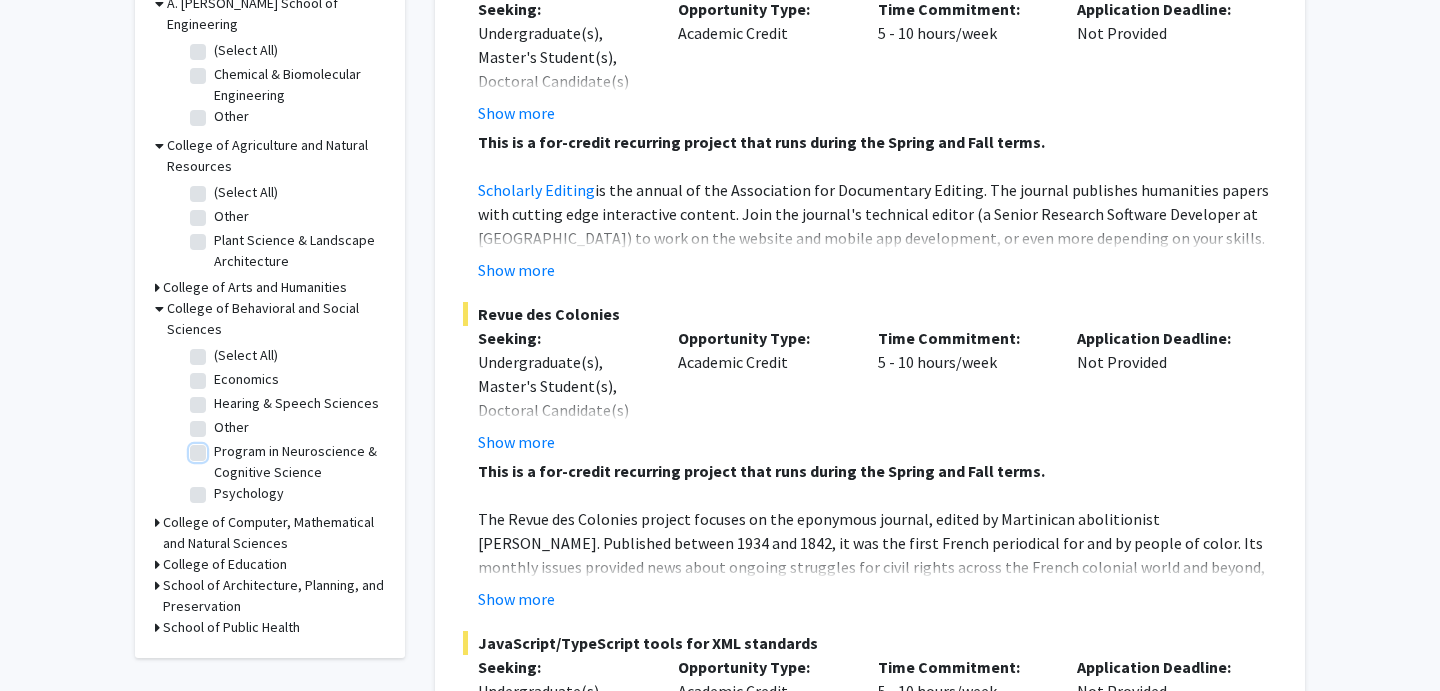 click on "Program in Neuroscience & Cognitive Science" at bounding box center (220, 447) 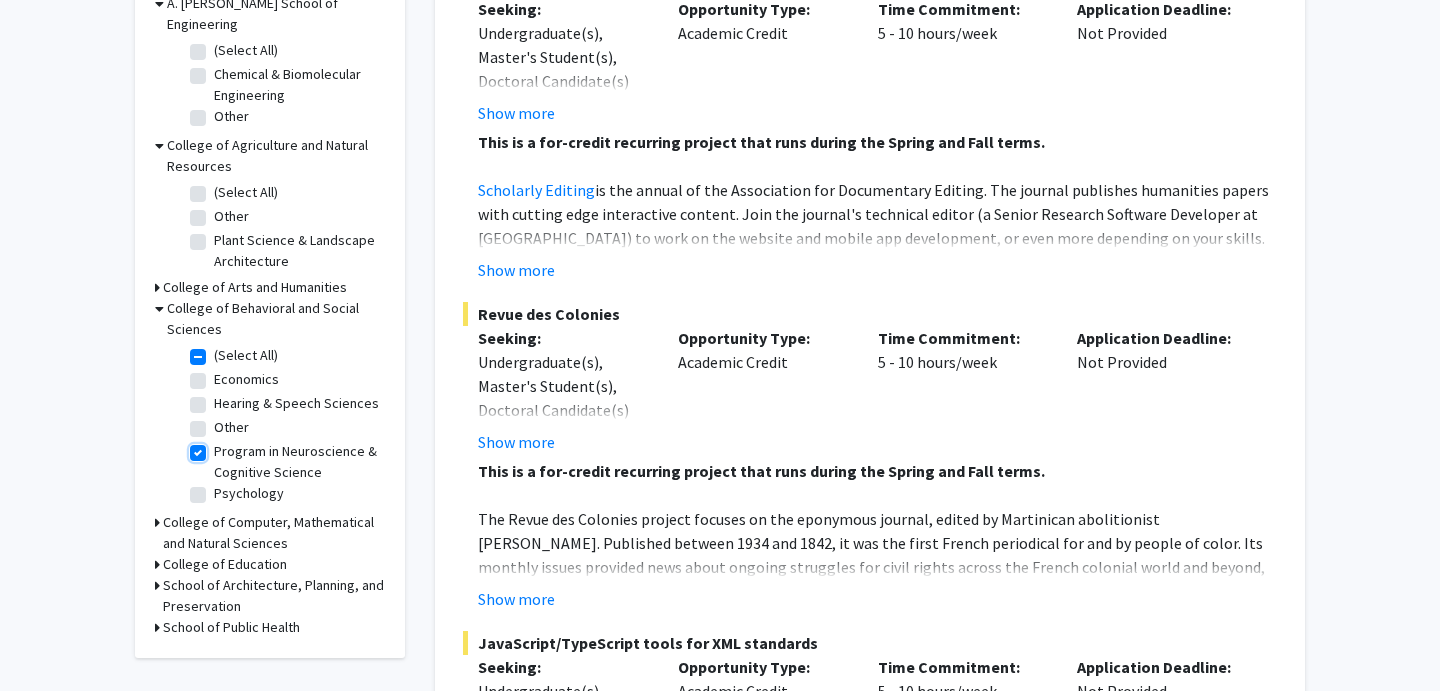 checkbox on "true" 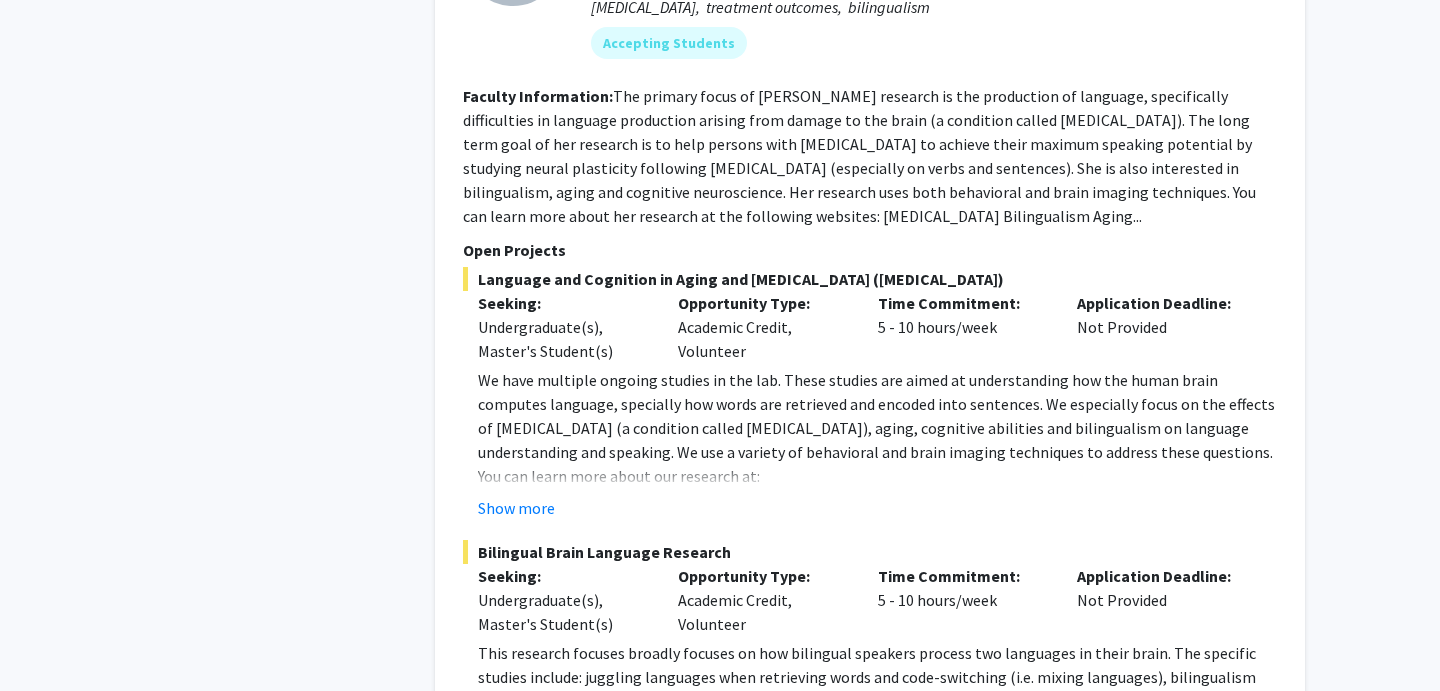 scroll, scrollTop: 1110, scrollLeft: 0, axis: vertical 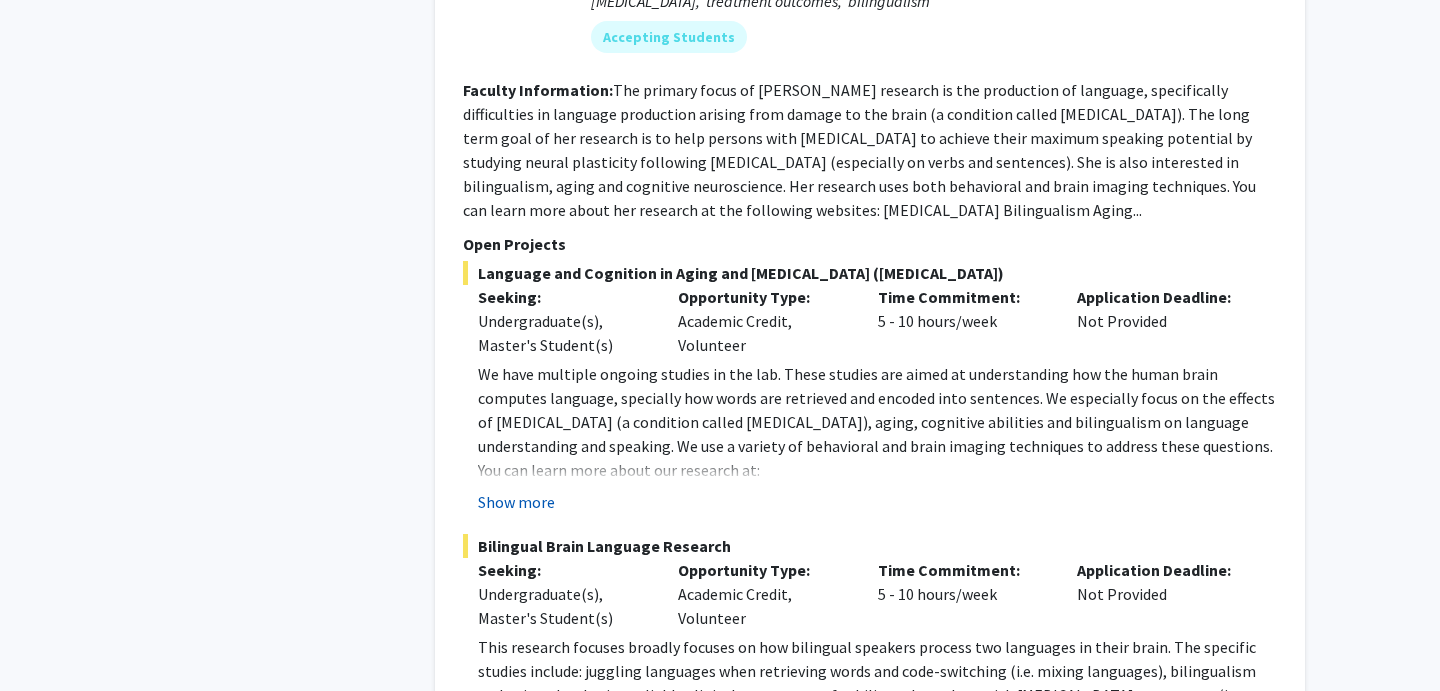 click on "Show more" 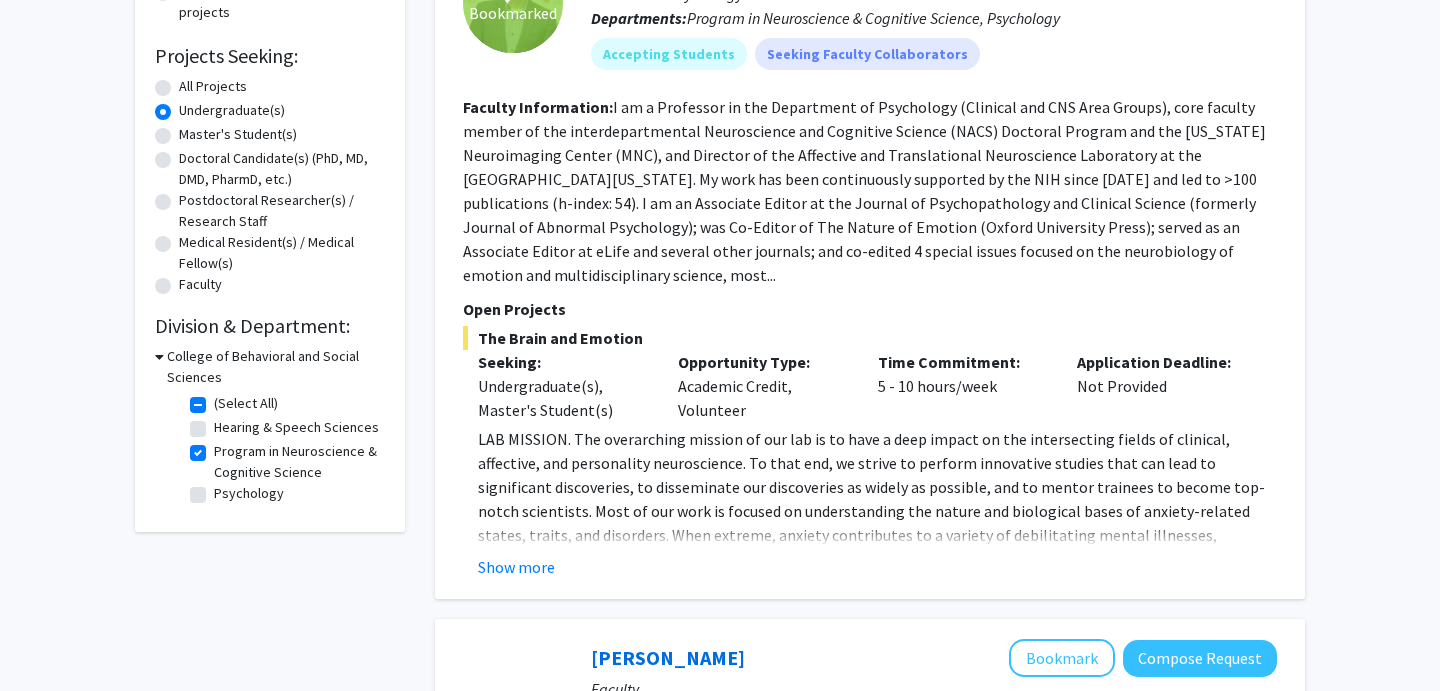 scroll, scrollTop: 309, scrollLeft: 0, axis: vertical 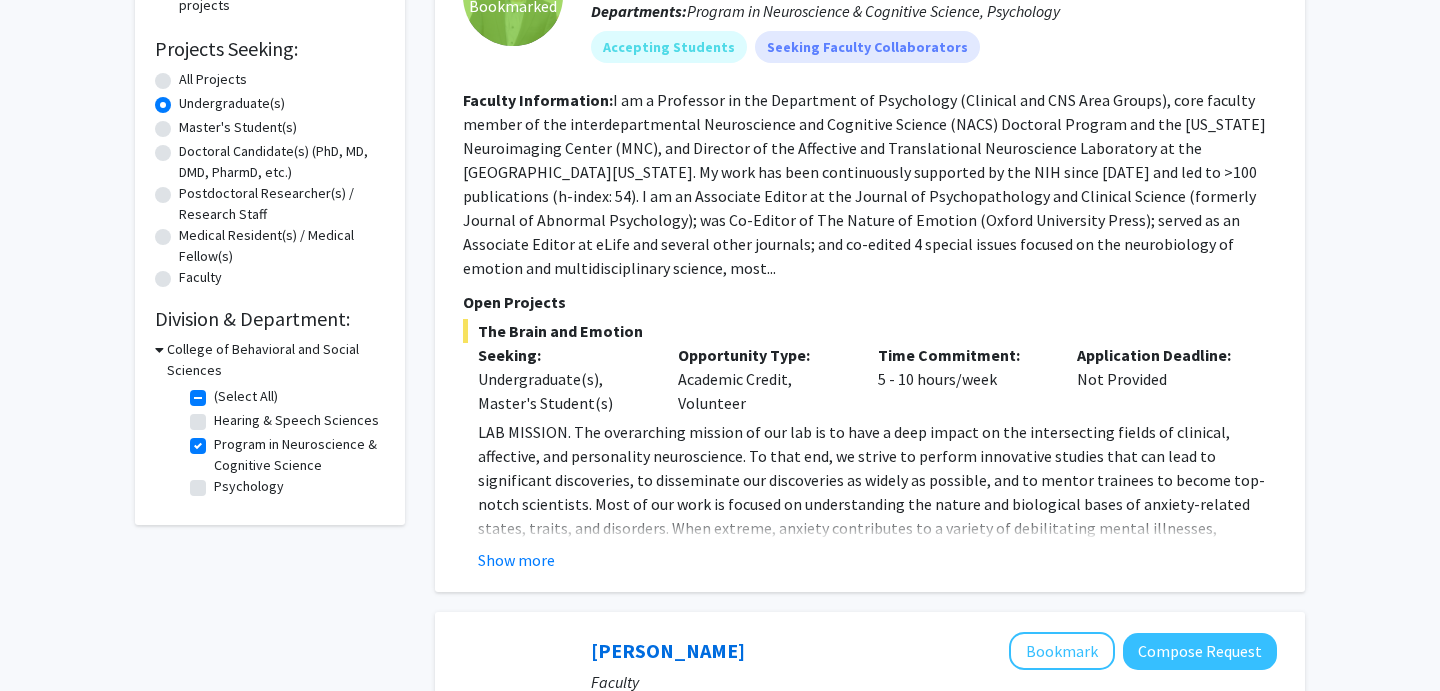 click on "Program in Neuroscience & Cognitive Science" 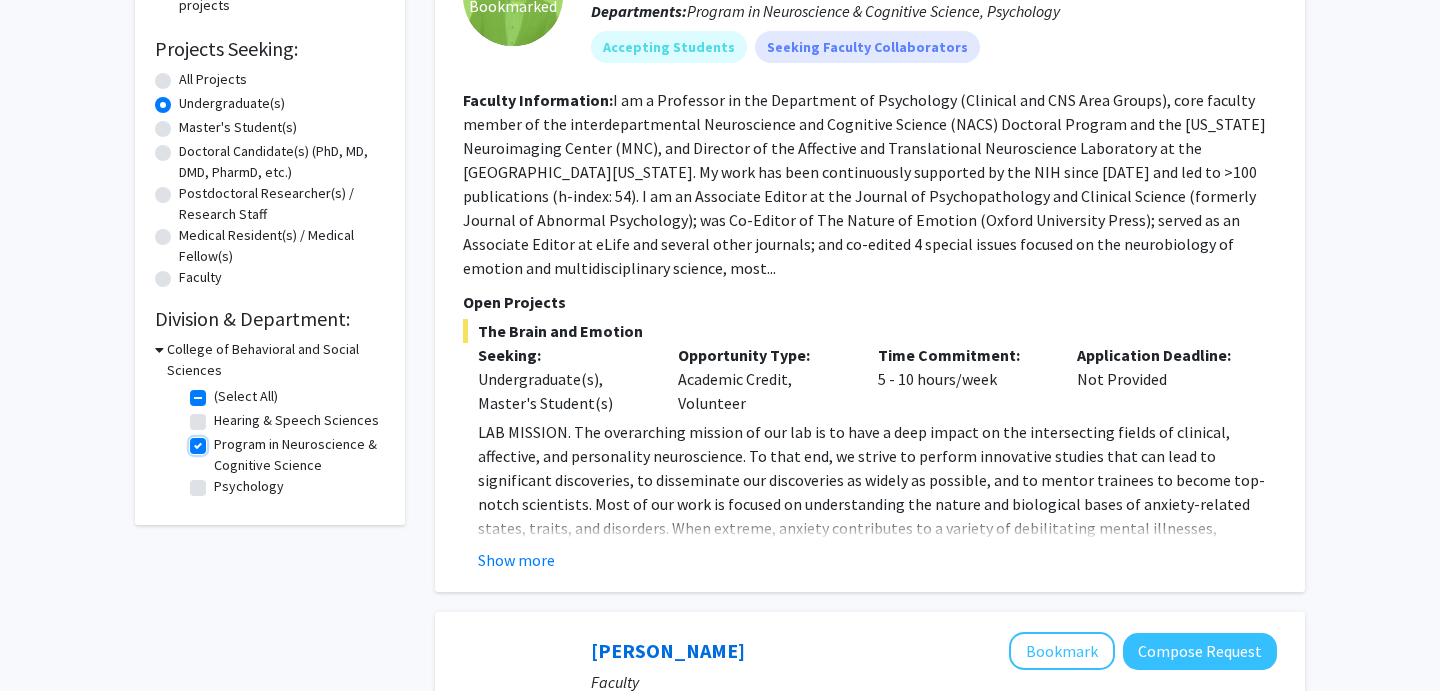 click on "Program in Neuroscience & Cognitive Science" at bounding box center (220, 440) 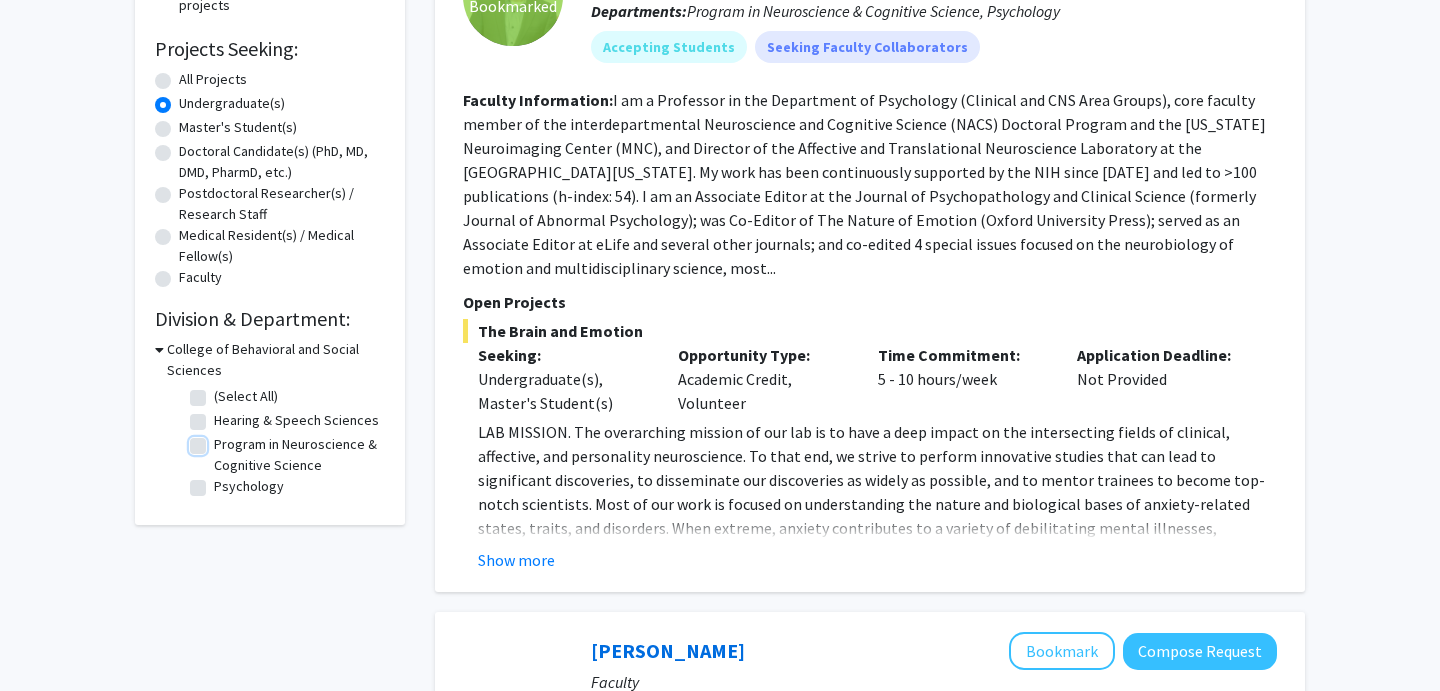 checkbox on "false" 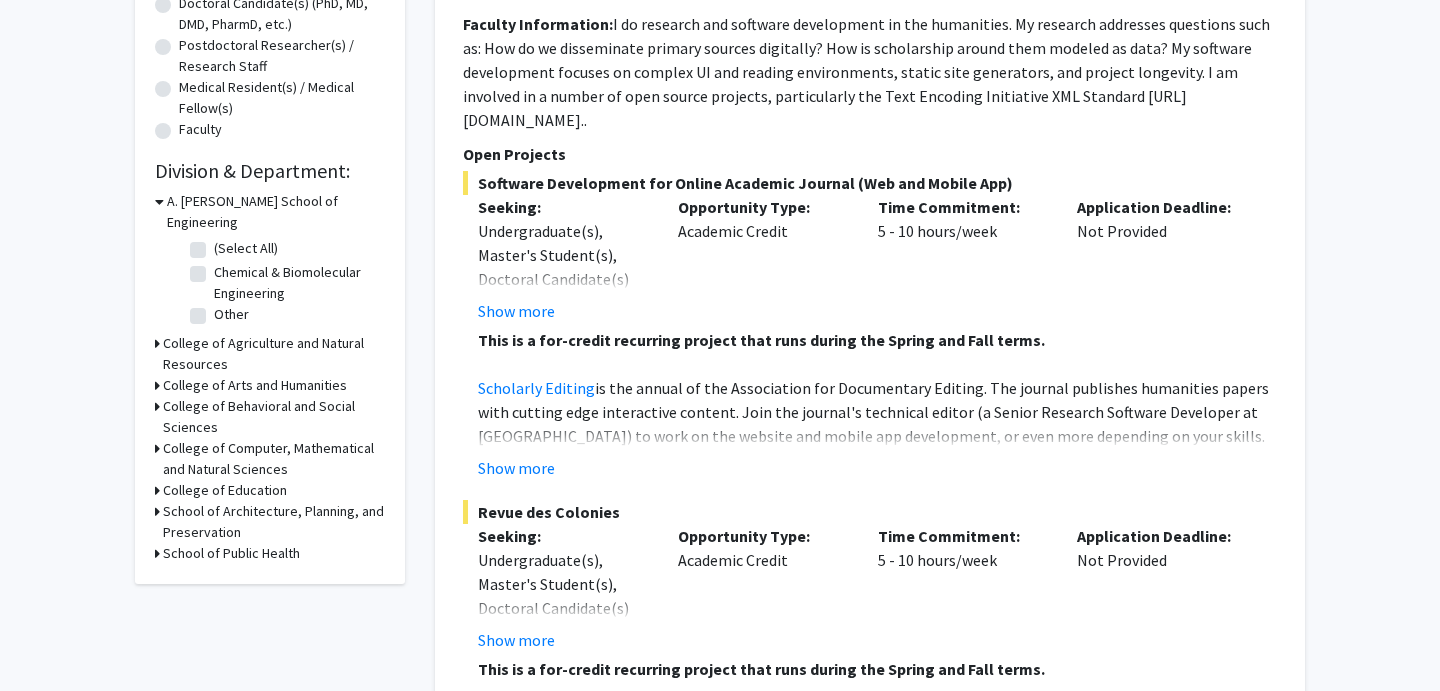scroll, scrollTop: 473, scrollLeft: 0, axis: vertical 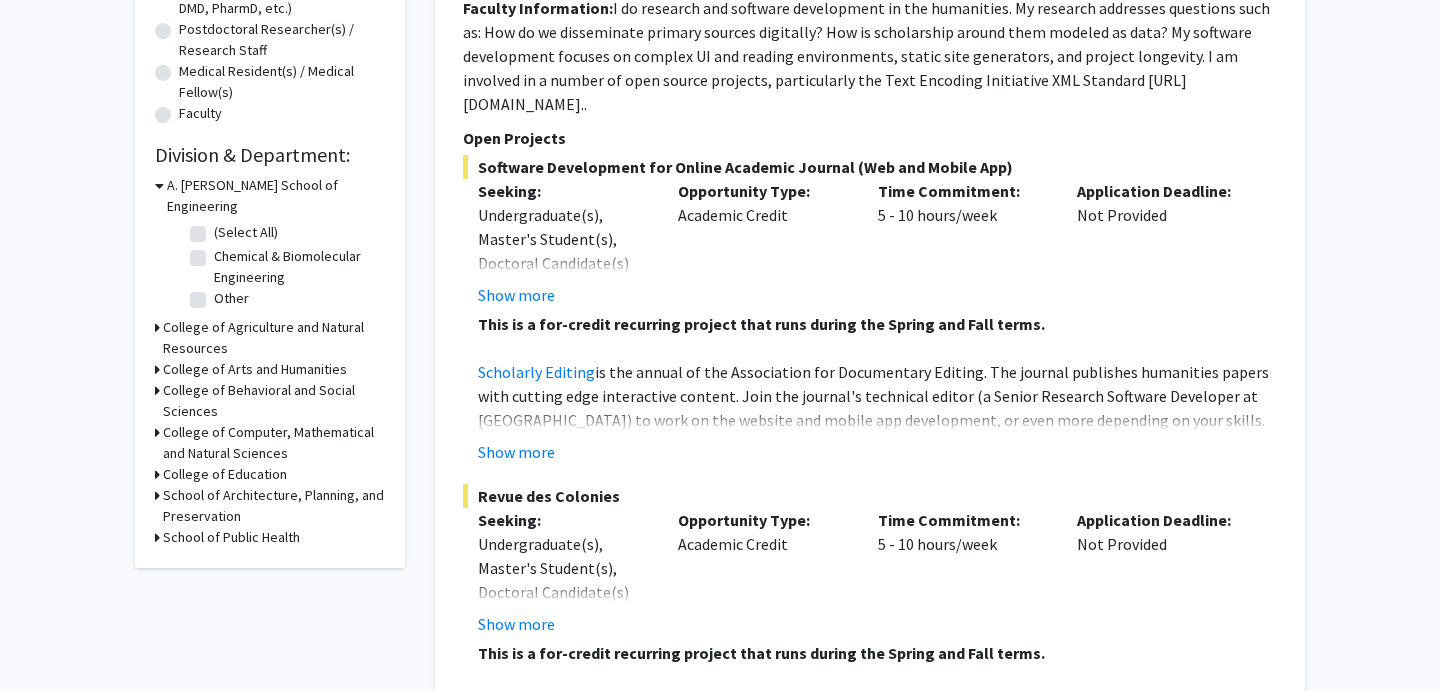 click on "College of Behavioral and Social Sciences" at bounding box center (274, 401) 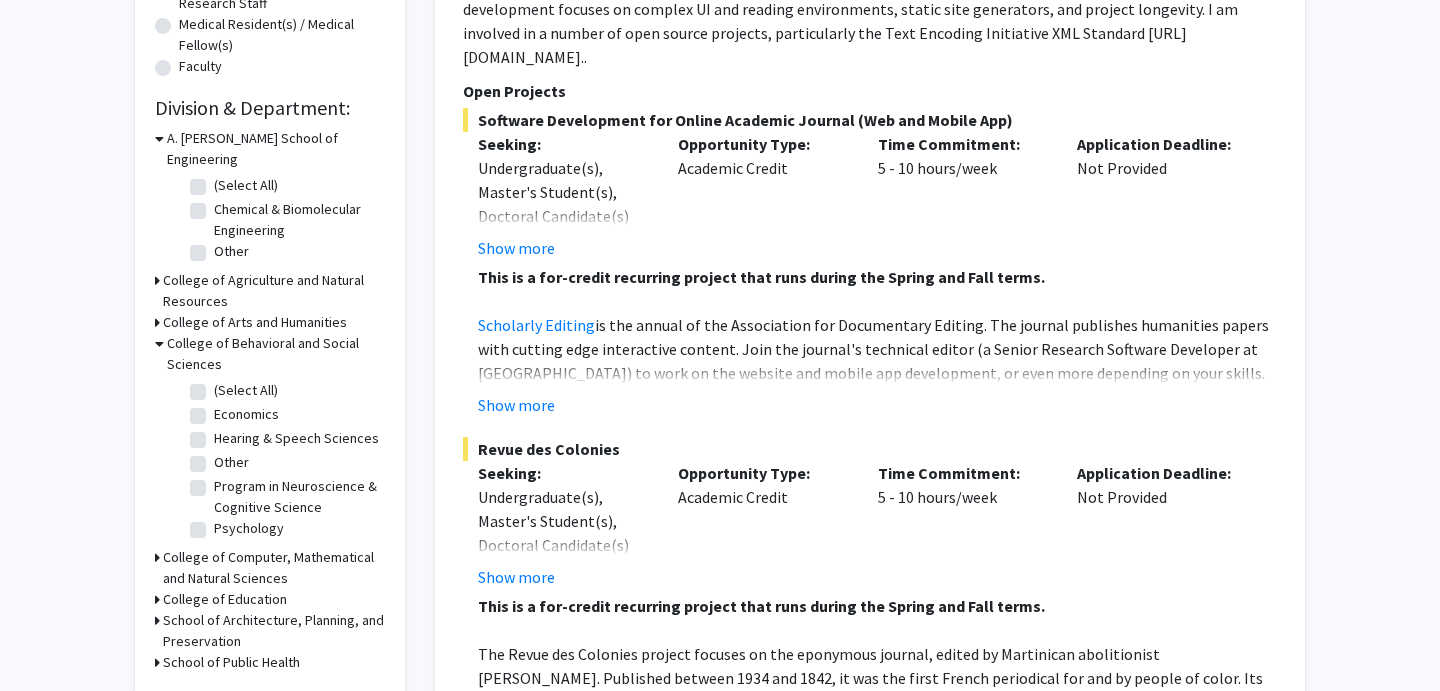 scroll, scrollTop: 541, scrollLeft: 0, axis: vertical 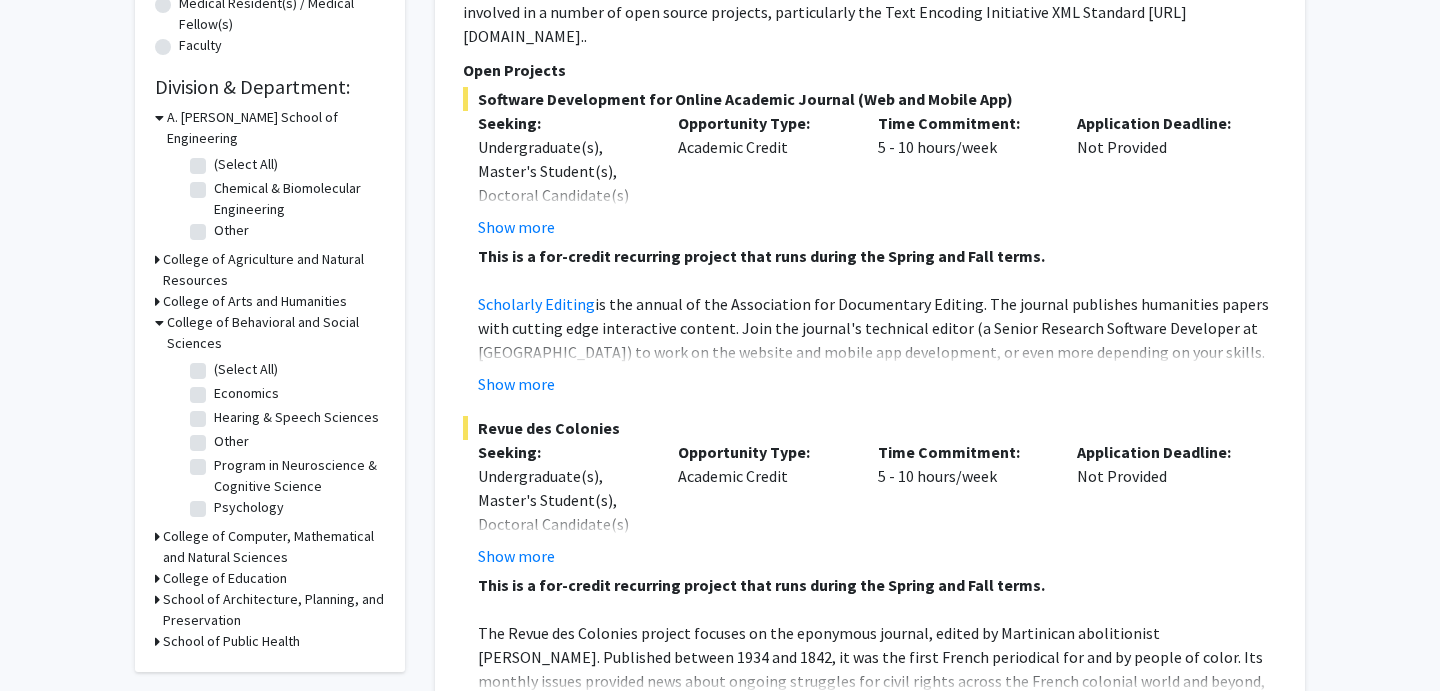 click on "Psychology" 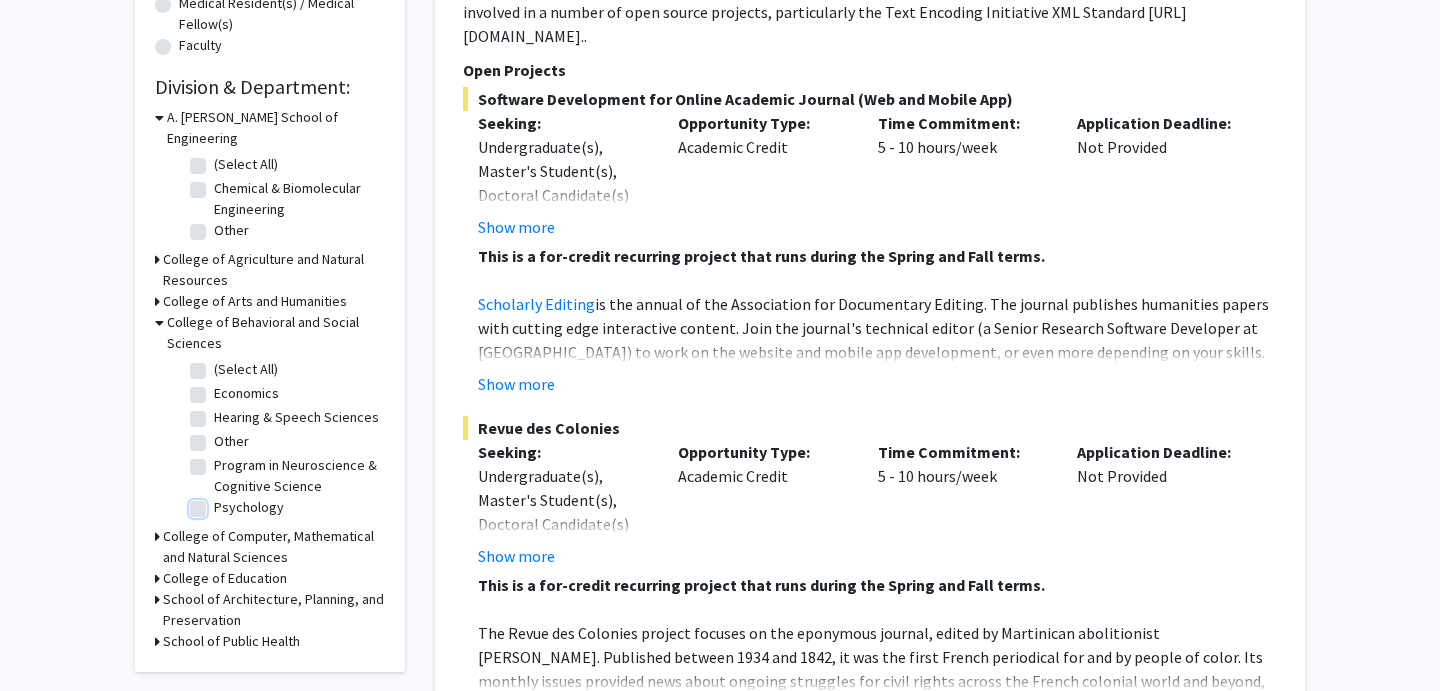 click on "Psychology" at bounding box center (220, 503) 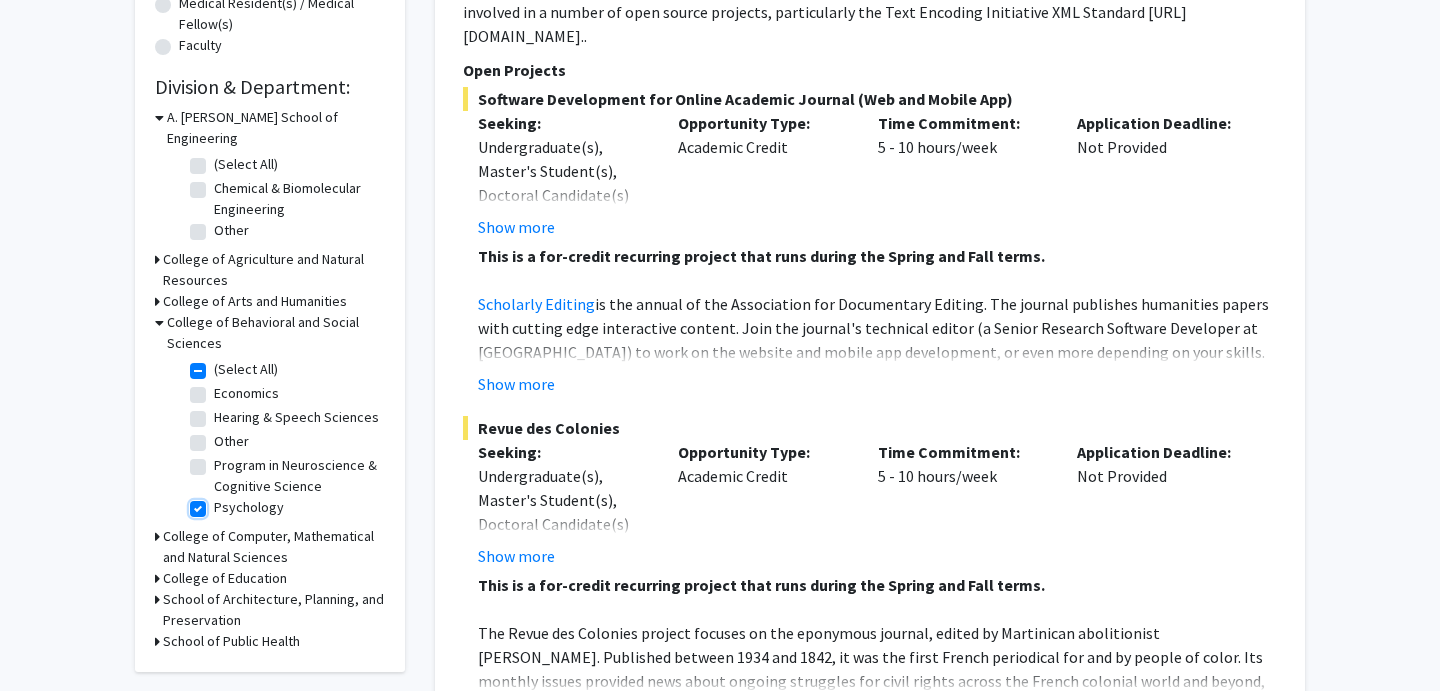 checkbox on "true" 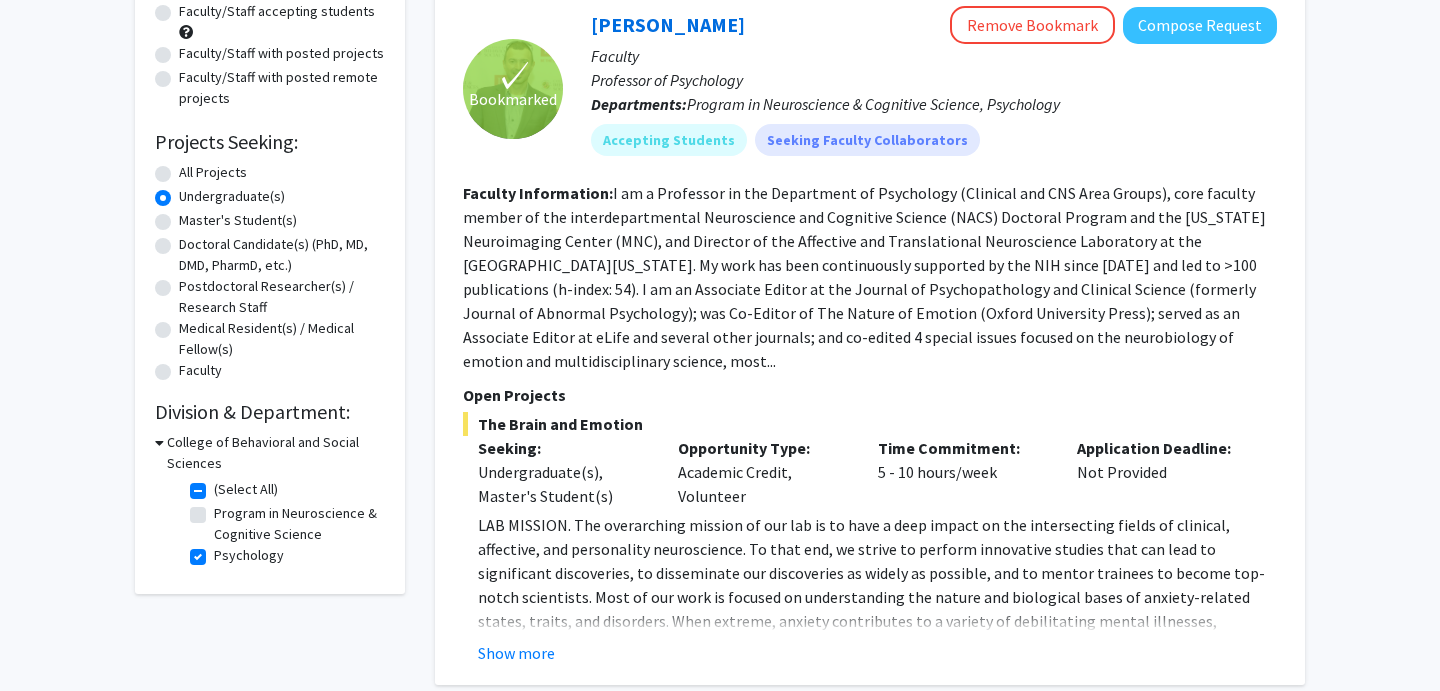 scroll, scrollTop: 221, scrollLeft: 0, axis: vertical 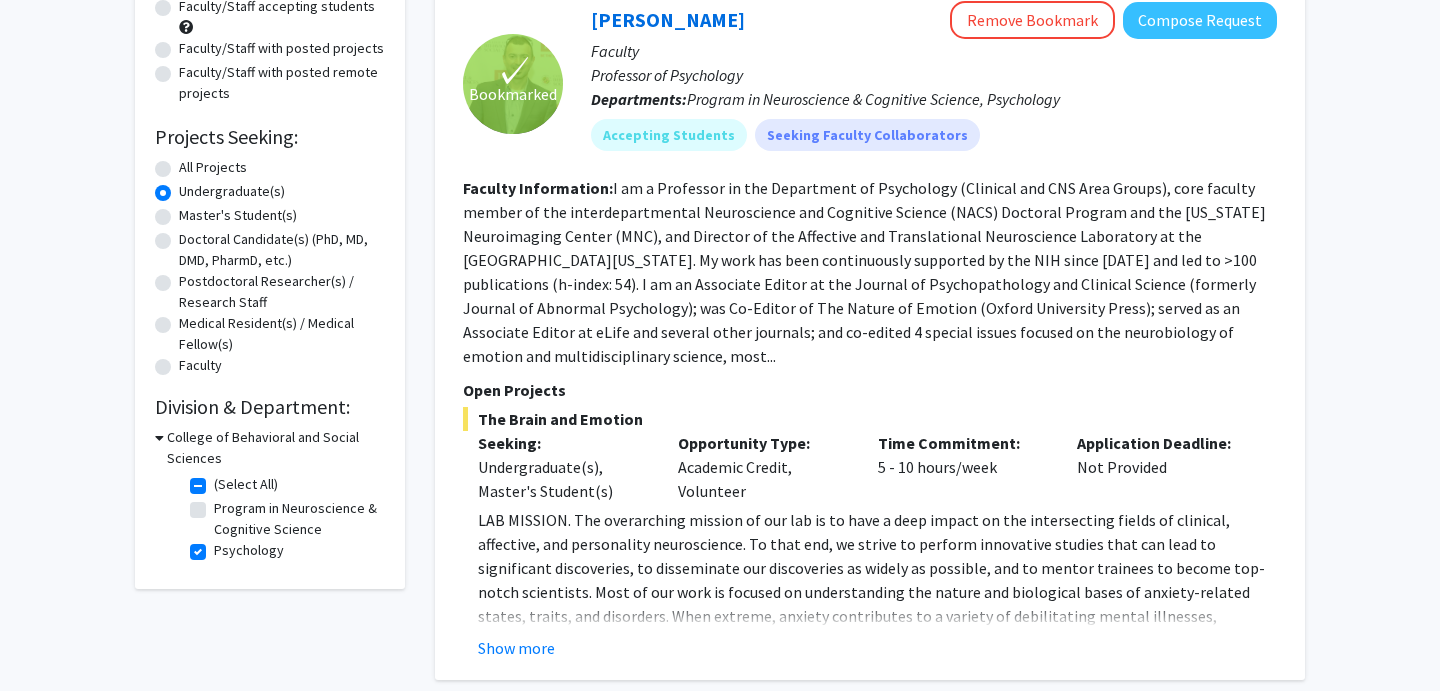 click on "Psychology" 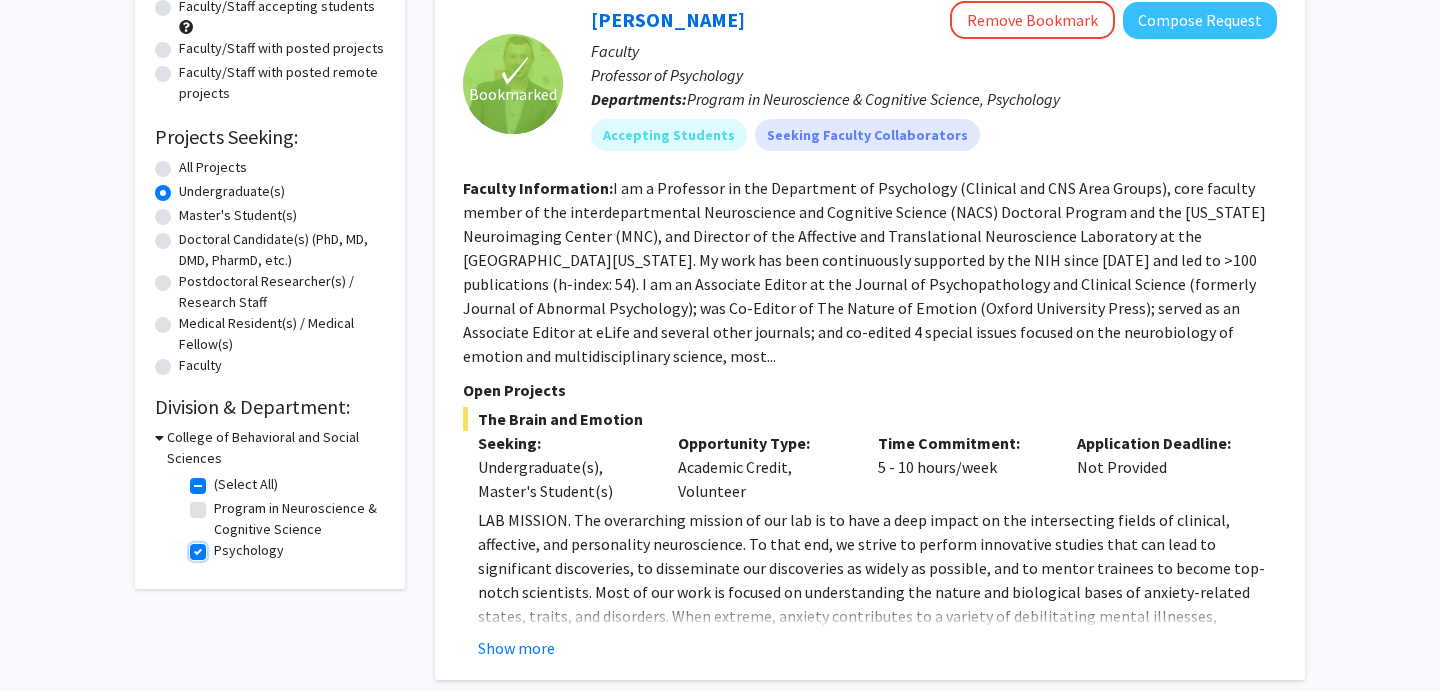 click on "Psychology" at bounding box center (220, 546) 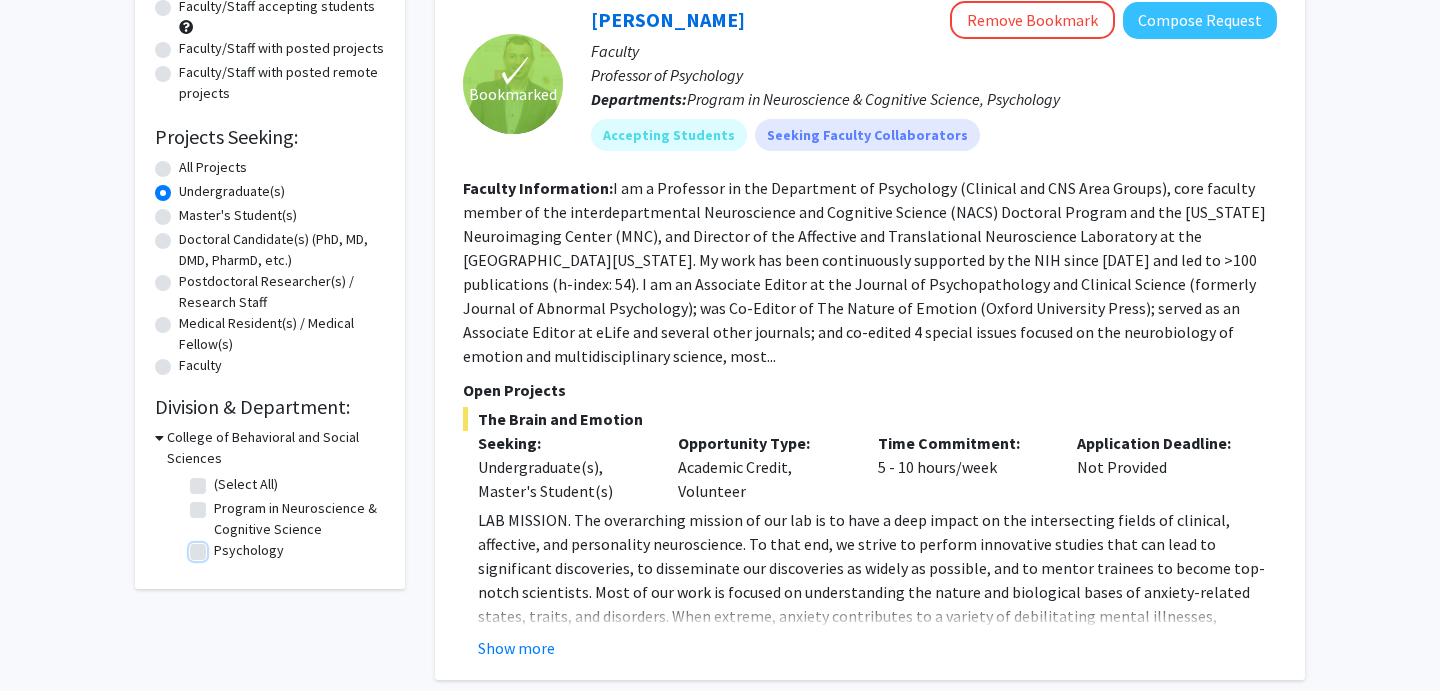 checkbox on "false" 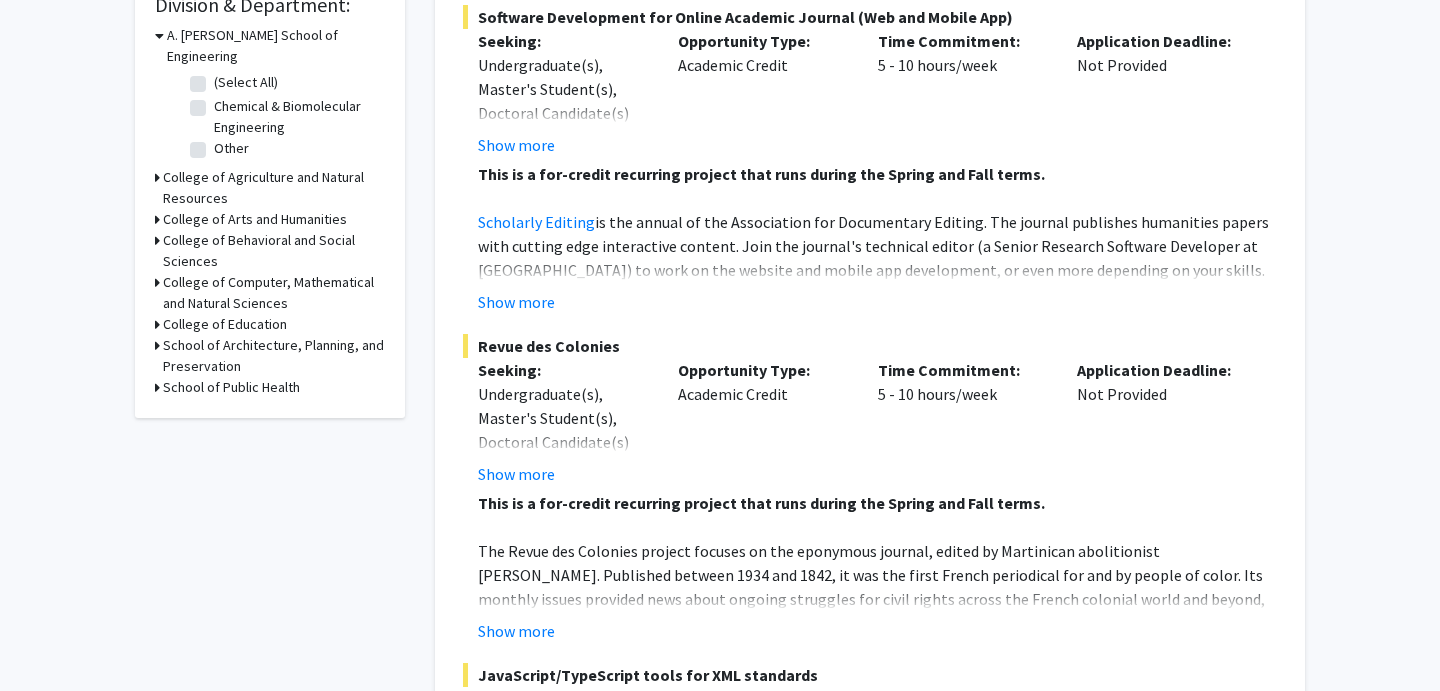 scroll, scrollTop: 620, scrollLeft: 0, axis: vertical 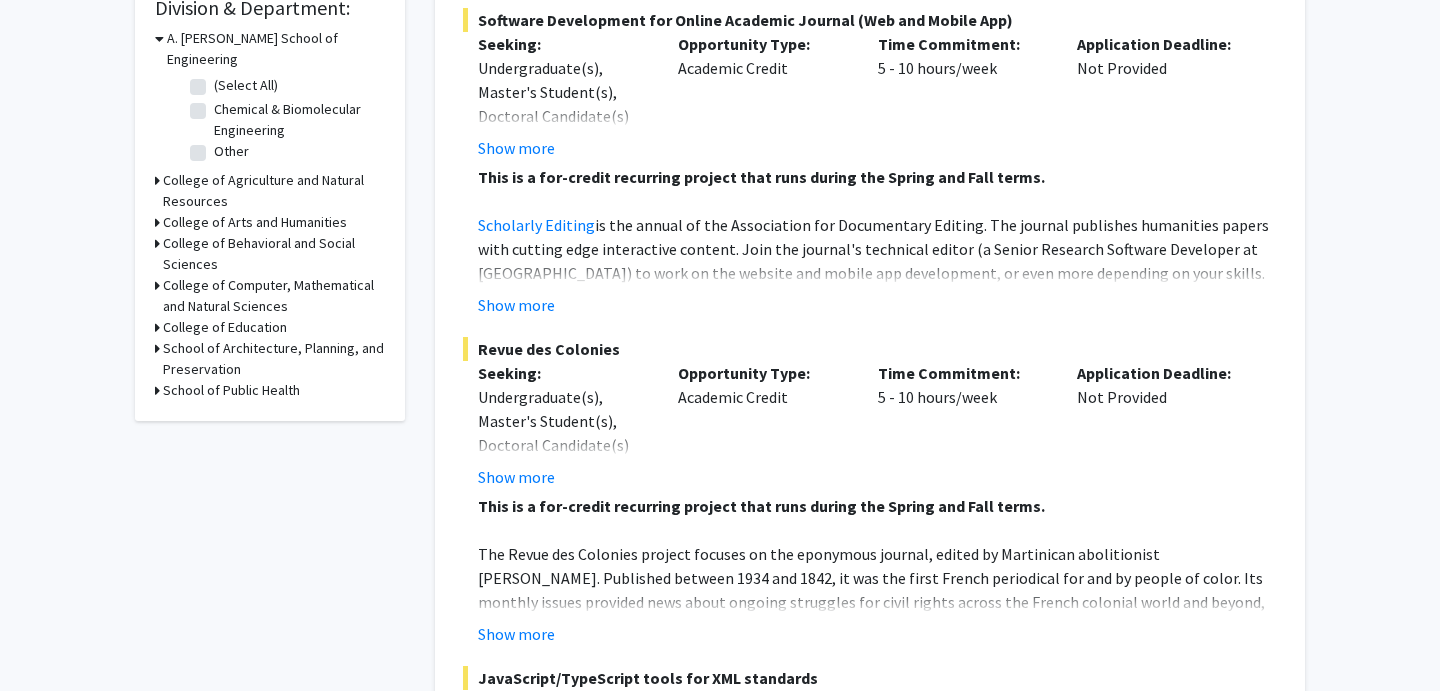 click on "College of Computer, Mathematical and Natural Sciences" at bounding box center (274, 296) 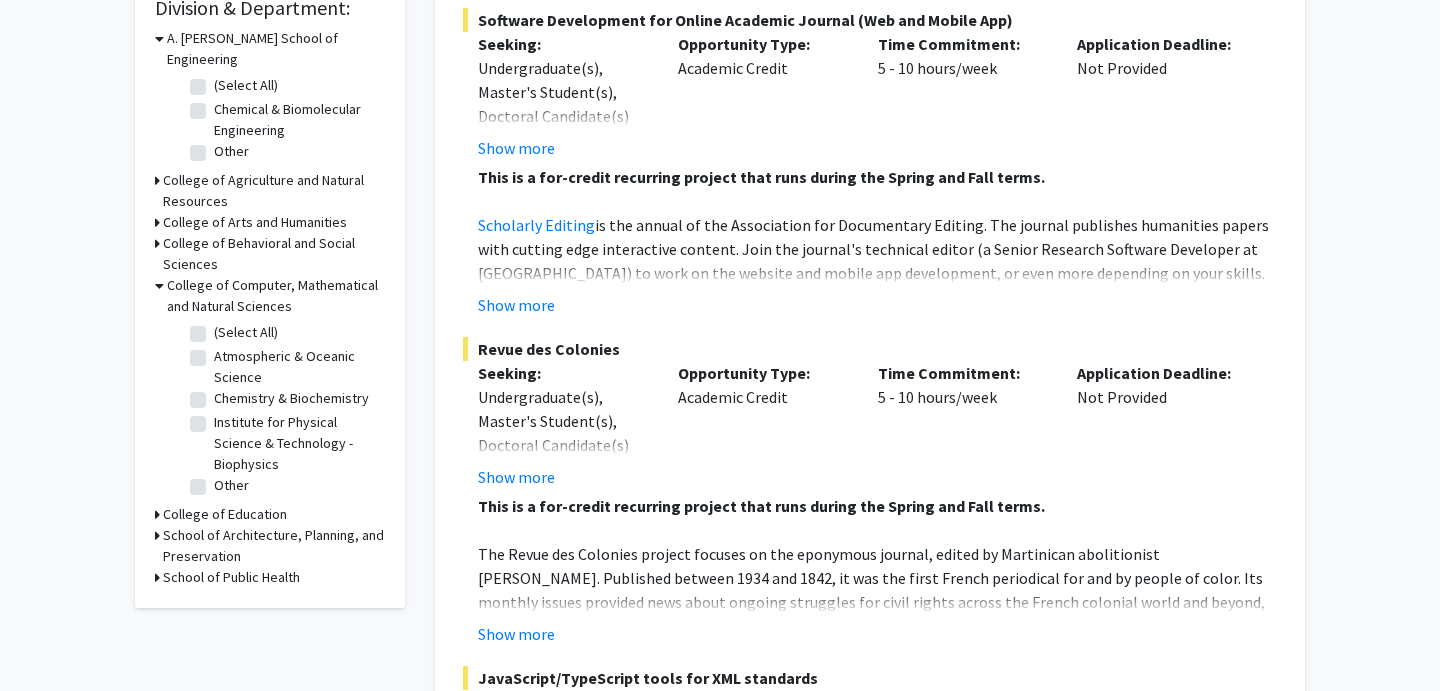 click on "Refine By Collaboration Status: Collaboration Status  All Faculty/Staff    Collaboration Status  Faculty/Staff accepting students    Collaboration Status  Faculty/Staff with posted projects    Collaboration Status  Faculty/Staff with posted remote projects    Projects Seeking: Projects Seeking Level  All Projects    Projects Seeking Level  Undergraduate(s)    Projects Seeking Level  Master's Student(s)    Projects Seeking Level  Doctoral Candidate(s) (PhD, MD, DMD, PharmD, etc.)    Projects Seeking Level  Postdoctoral Researcher(s) / Research Staff    Projects Seeking Level  Medical Resident(s) / Medical Fellow(s)    Projects Seeking Level  Faculty    Division & Department:      A. [PERSON_NAME] School of Engineering  (Select All)  (Select All)  Chemical & Biomolecular Engineering  Chemical & Biomolecular Engineering  Other  Other       College of Agriculture and Natural Resources       College of Arts and Humanities       College of Behavioral and Social Sciences      (Select All) Other  Other" 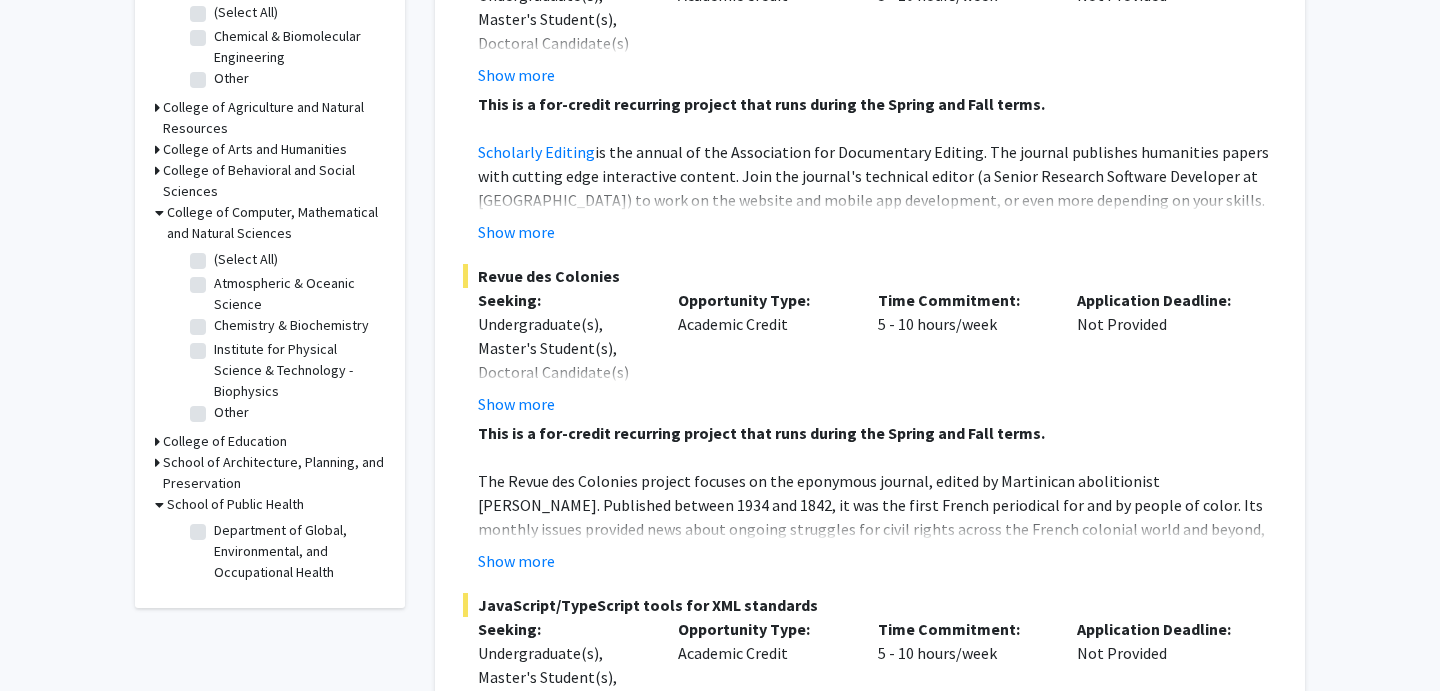 scroll, scrollTop: 695, scrollLeft: 0, axis: vertical 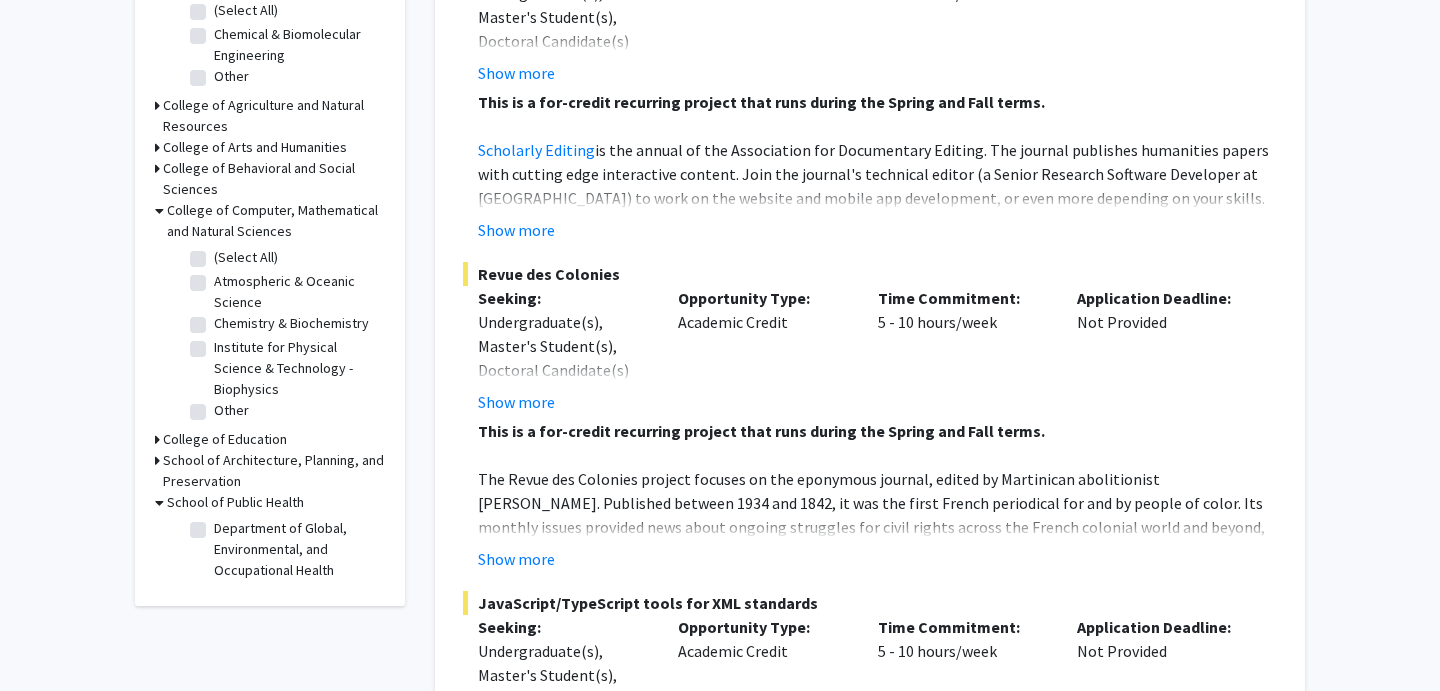 click on "Department of Global, Environmental, and Occupational Health" 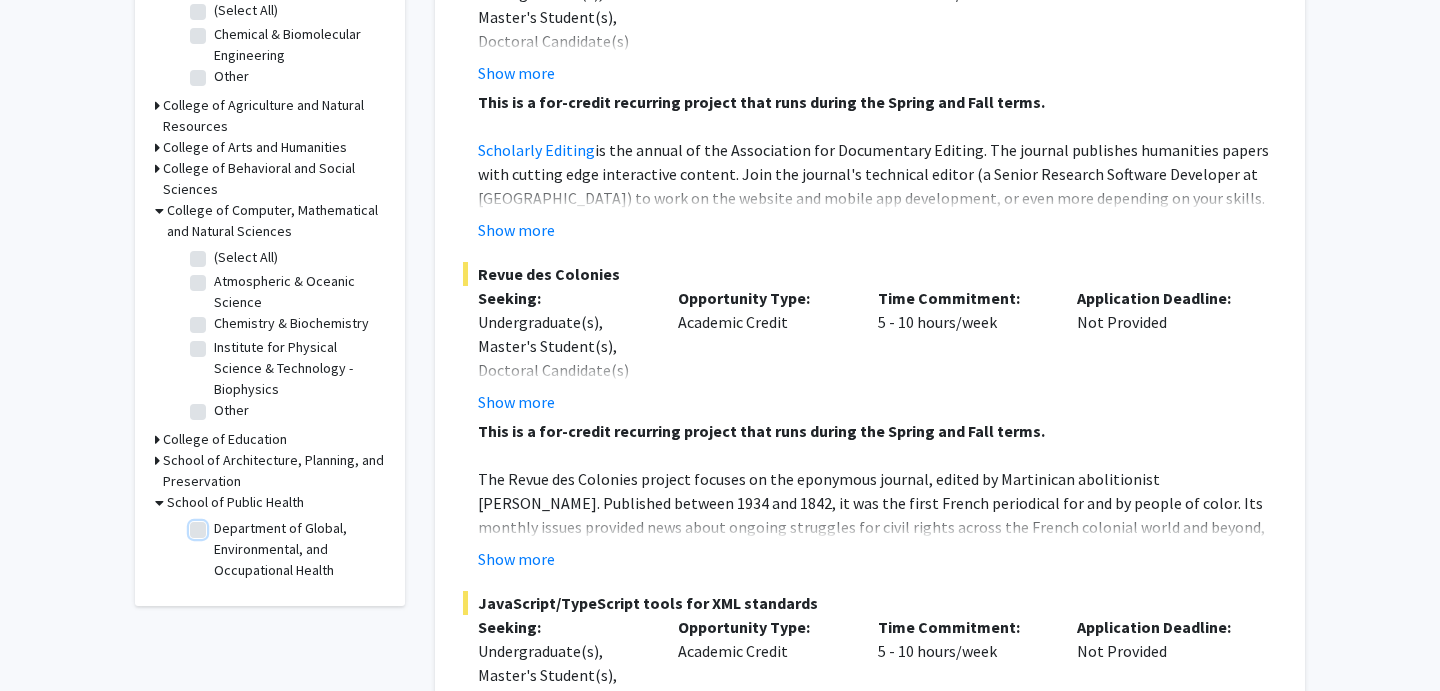 click on "Department of Global, Environmental, and Occupational Health" at bounding box center [220, 524] 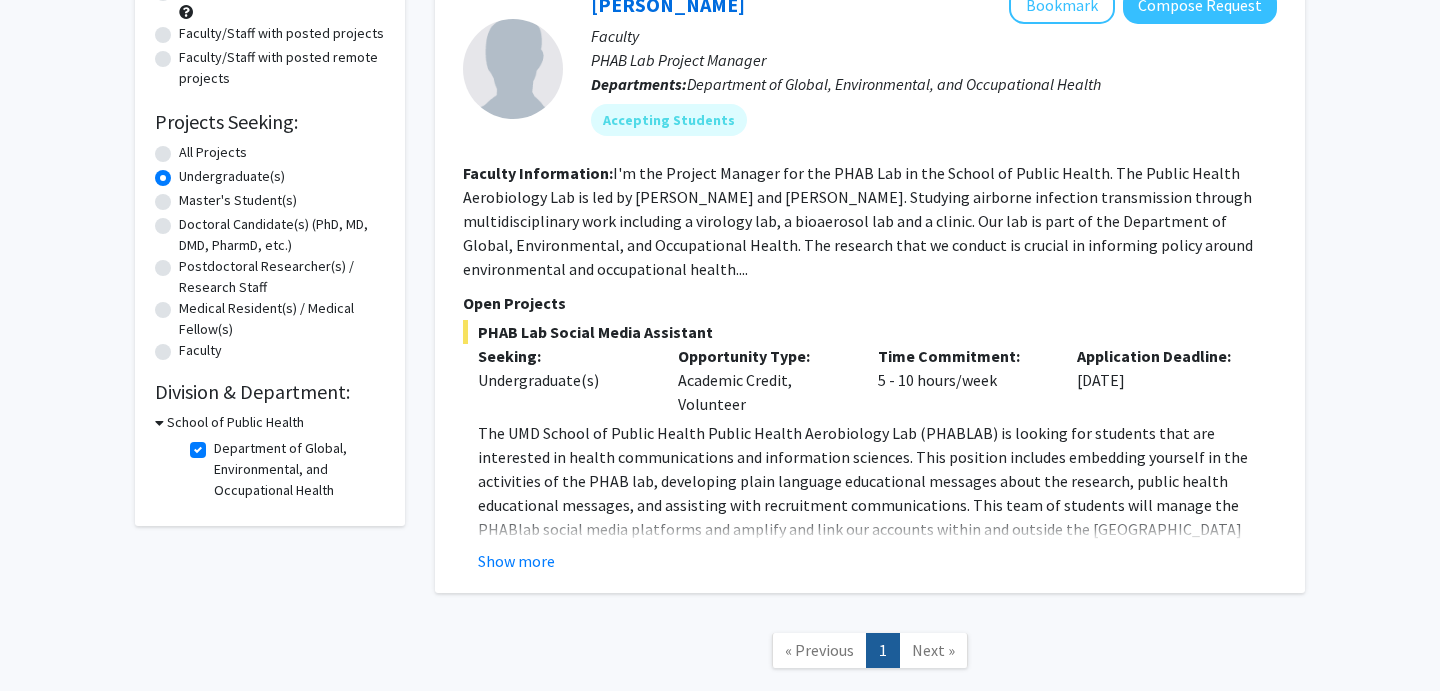 scroll, scrollTop: 244, scrollLeft: 0, axis: vertical 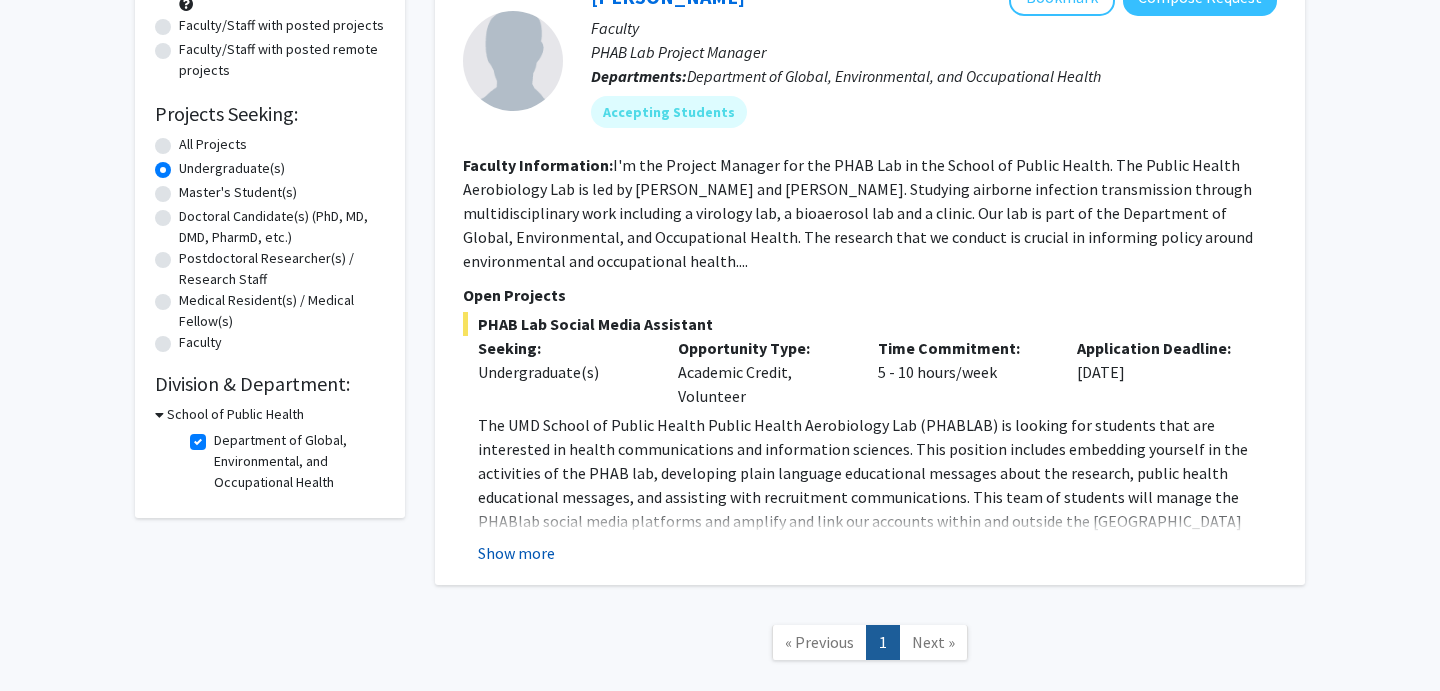 click on "Show more" 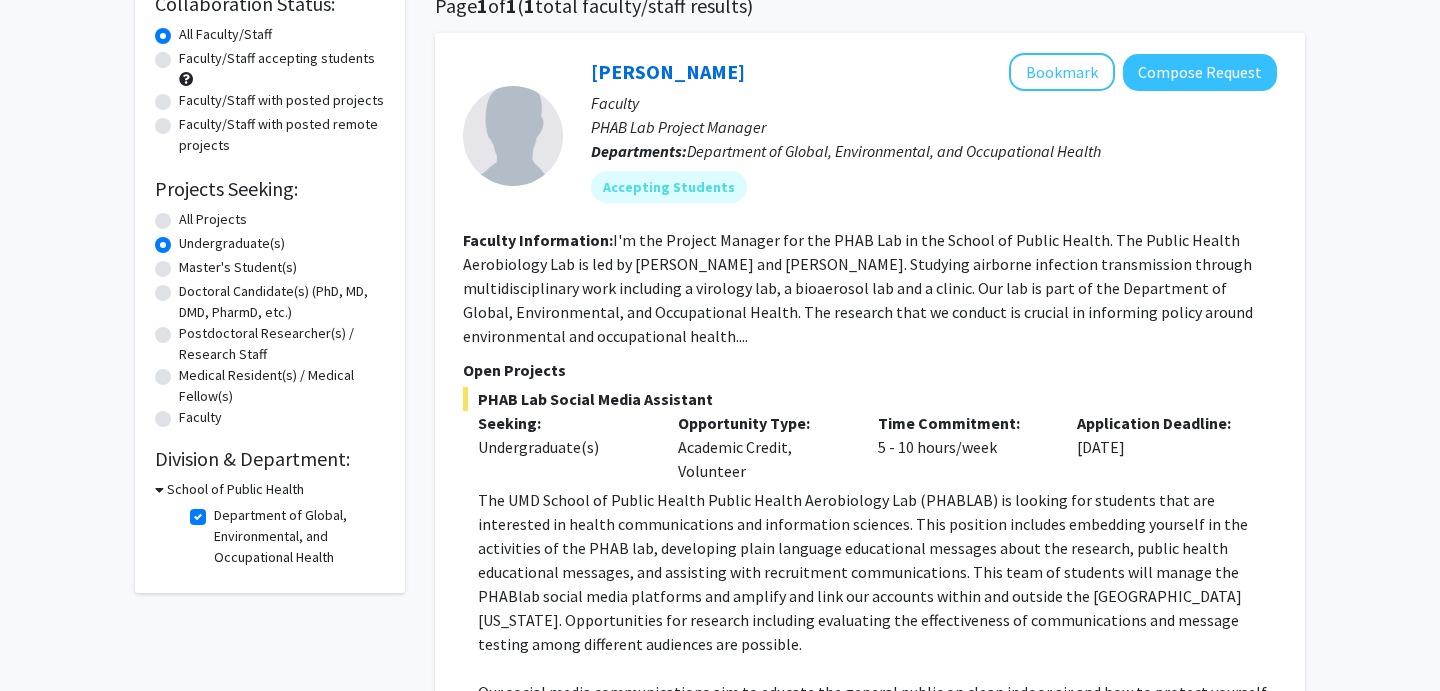 scroll, scrollTop: 155, scrollLeft: 0, axis: vertical 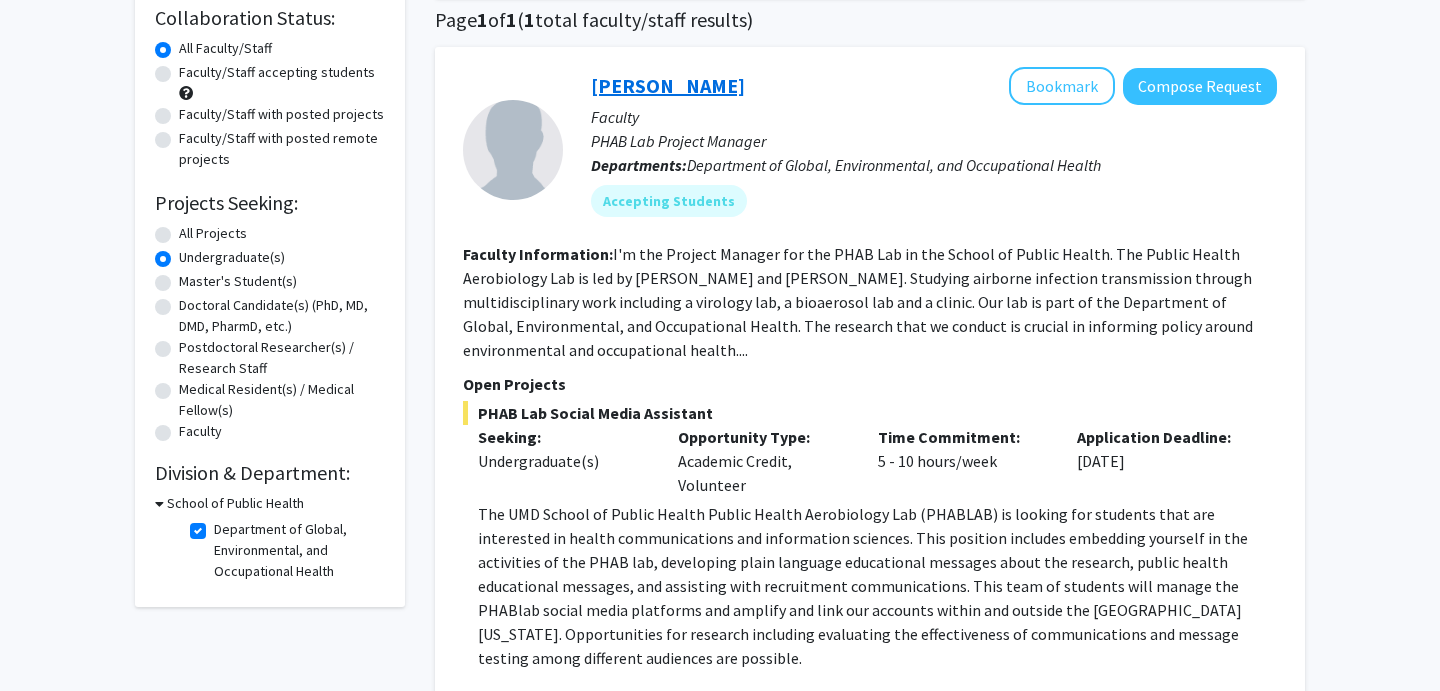 click on "[PERSON_NAME]" 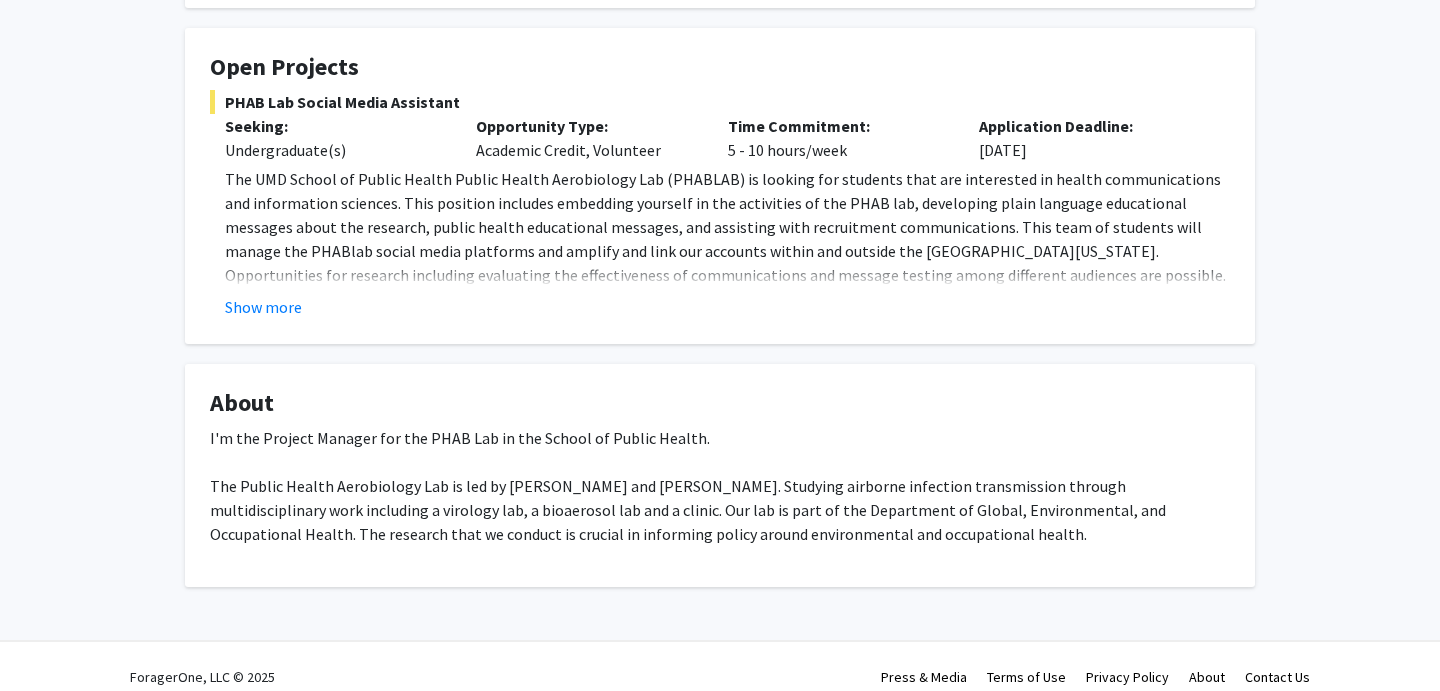 scroll, scrollTop: 355, scrollLeft: 0, axis: vertical 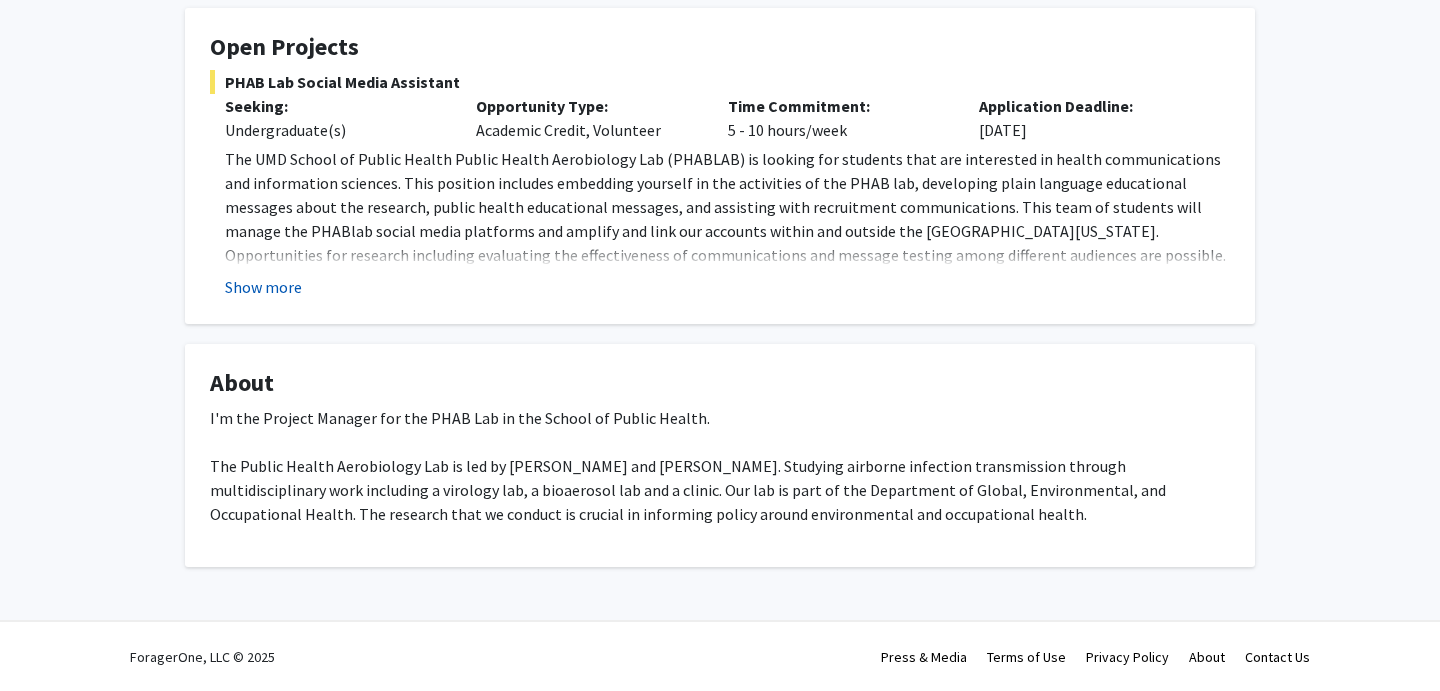 click on "Show more" 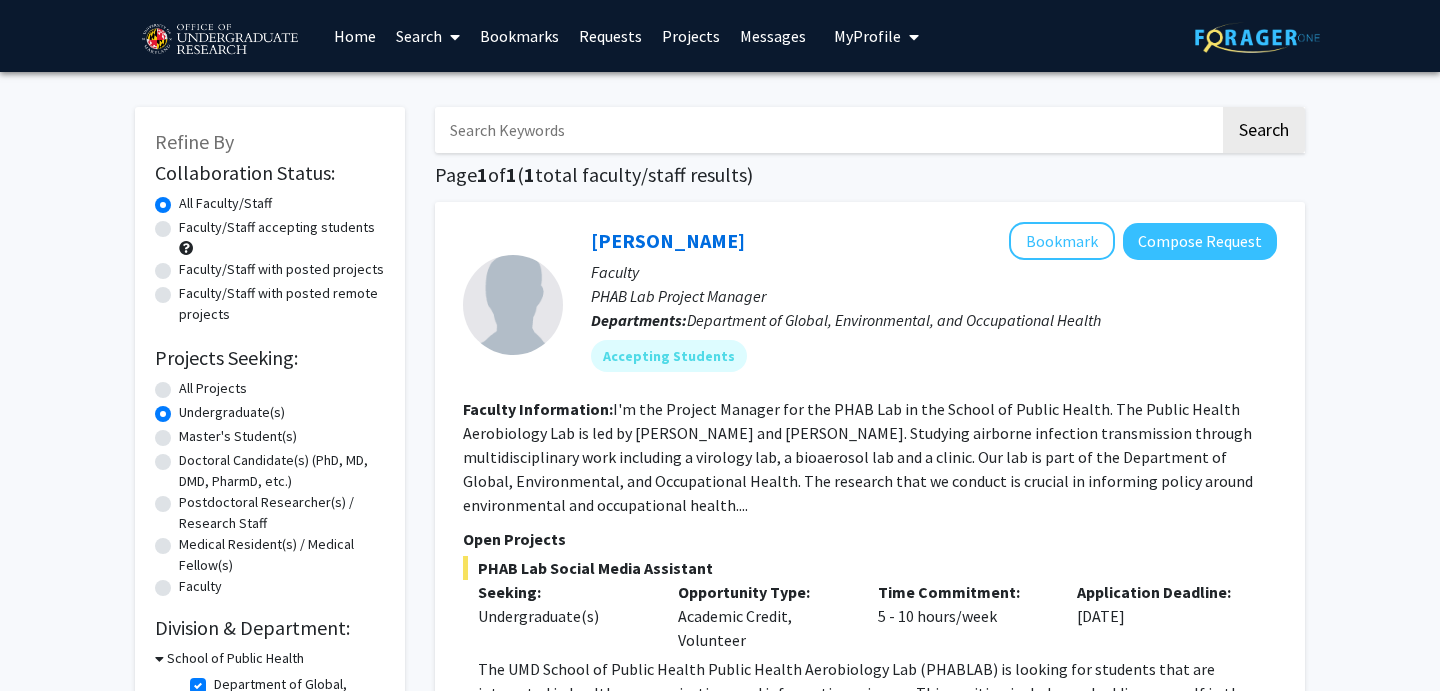 scroll, scrollTop: 359, scrollLeft: 0, axis: vertical 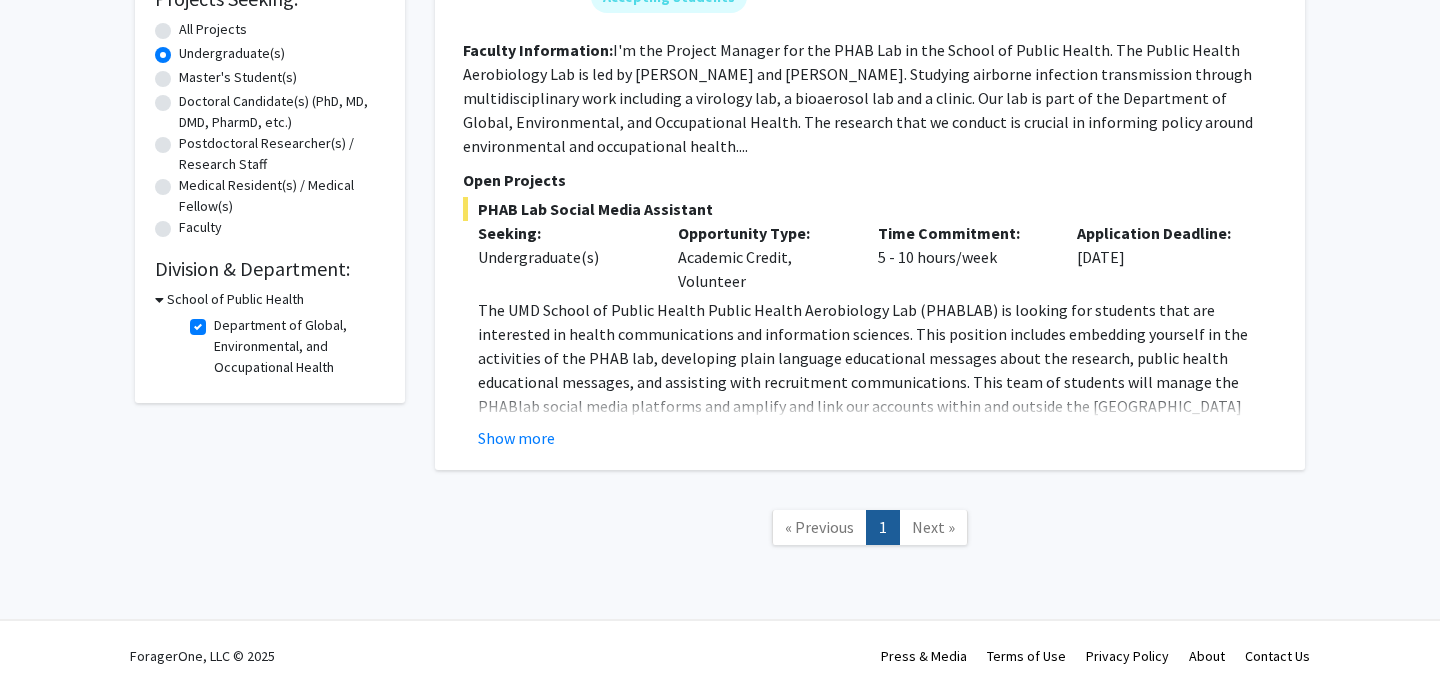 click on "Department of Global, Environmental, and Occupational Health" 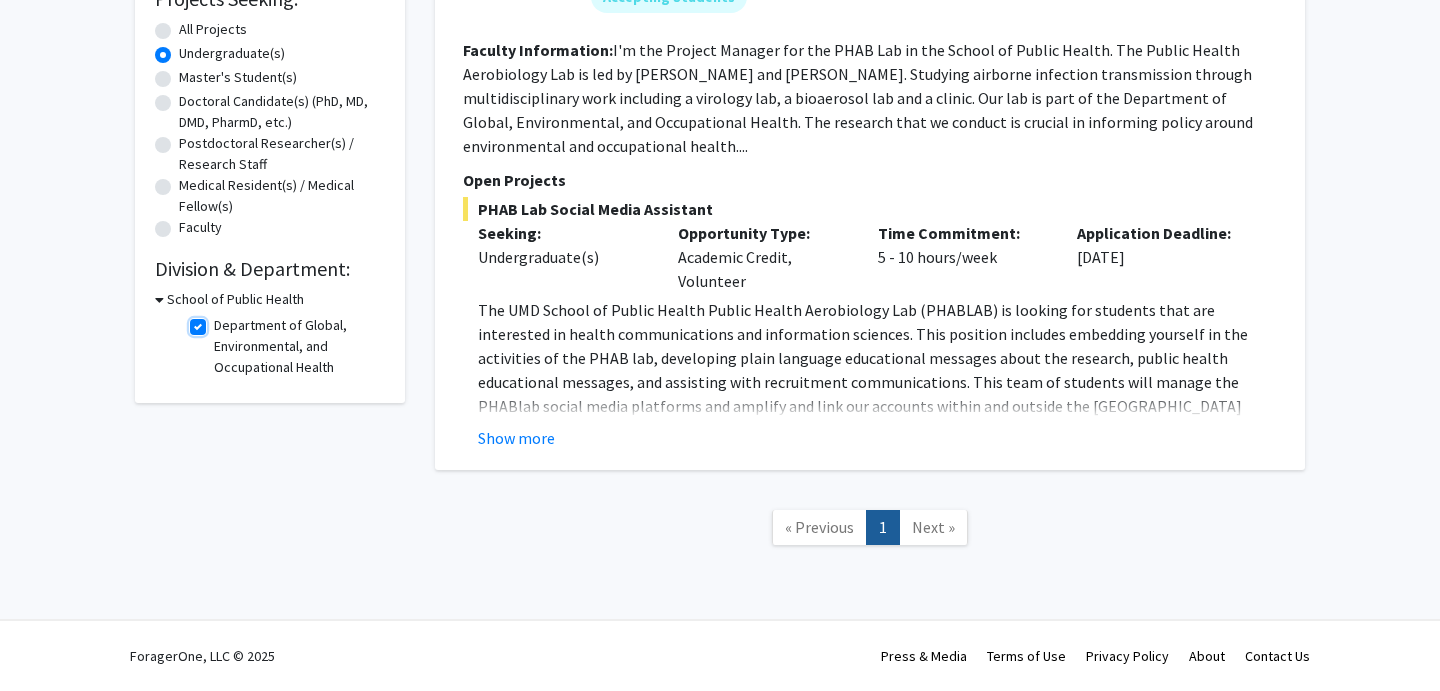 click on "Department of Global, Environmental, and Occupational Health" at bounding box center (220, 321) 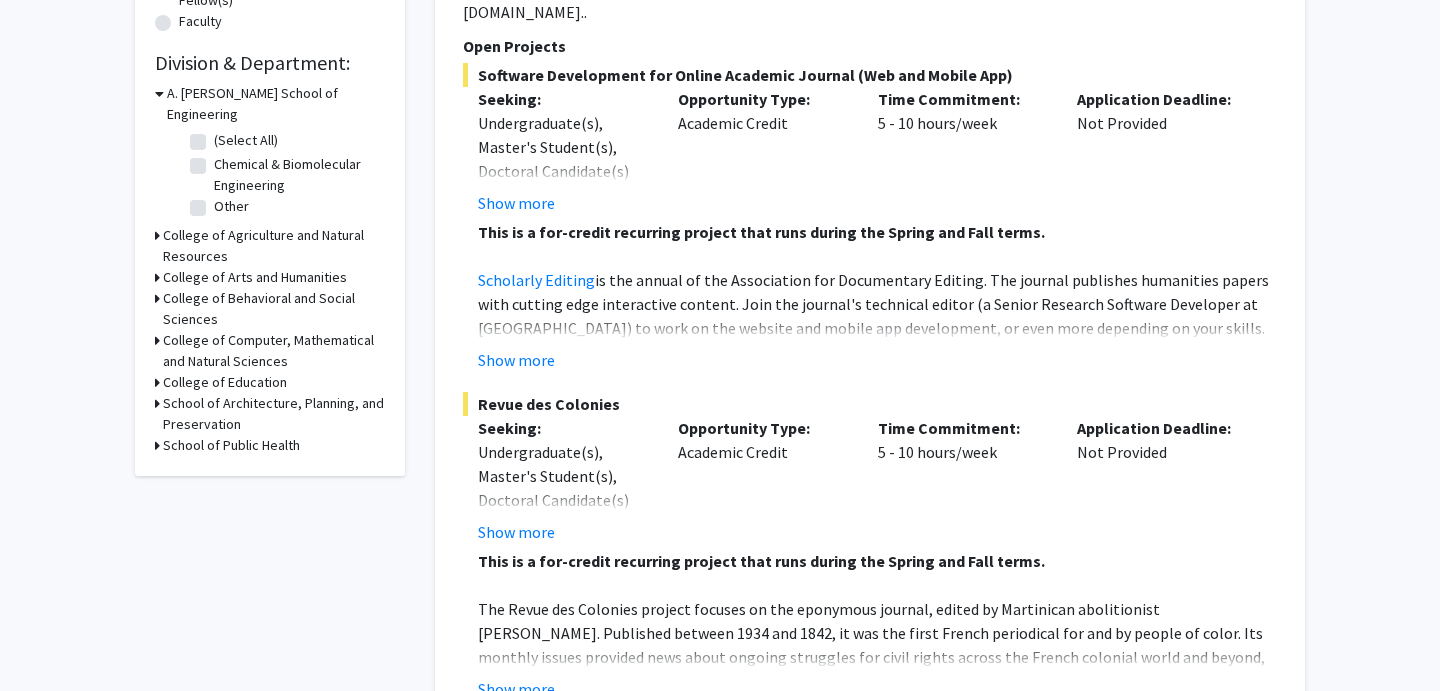 scroll, scrollTop: 511, scrollLeft: 0, axis: vertical 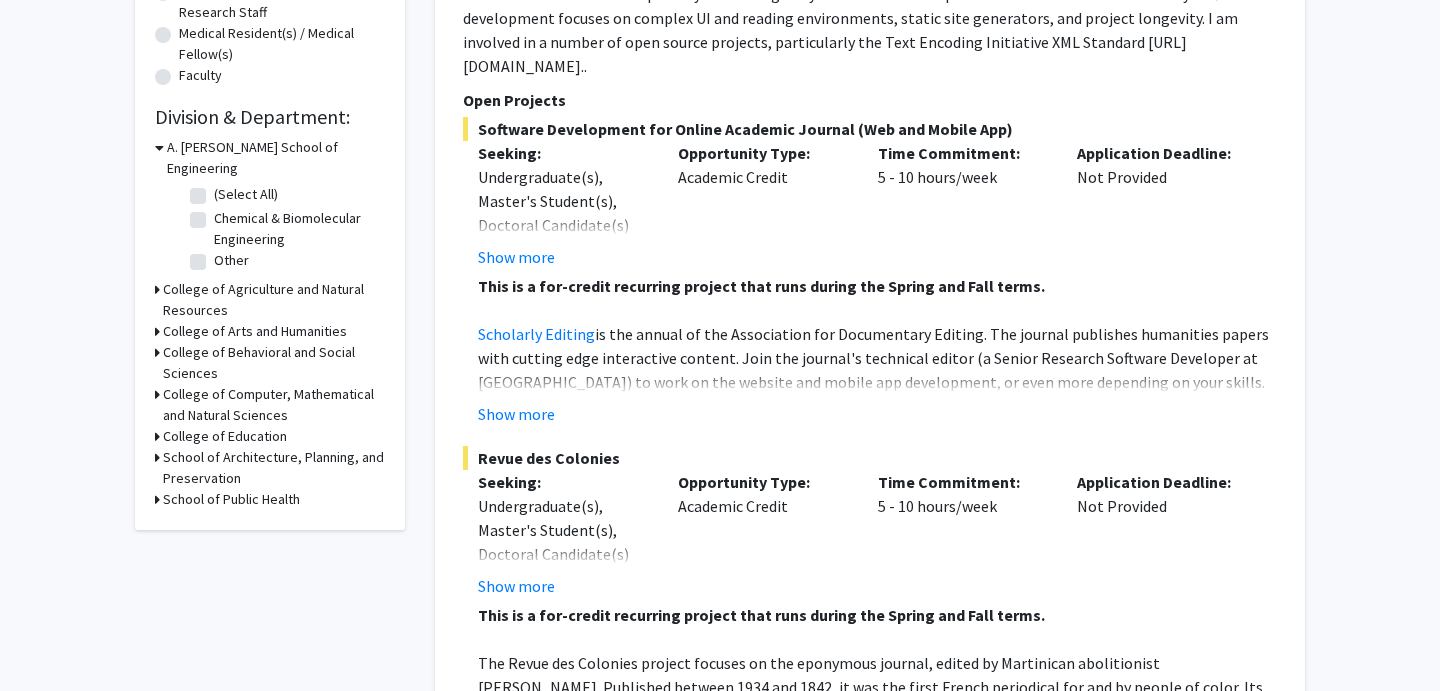 click on "School of Public Health" at bounding box center [231, 499] 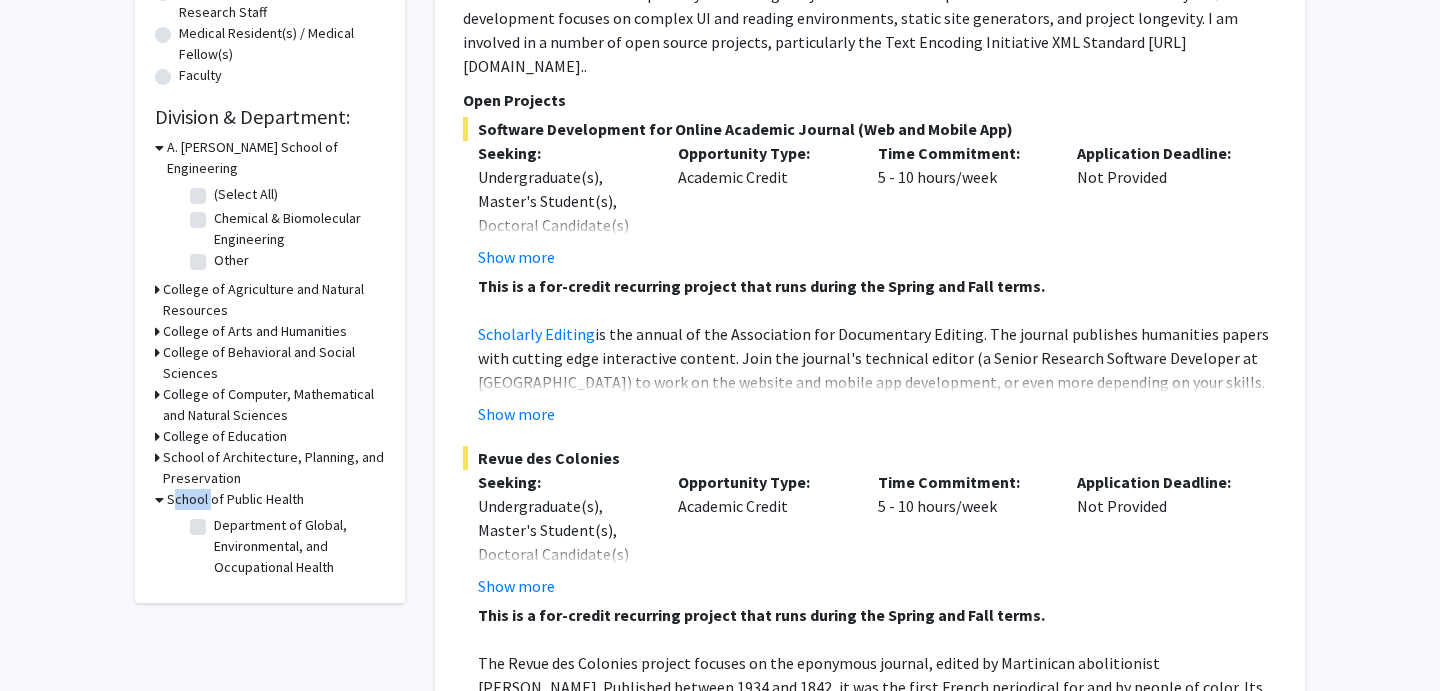 click on "School of Public Health" at bounding box center (235, 499) 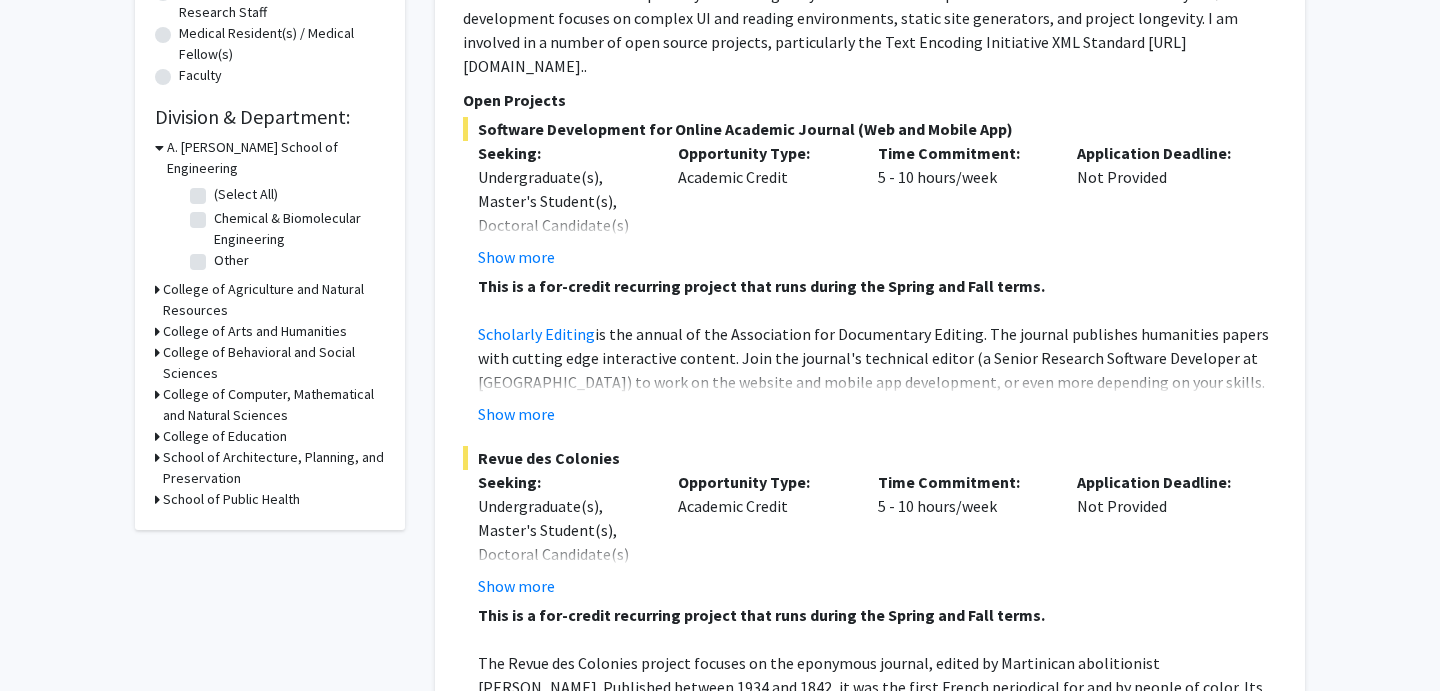 click on "School of Architecture, Planning, and Preservation" at bounding box center (274, 468) 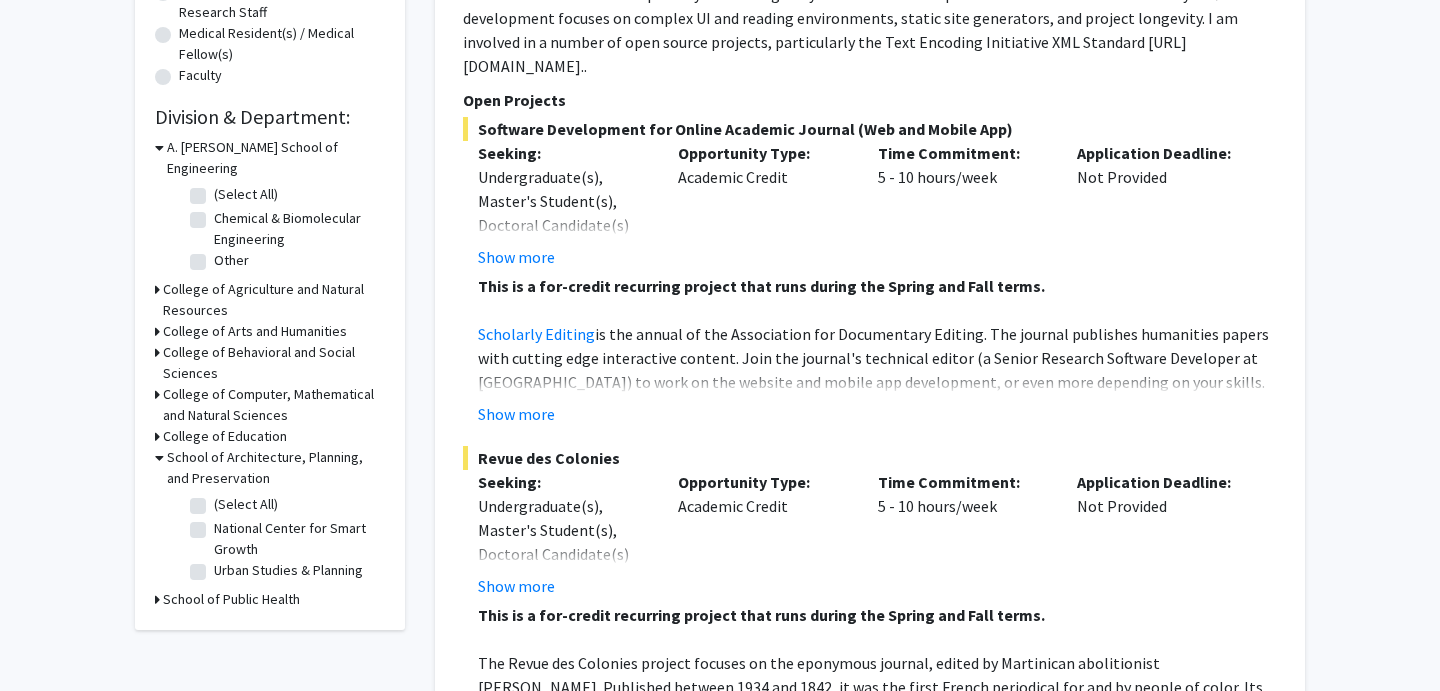click on "School of Architecture, Planning, and Preservation" at bounding box center [276, 468] 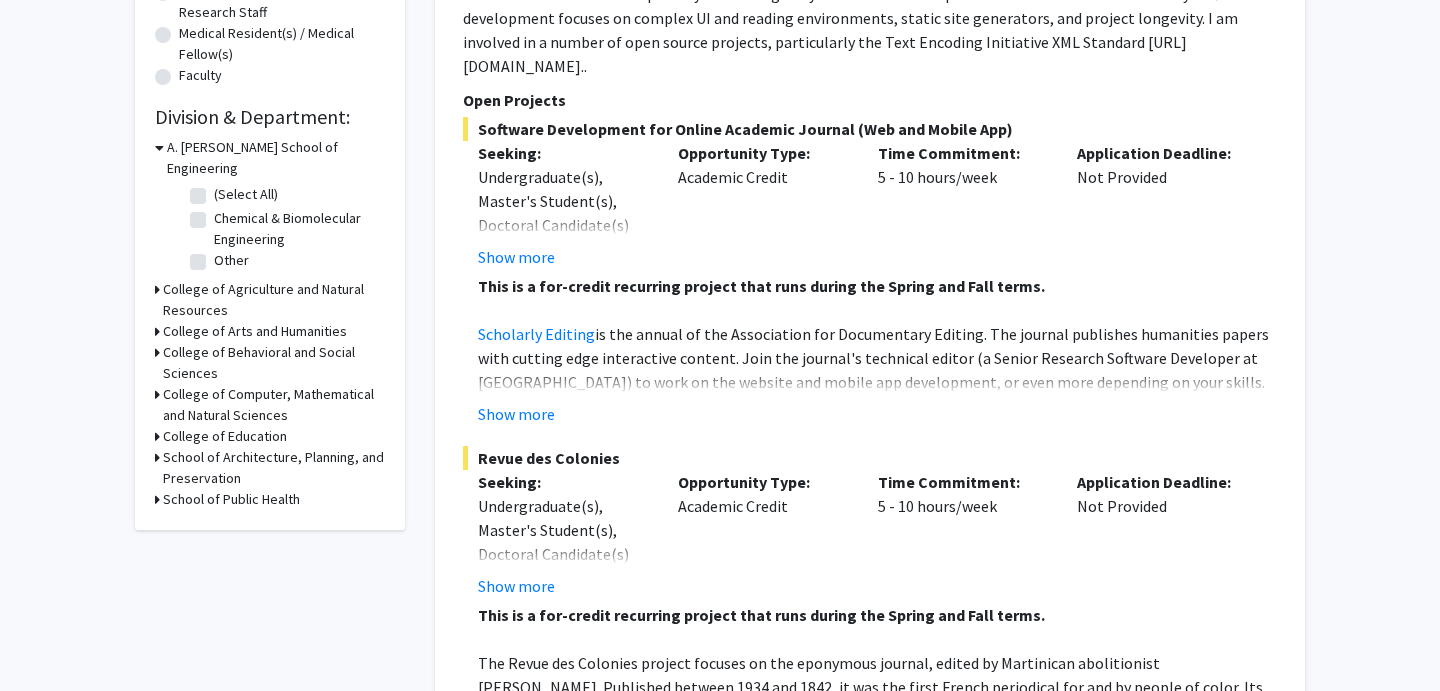 click on "College of Education" at bounding box center (225, 436) 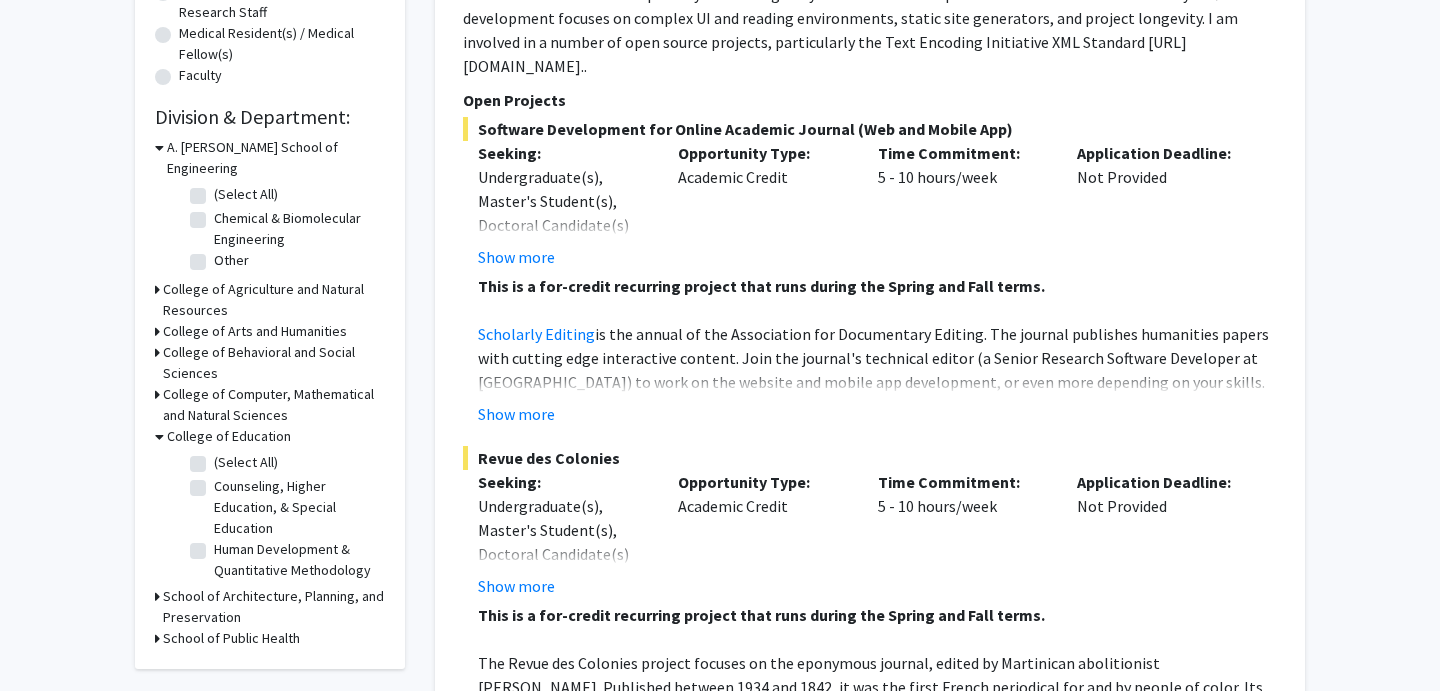 click on "Human Development & Quantitative Methodology  Human Development & Quantitative Methodology" 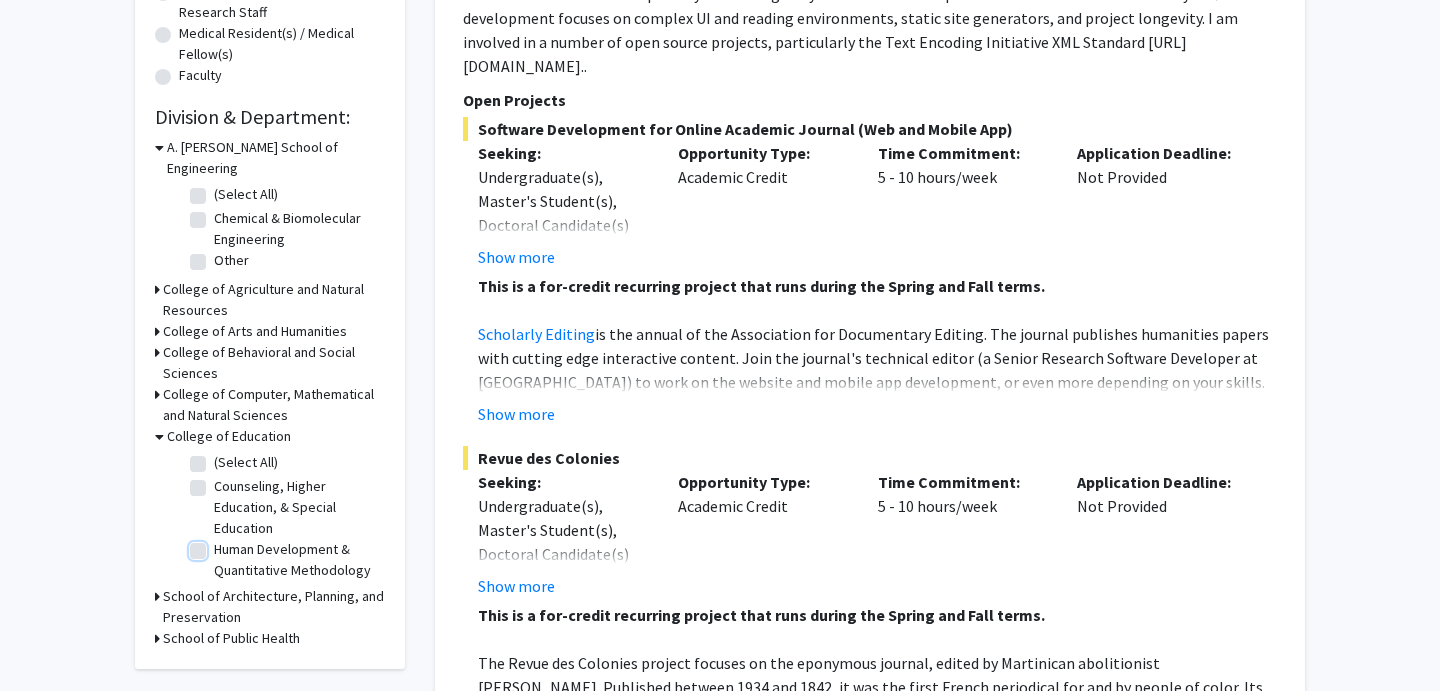 click on "Human Development & Quantitative Methodology" at bounding box center (220, 545) 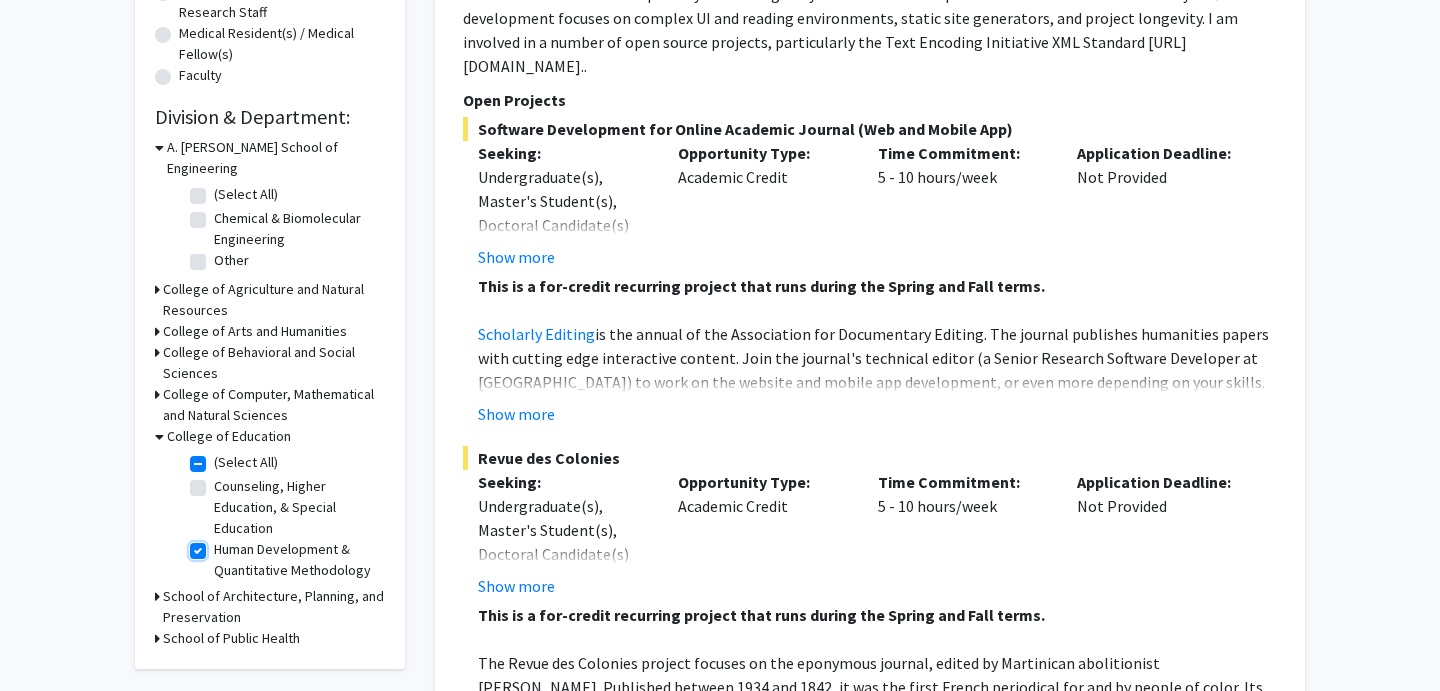 checkbox on "true" 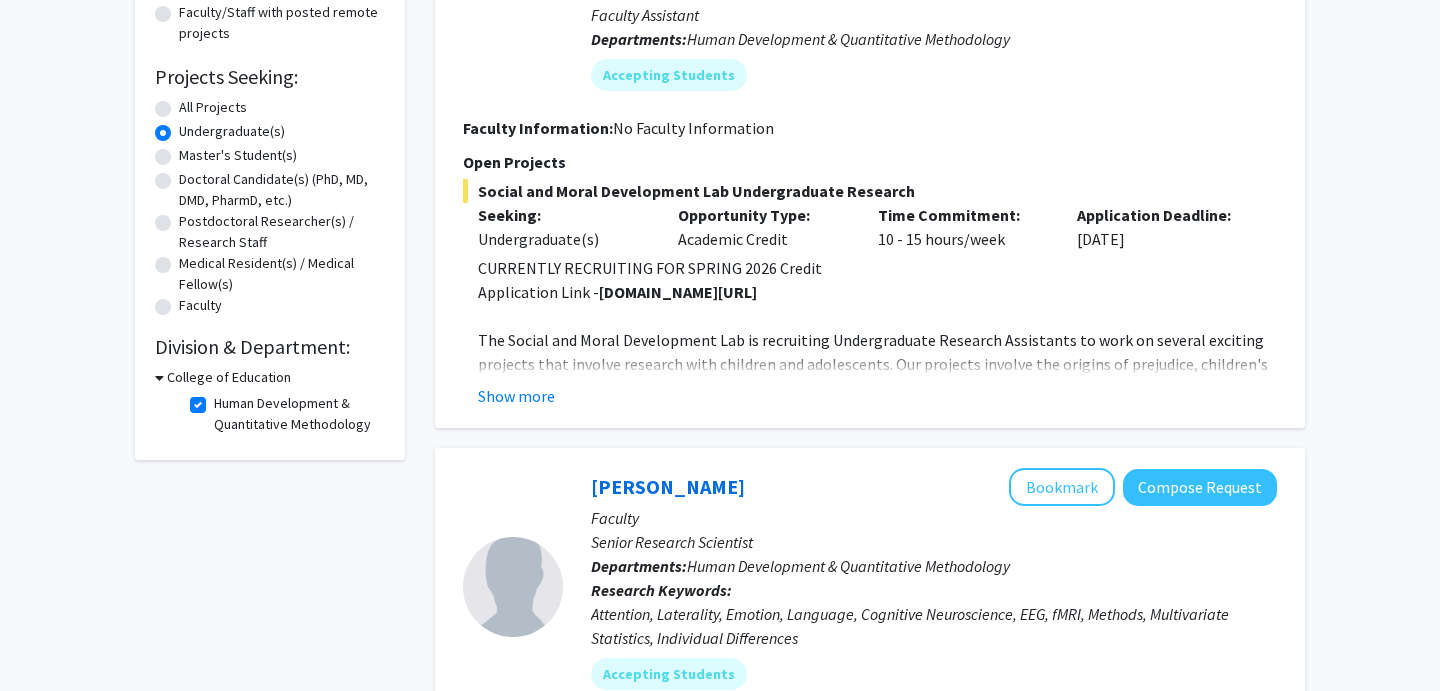 scroll, scrollTop: 284, scrollLeft: 0, axis: vertical 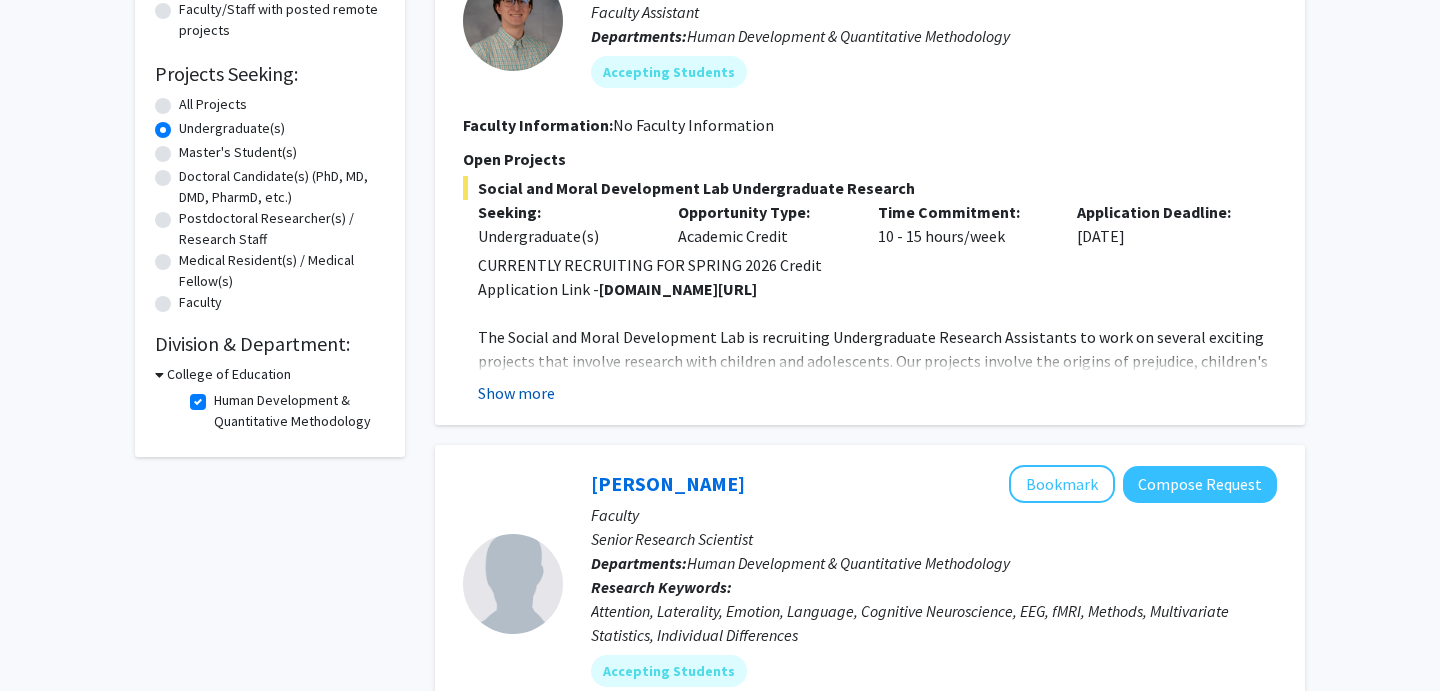 click on "Show more" 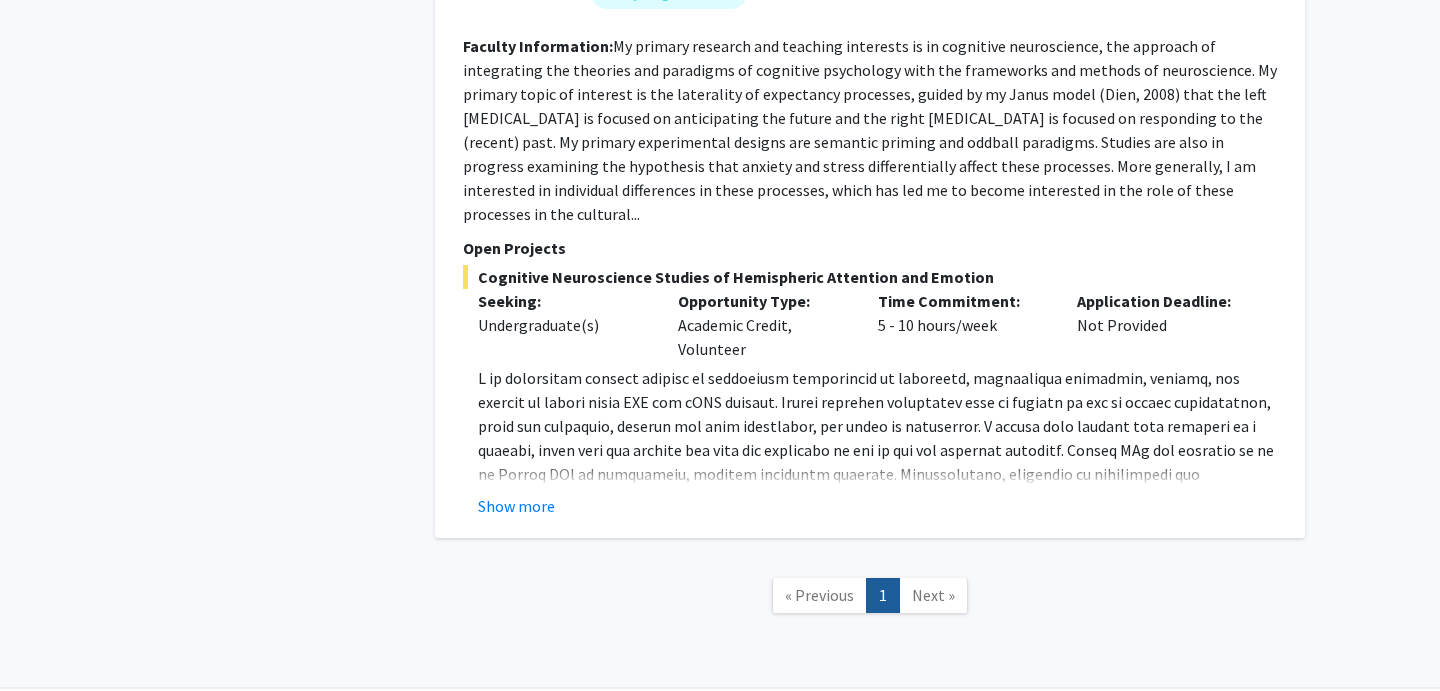 scroll, scrollTop: 1183, scrollLeft: 0, axis: vertical 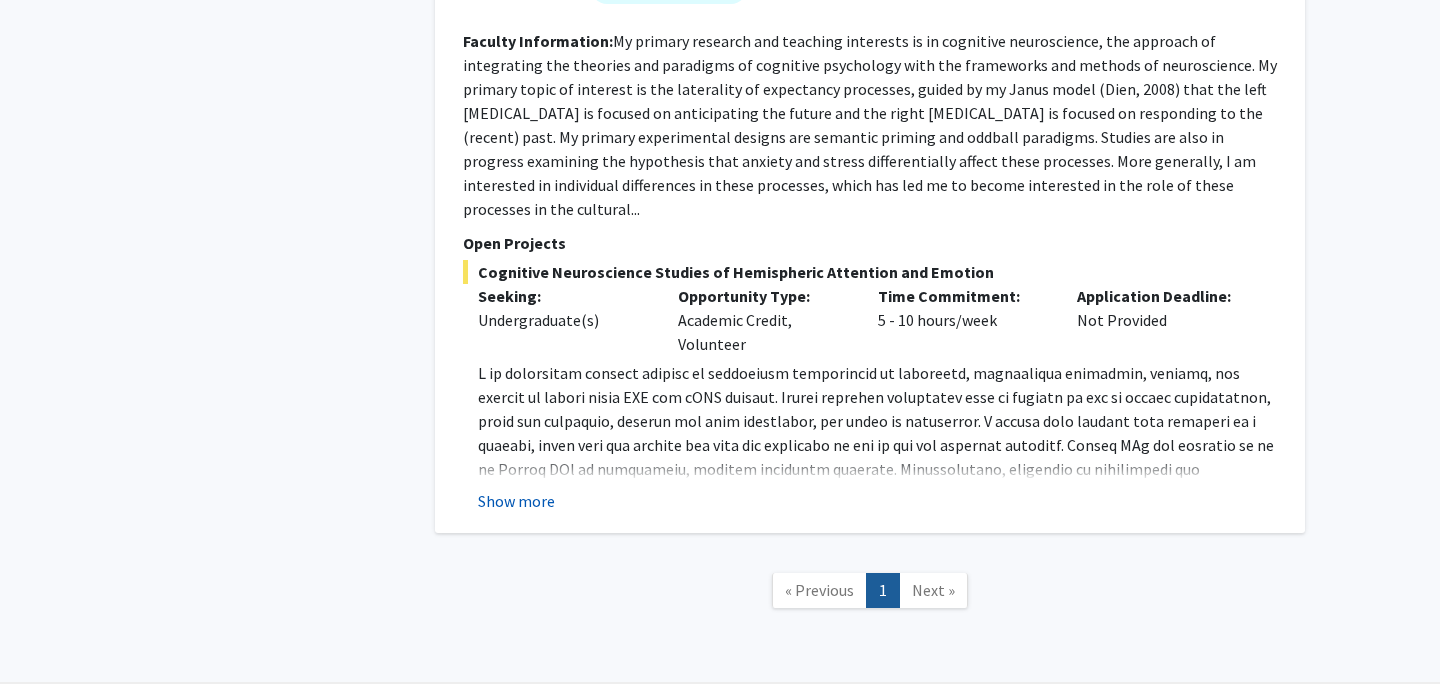 click on "Show more" 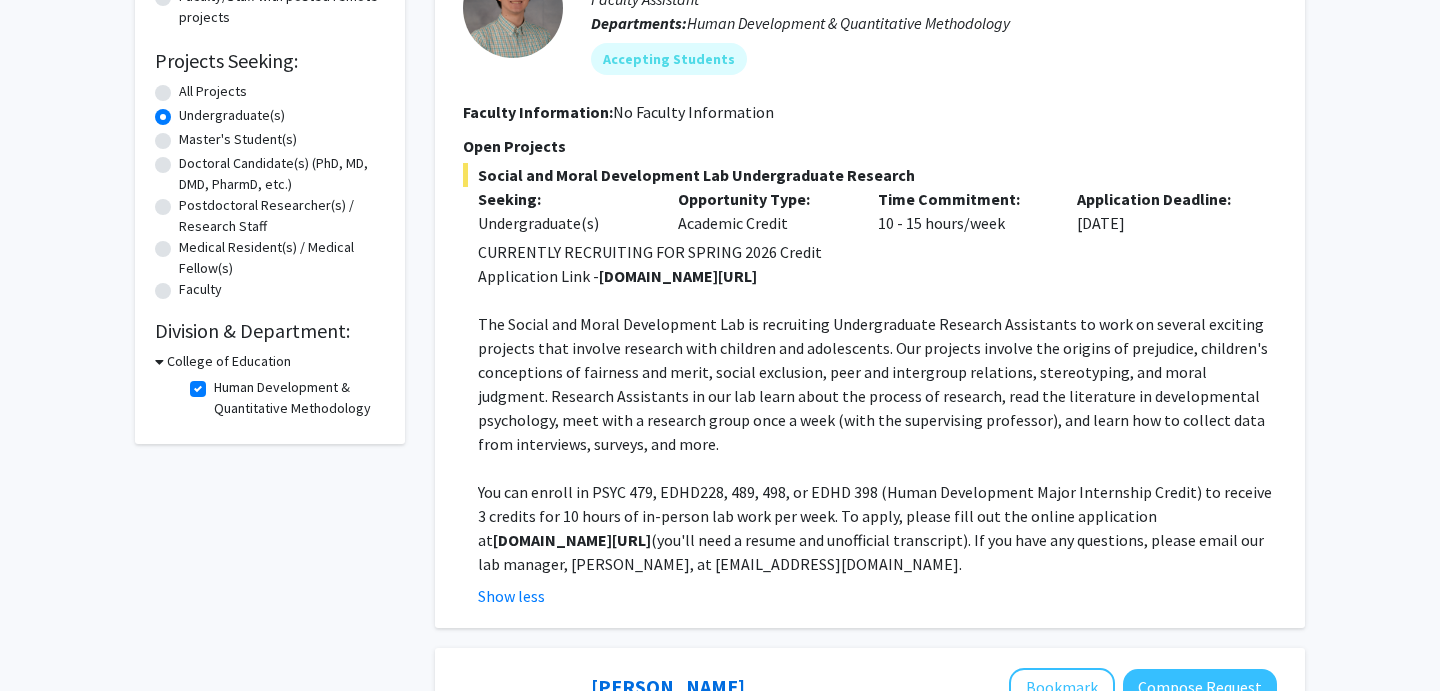 scroll, scrollTop: 289, scrollLeft: 0, axis: vertical 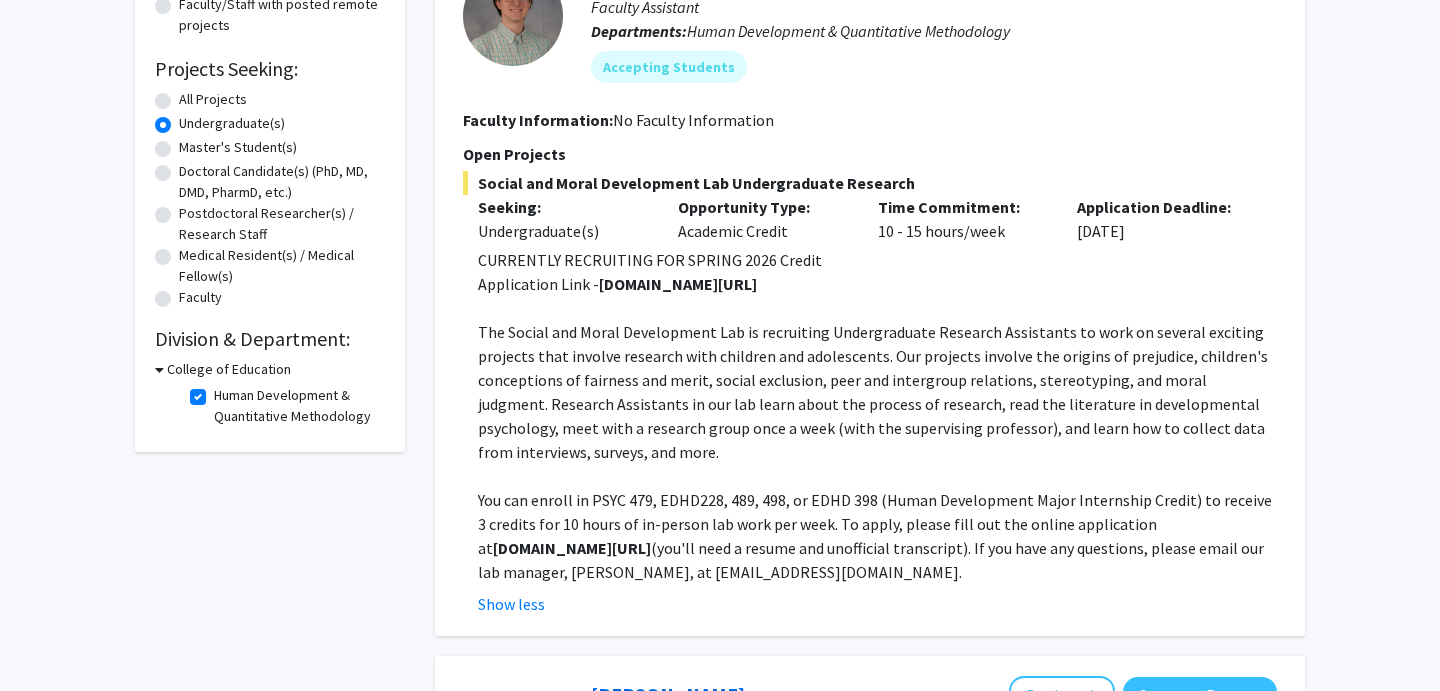 drag, startPoint x: 480, startPoint y: 550, endPoint x: 628, endPoint y: 552, distance: 148.01352 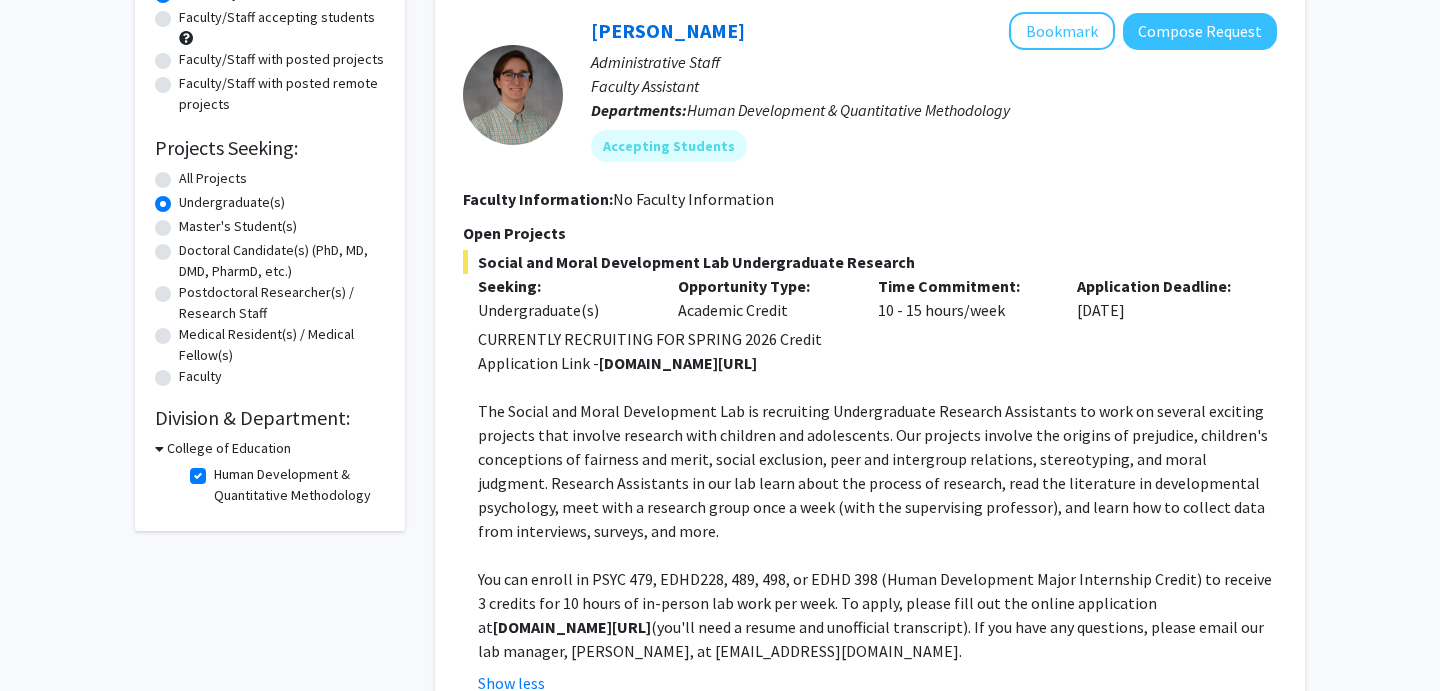 scroll, scrollTop: 209, scrollLeft: 0, axis: vertical 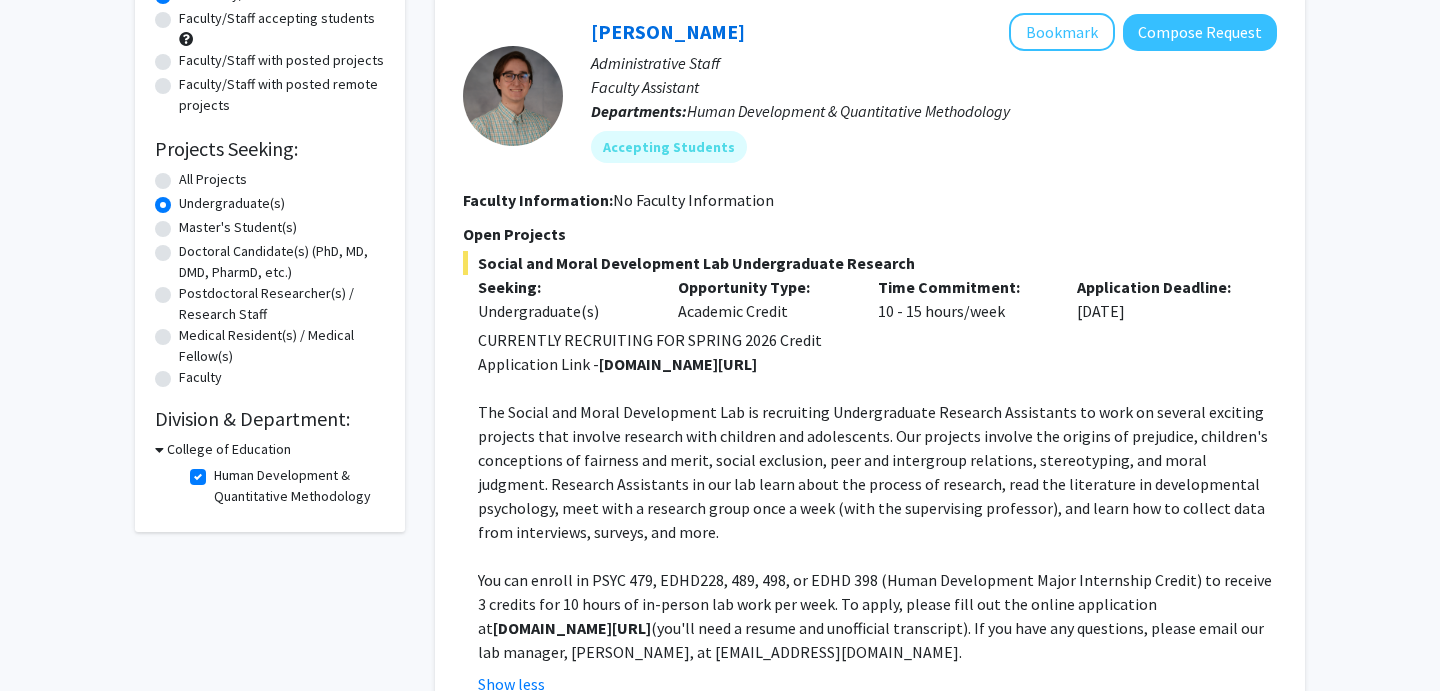 click on "Search  Page  1  of  1  ( 2  total faculty/staff results)   [PERSON_NAME]   Bookmark
Compose Request  Administrative Staff Faculty Assistant Departments:  Human Development & Quantitative Methodology Accepting Students Faculty Information:   No Faculty Information  Open Projects  Social and Moral Development Lab Undergraduate Research  Seeking: Undergraduate(s) Opportunity Type:  Academic Credit  Time Commitment:  10 - 15 hours/week  Application Deadline:  [DATE]  CURRENTLY RECRUITING FOR SPRING 2026 Credit Application Link -  [DOMAIN_NAME][URL] You can enroll in PSYC 479, EDHD228, 489, 498, or EDHD 398 (Human Development Major Internship Credit) to receive 3 credits for 10 hours of in-person lab work per week. To apply, please fill out the online application at  [DOMAIN_NAME][URL]  (you'll need a resume and unofficial transcript). If you have any questions, please email our lab manager, [PERSON_NAME], at [EMAIL_ADDRESS][DOMAIN_NAME]. Show less  [PERSON_NAME]   Bookmark
Compose Request  Faculty Seeking:" 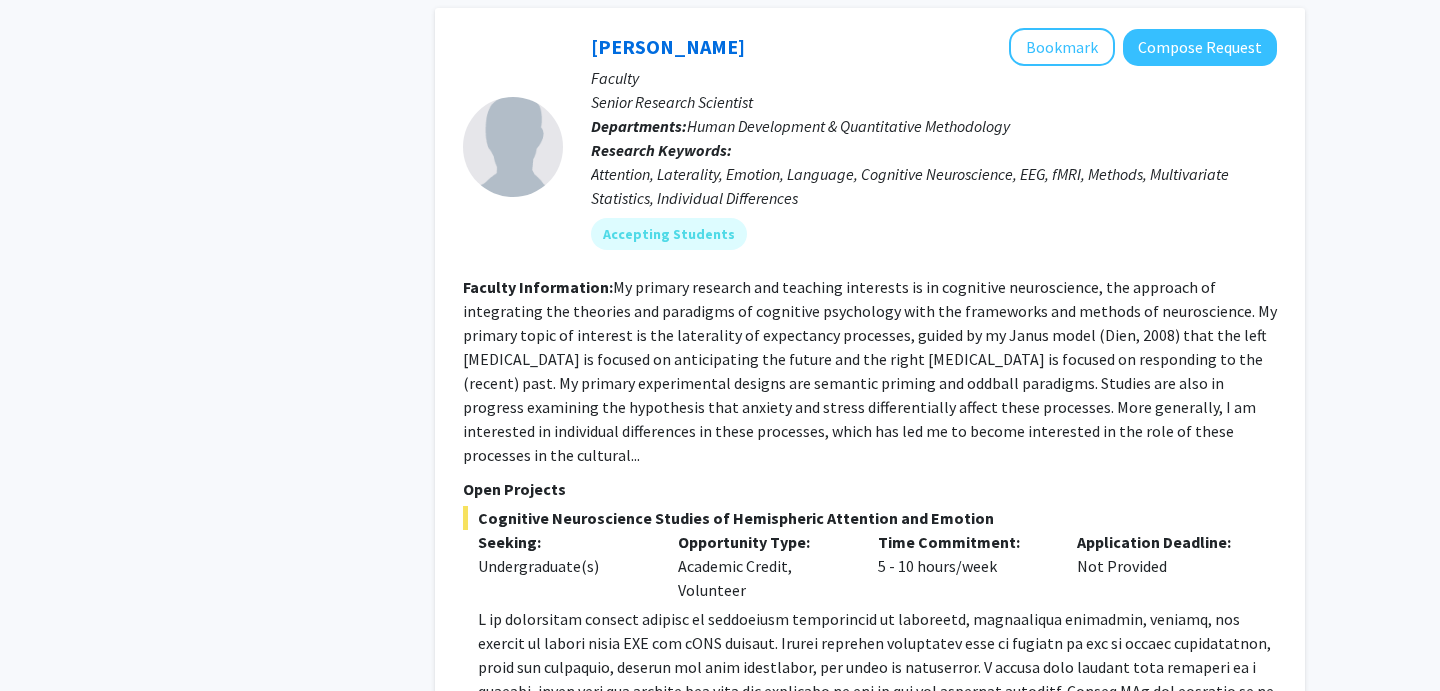 scroll, scrollTop: 871, scrollLeft: 0, axis: vertical 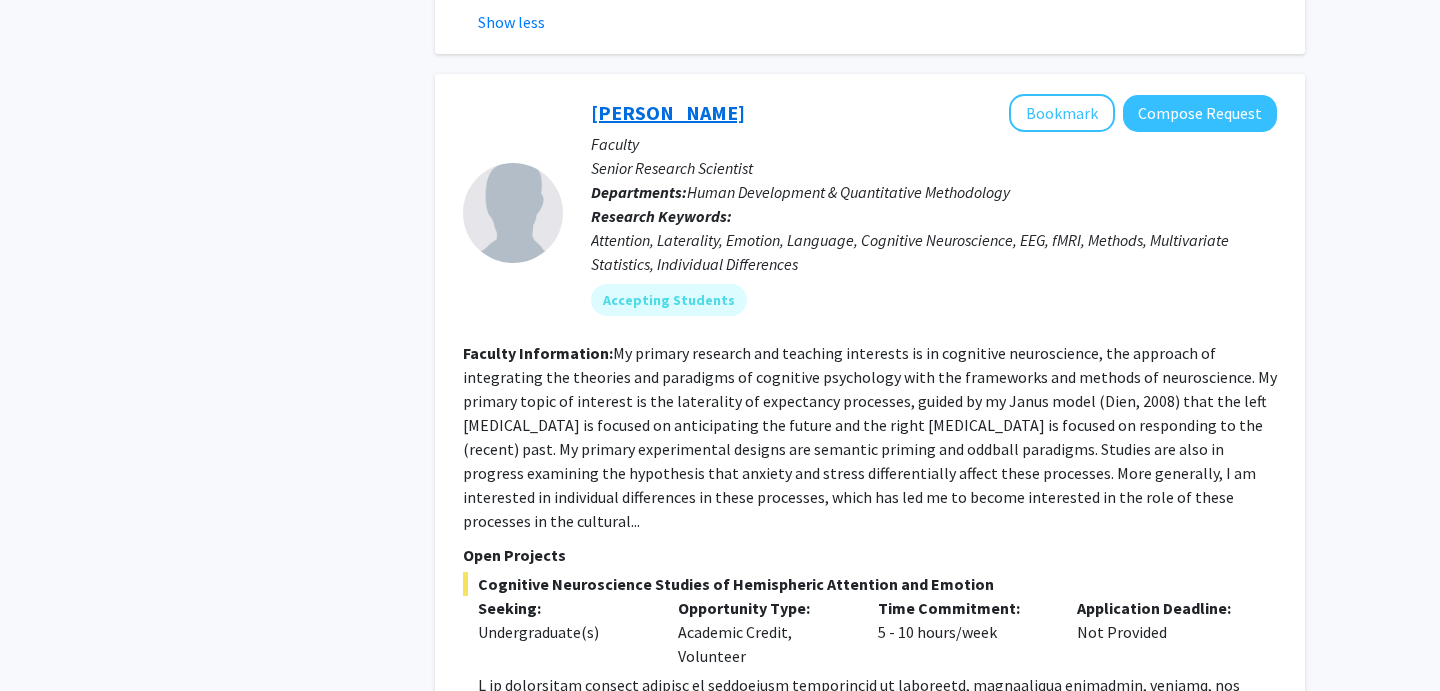 click on "[PERSON_NAME]" 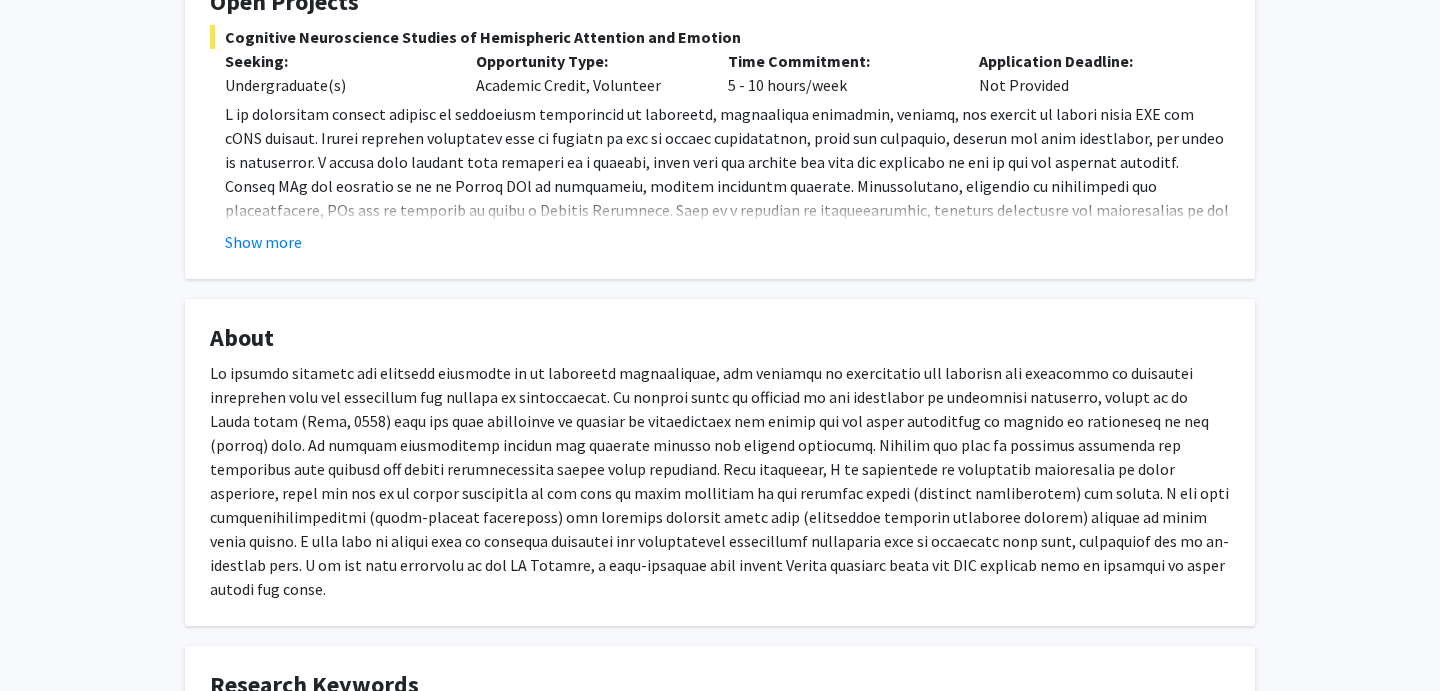 scroll, scrollTop: 751, scrollLeft: 0, axis: vertical 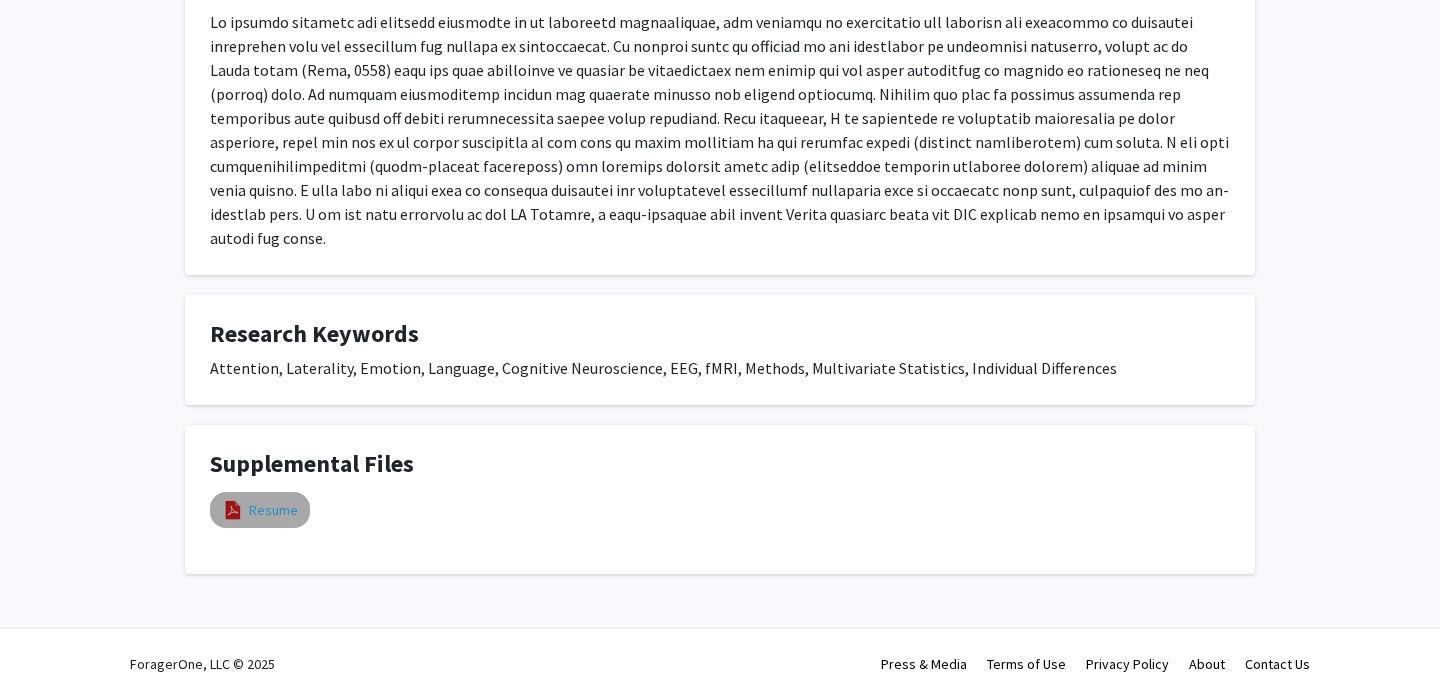 click on "Resume" at bounding box center [273, 510] 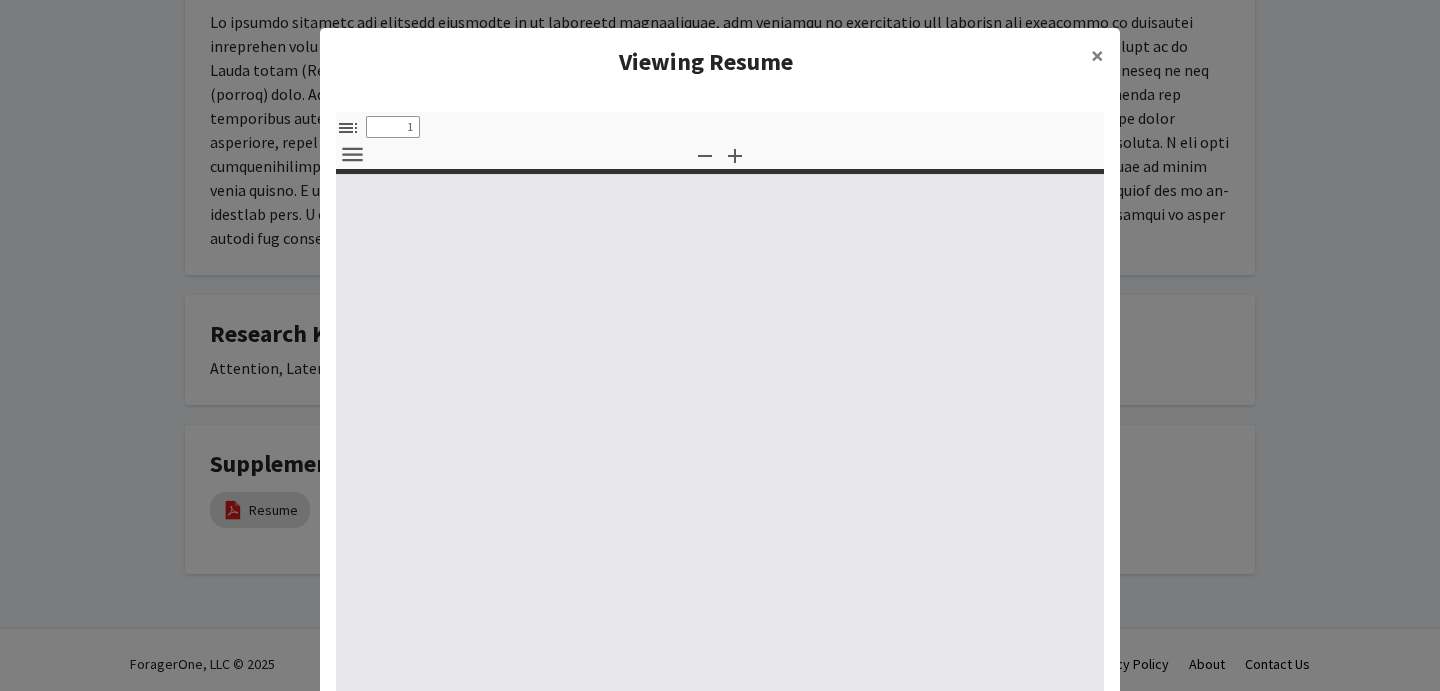 select on "custom" 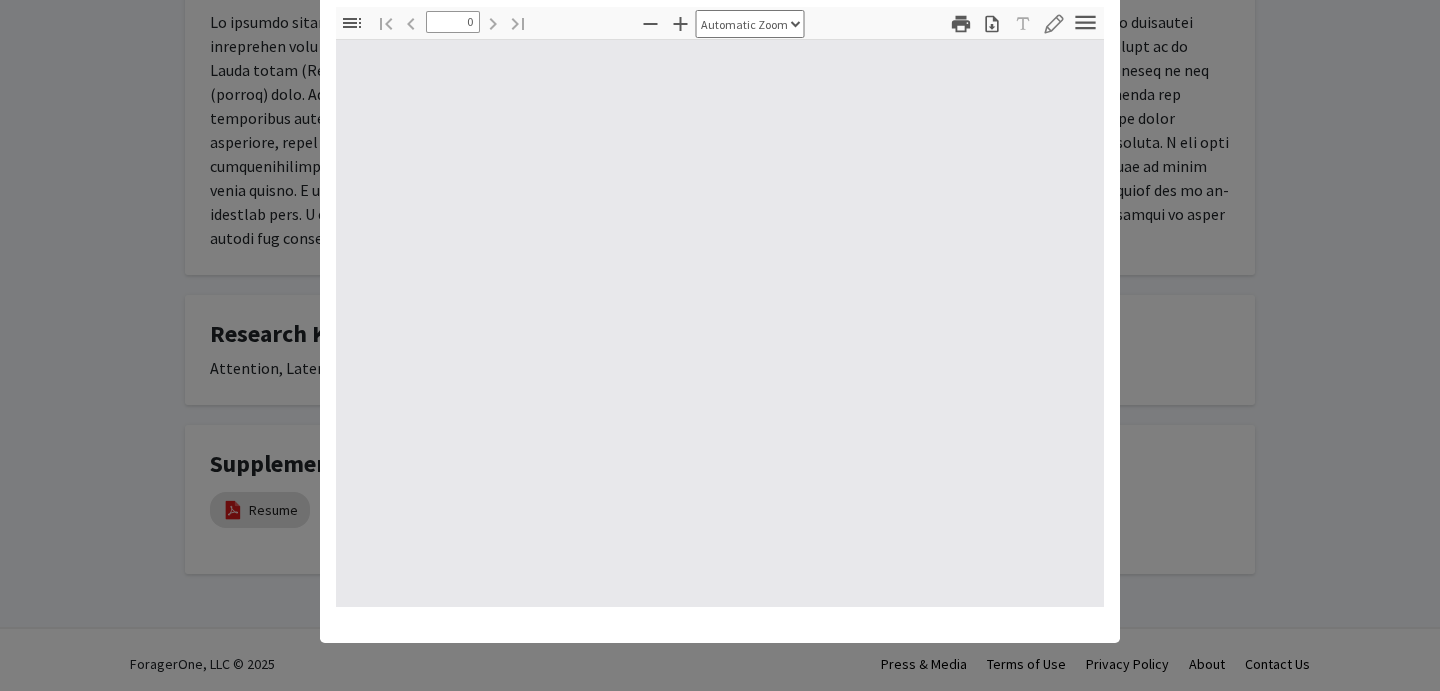 select on "custom" 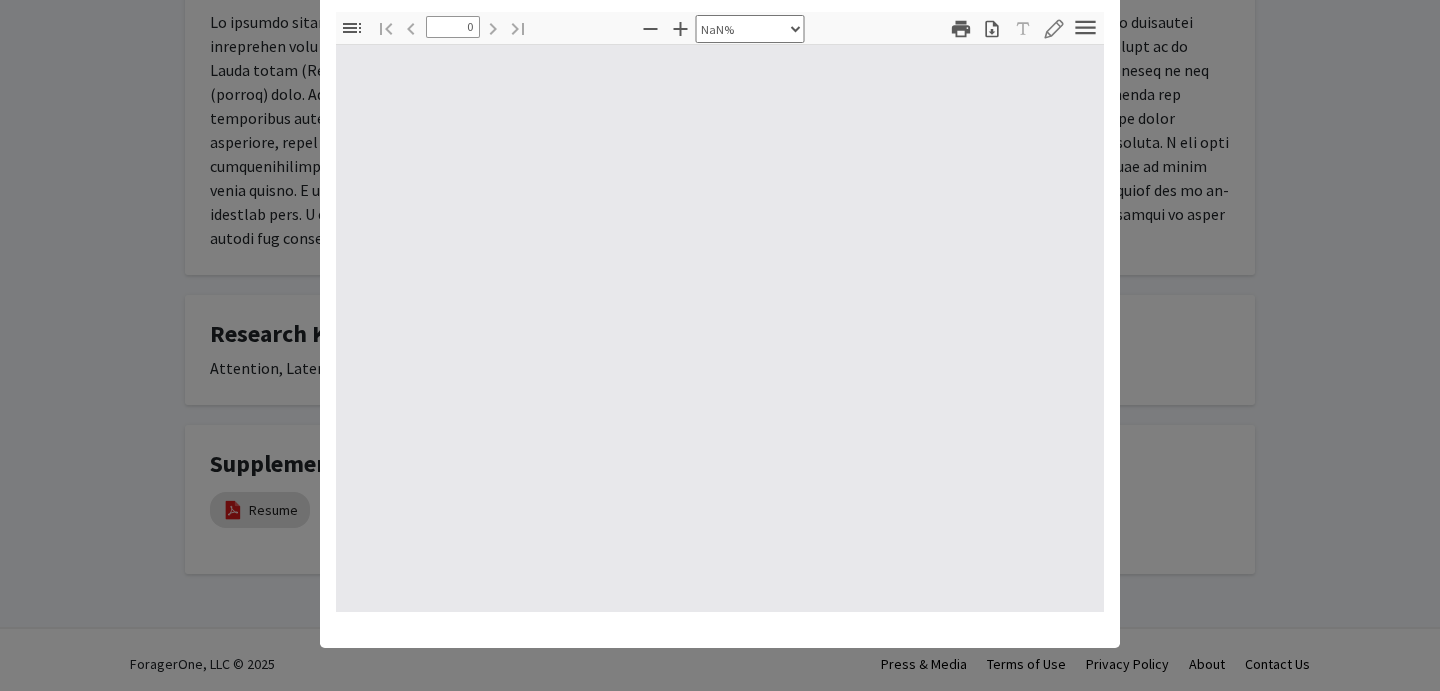 type on "1" 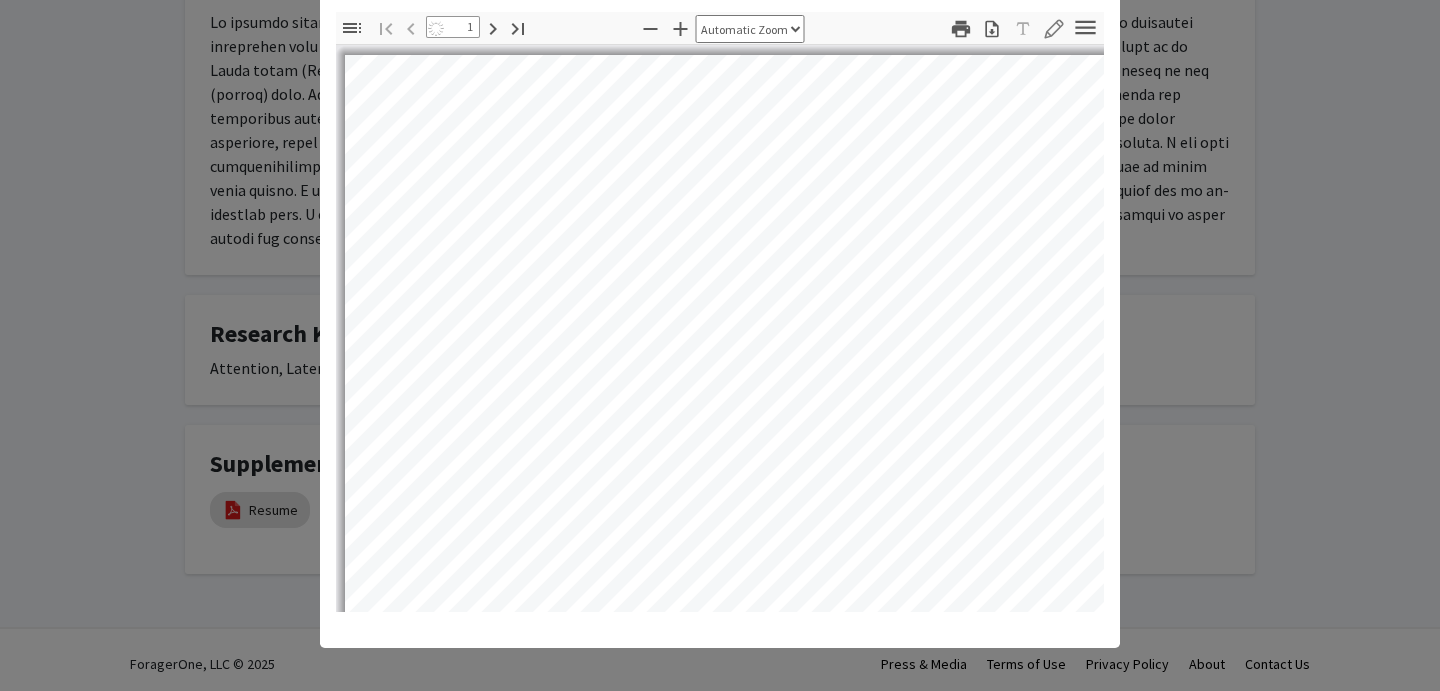 scroll, scrollTop: 86, scrollLeft: 0, axis: vertical 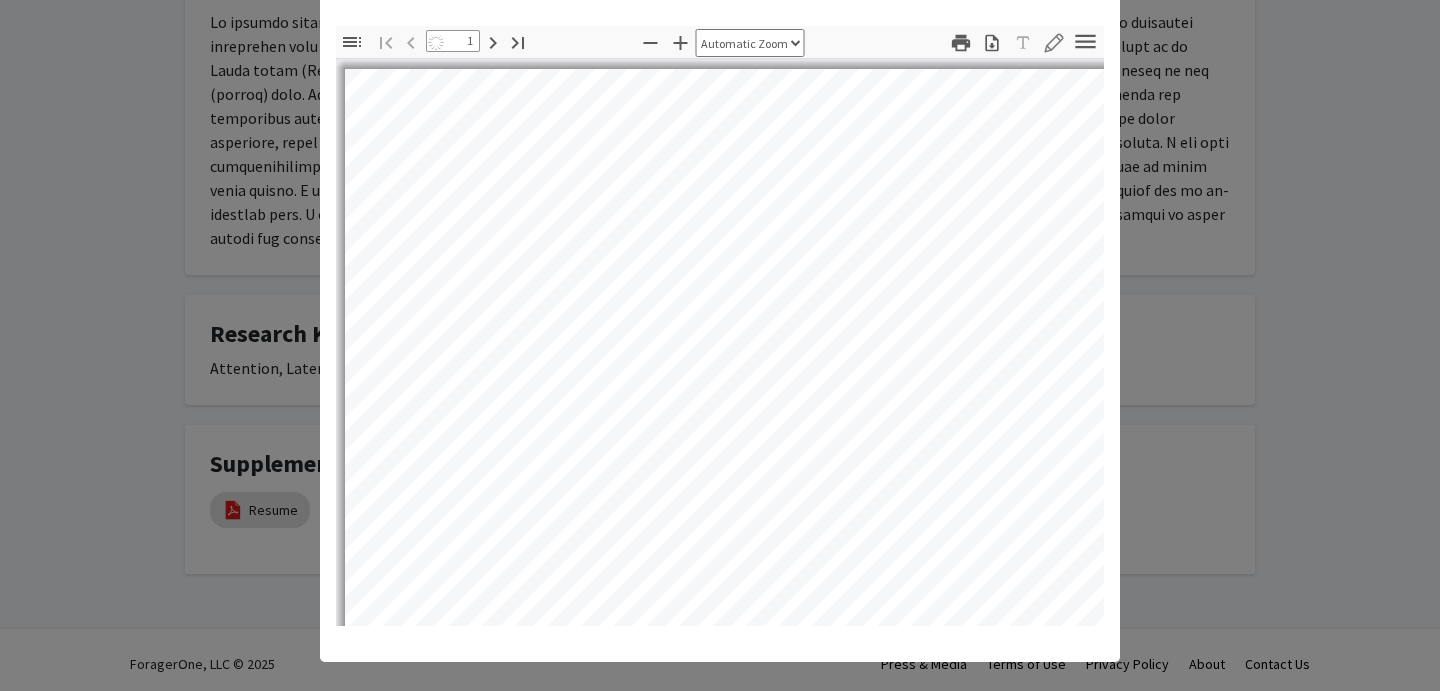 select on "auto" 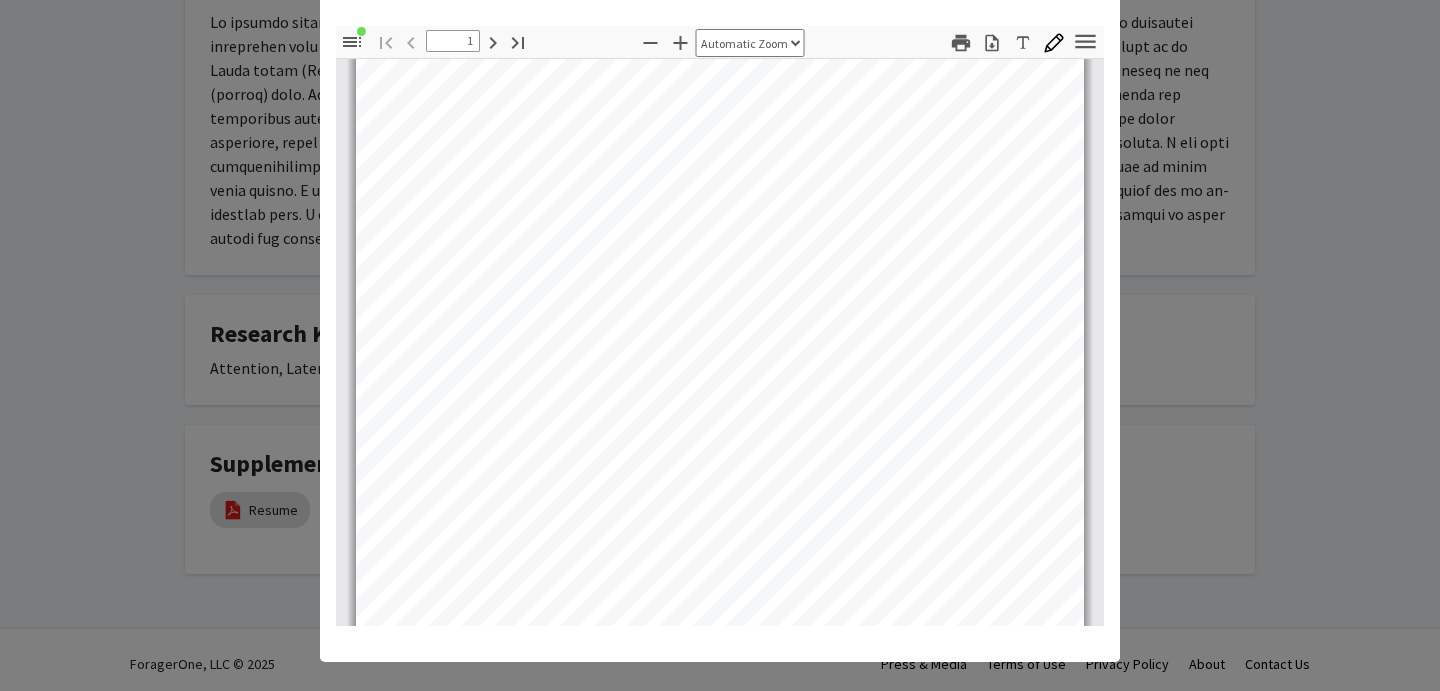scroll, scrollTop: 0, scrollLeft: 0, axis: both 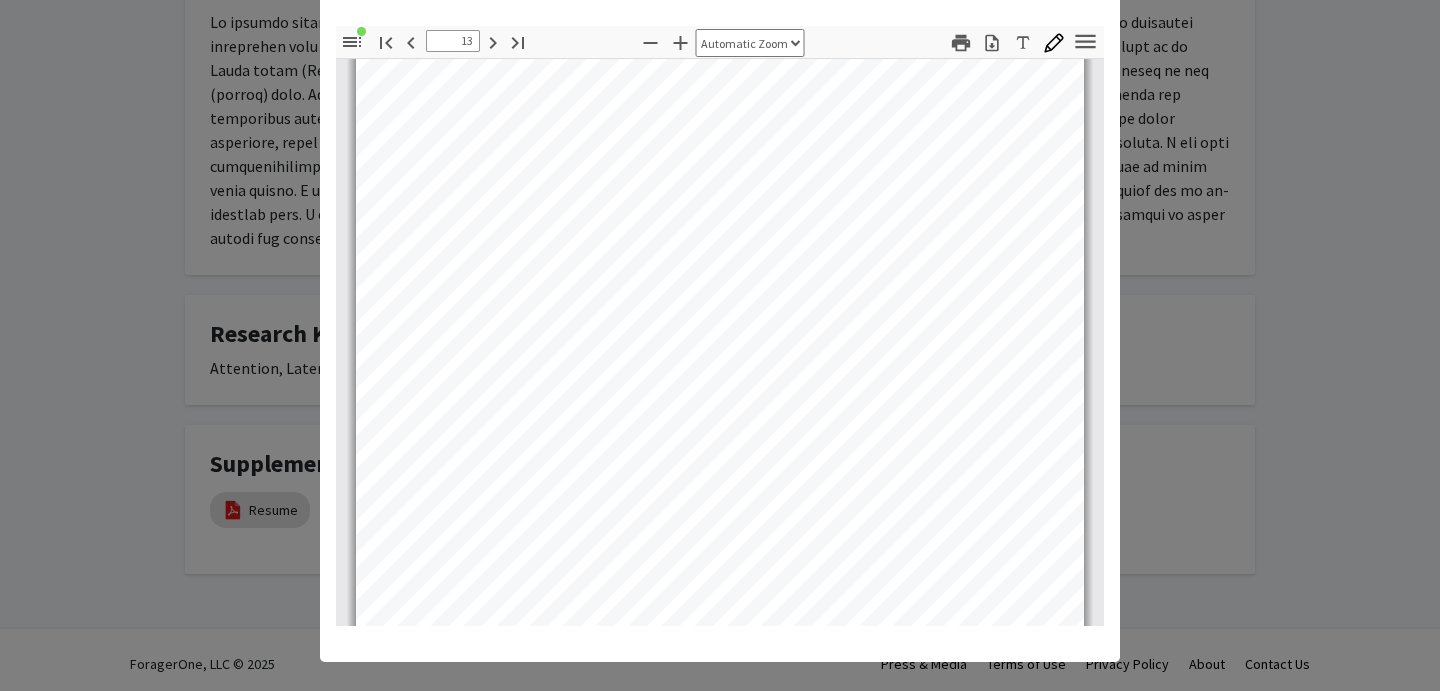 type on "14" 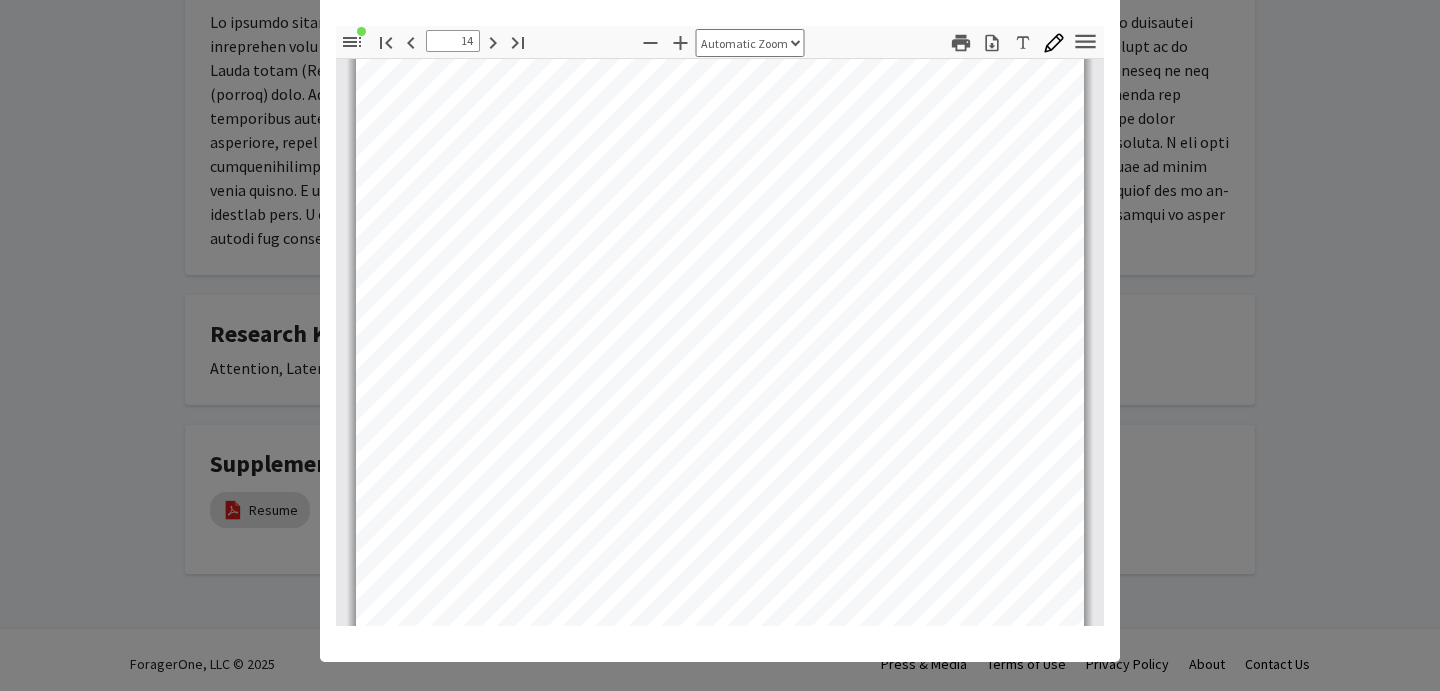 scroll, scrollTop: 12401, scrollLeft: 0, axis: vertical 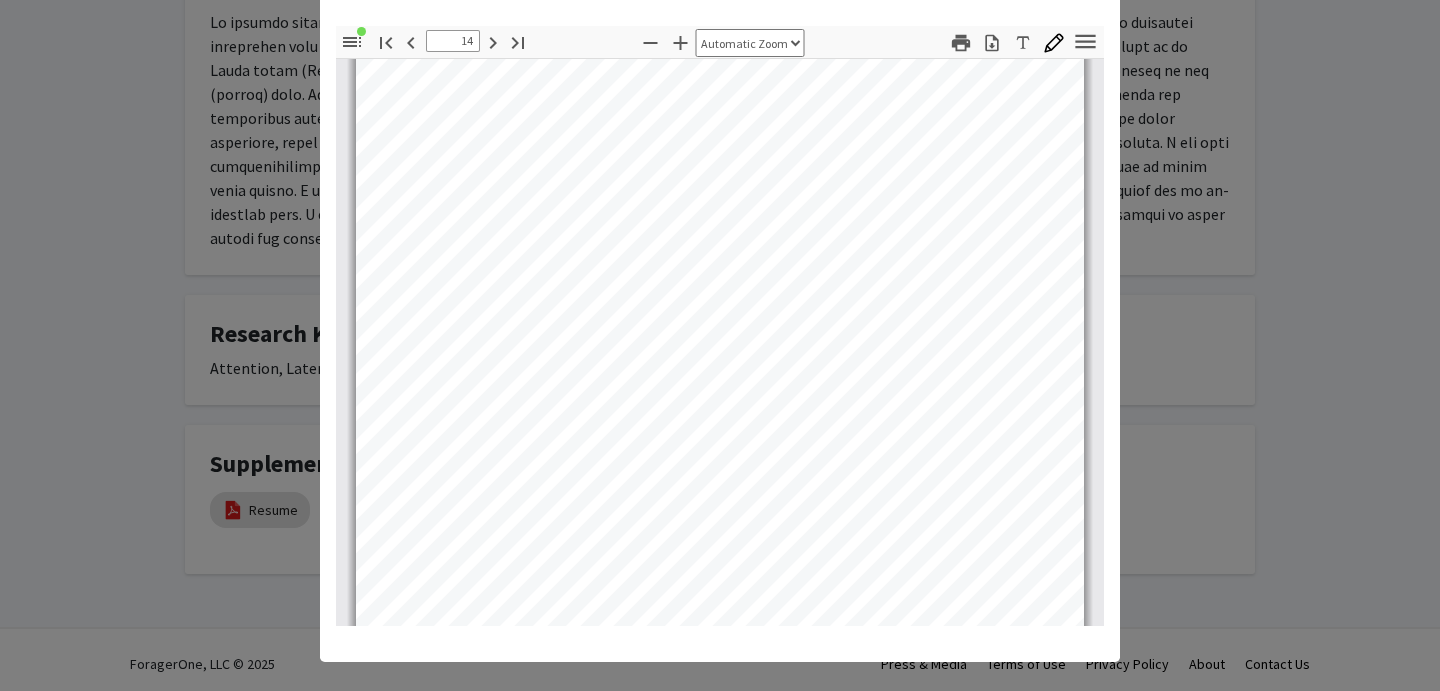 click on "Viewing Resume × Thumbnails Document Outline Attachments Layers Current Outline Item Articles In Preparation (for current status, see [URL][DOMAIN_NAME]) Toggle Sidebar Find Go to First Page Previous 14 of 19 Next Go to Last Page Zoom Out Zoom In Automatic Zoom Actual Size Page Fit Page Width 50% 100% 125% 150% 200% 300% 400% NaN% Hand Tool Text Selection Tool Presentation Mode Open Print Download Text Draw Tools Color #000000 Size Color #000000 Thickness Opacity Presentation Mode Open Print Download Go to First Page Previous Next Go to Last Page Rotate Clockwise Rotate Counterclockwise Text Selection Tool Hand Tool Page Scrolling Vertical Scrolling Horizontal Scrolling Wrapped Scrolling No Spreads Odd Spreads Even Spreads Document Properties… Multiple search terms. Each line is a search term. Previous Next Highlight All Match Case Current page only Pages (e.g. 6-10 or 2,4) Whole Words multiple search terms separated by word boundaries Ignore accents and diacritics Fuzzy search More Information Close OK -" 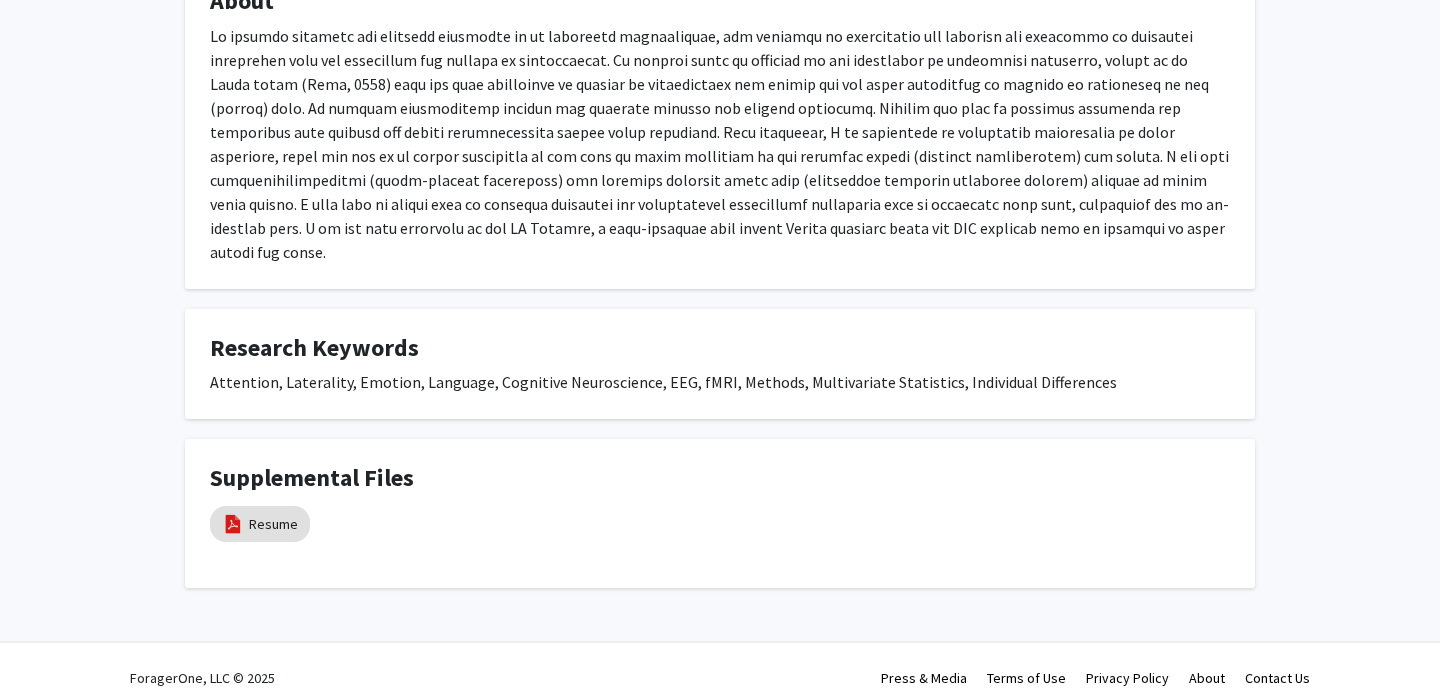 scroll, scrollTop: 541, scrollLeft: 0, axis: vertical 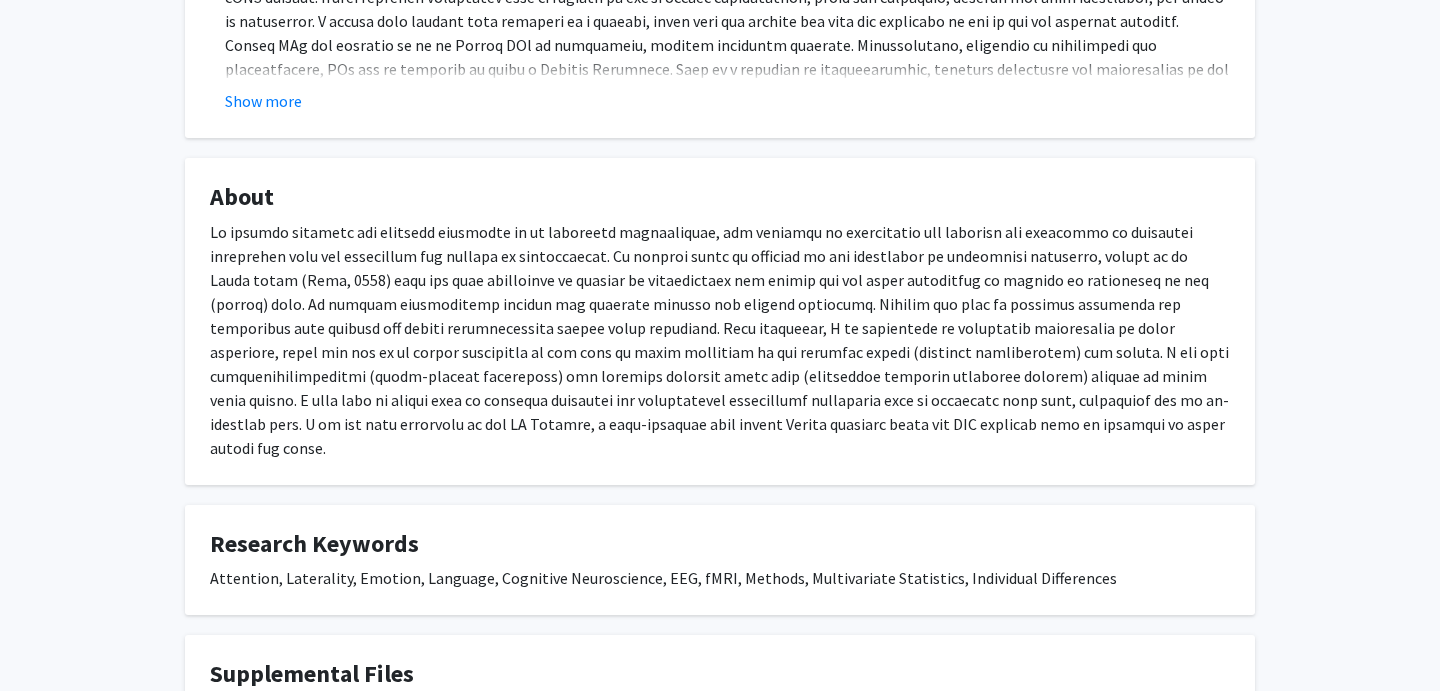 click on "[PERSON_NAME]   Bookmark
Compose Request  Titles:   Senior Research Scientist  Degrees:   No Degree Available  Office Room:   No Office Room Available  Website:   No Website Available  Departments:   Human Development & Quantitative Methodology  Accepting Students  Open Projects  Cognitive Neuroscience Studies of Hemispheric Attention and Emotion  Seeking: Undergraduate(s) Opportunity Type:  Academic Credit, Volunteer  Time Commitment:  5 - 10 hours/week  Application Deadline:  Not Provided  Show more  About   Research Keywords  Attention, Laterality, Emotion, Language, Cognitive Neuroscience, EEG, fMRI, Methods, Multivariate Statistics, Individual Differences Supplemental Files  Resume" 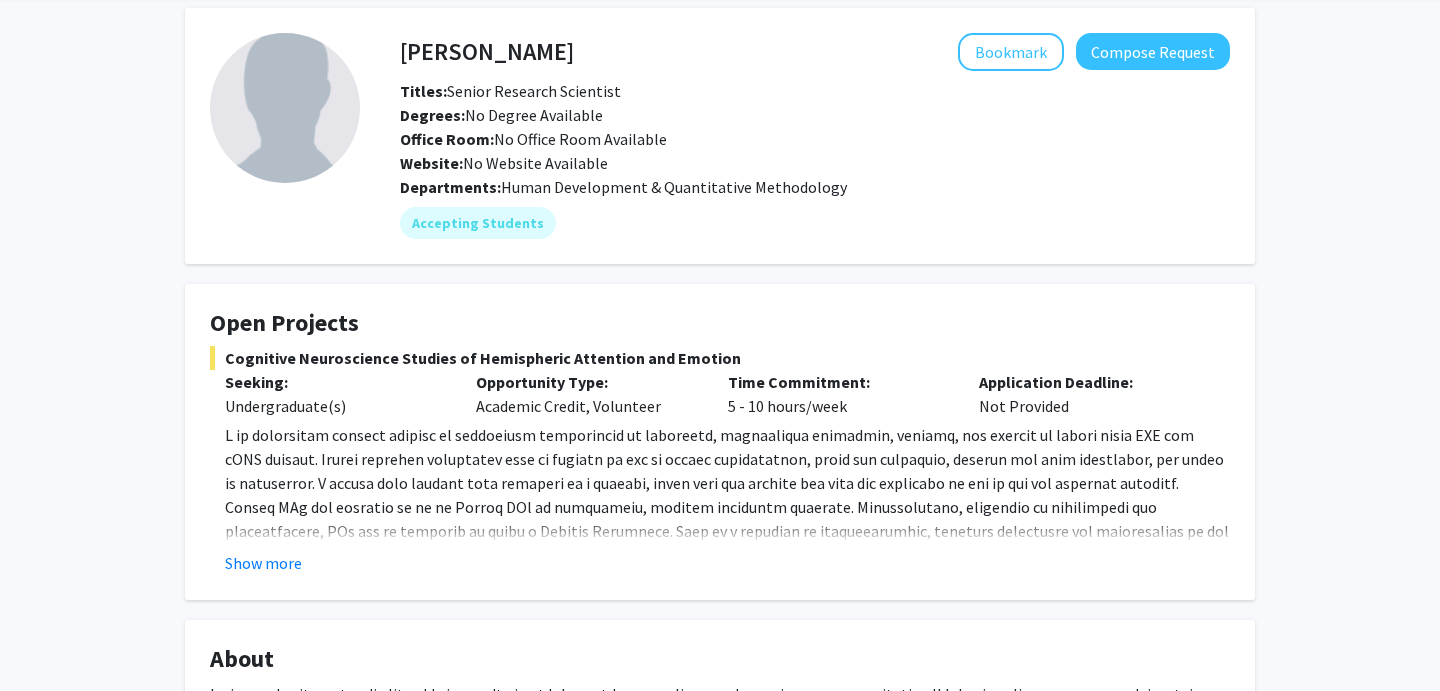 scroll, scrollTop: 91, scrollLeft: 0, axis: vertical 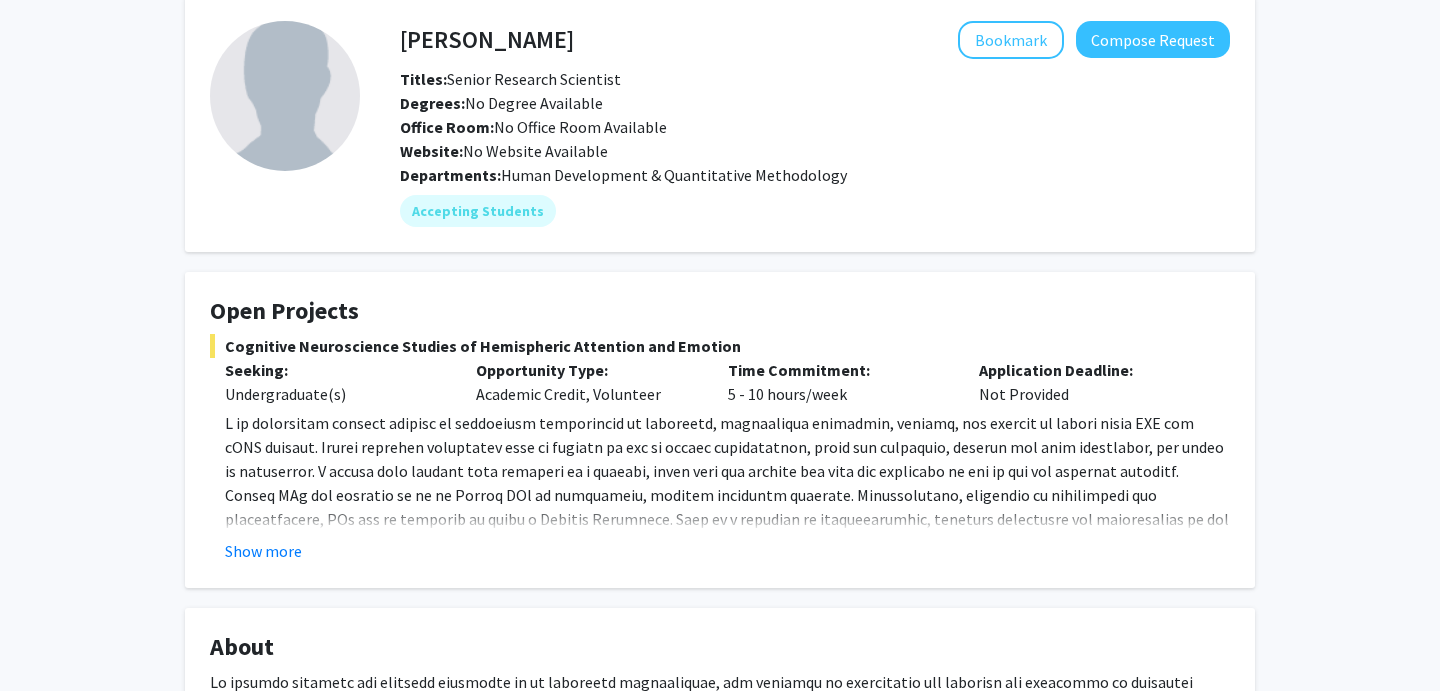 click on "Show more" 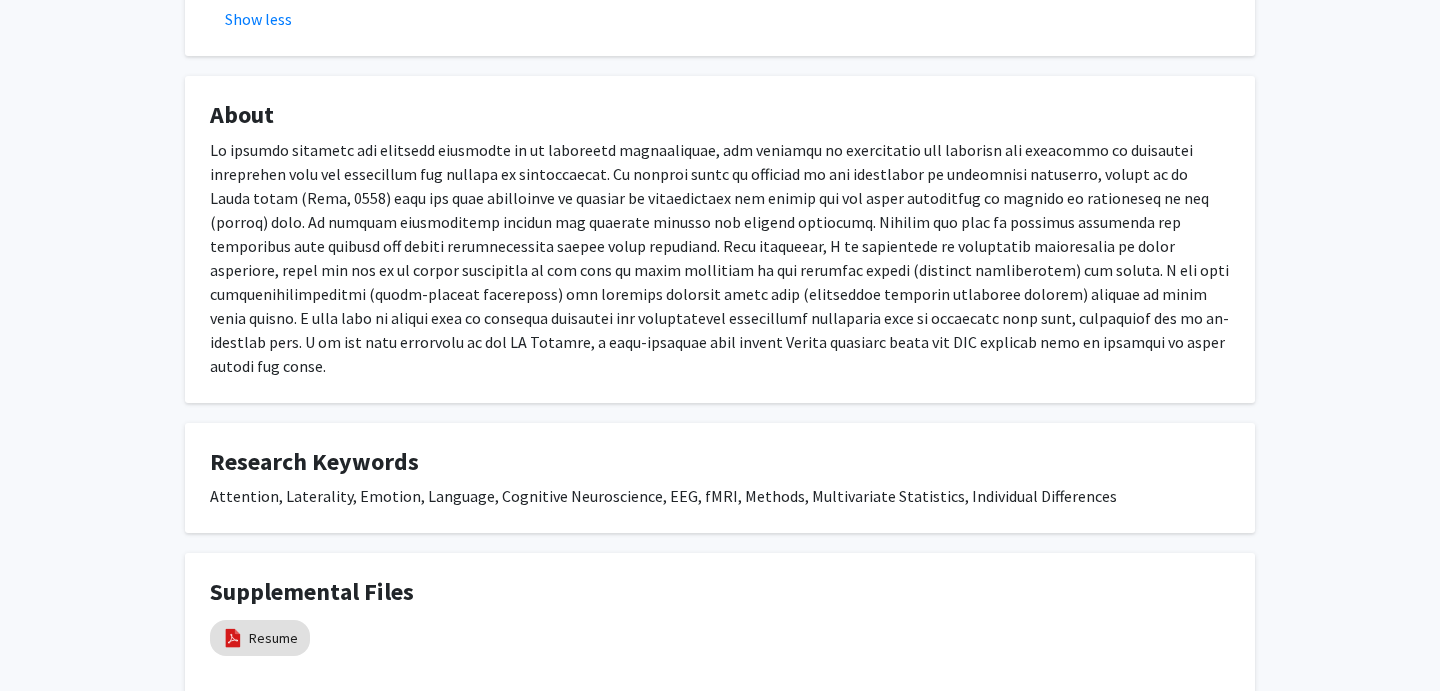 scroll, scrollTop: 708, scrollLeft: 0, axis: vertical 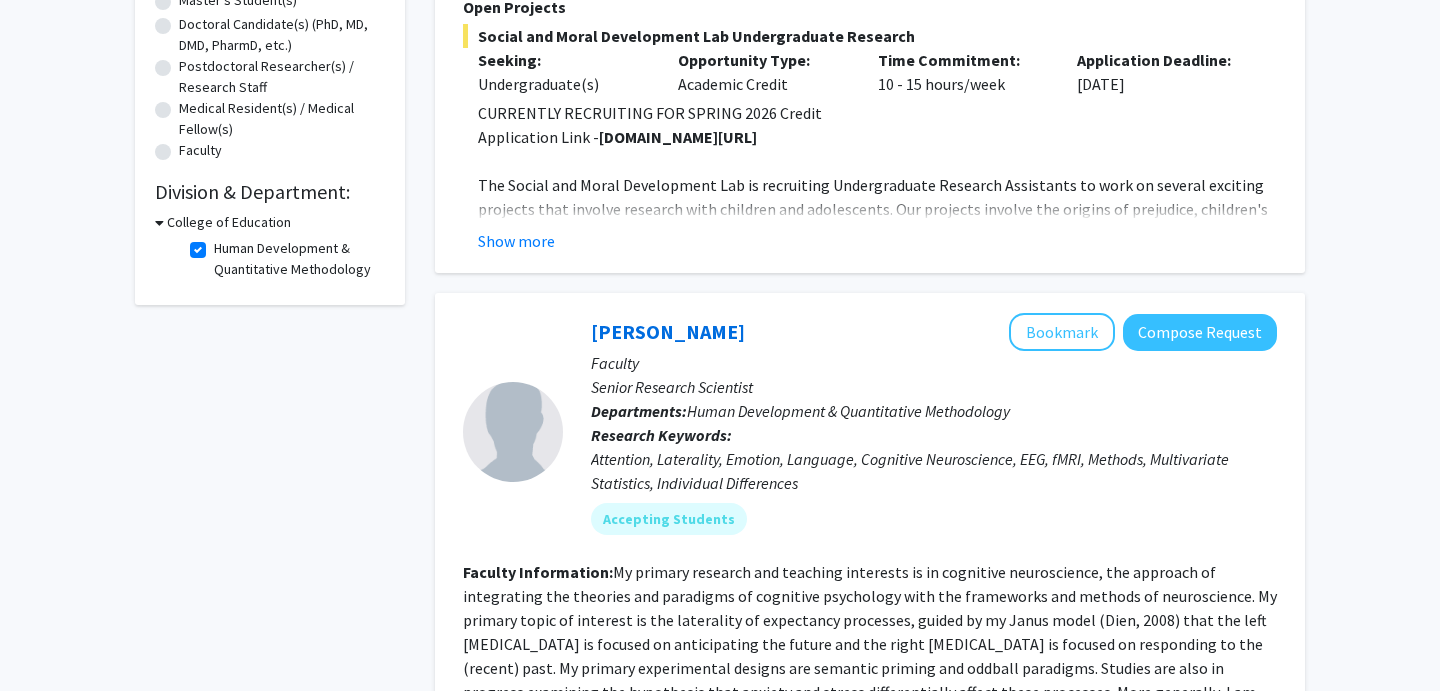 click on "Human Development & Quantitative Methodology" 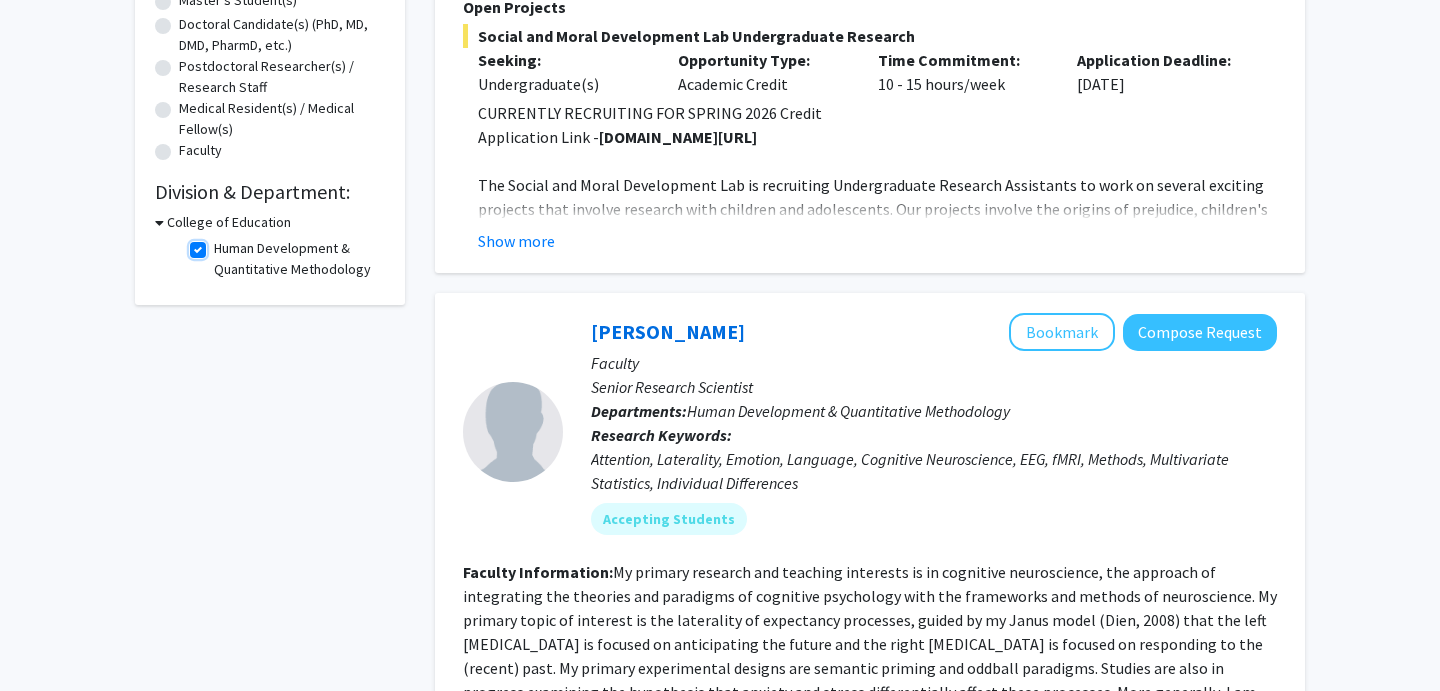 click on "Human Development & Quantitative Methodology" at bounding box center (220, 244) 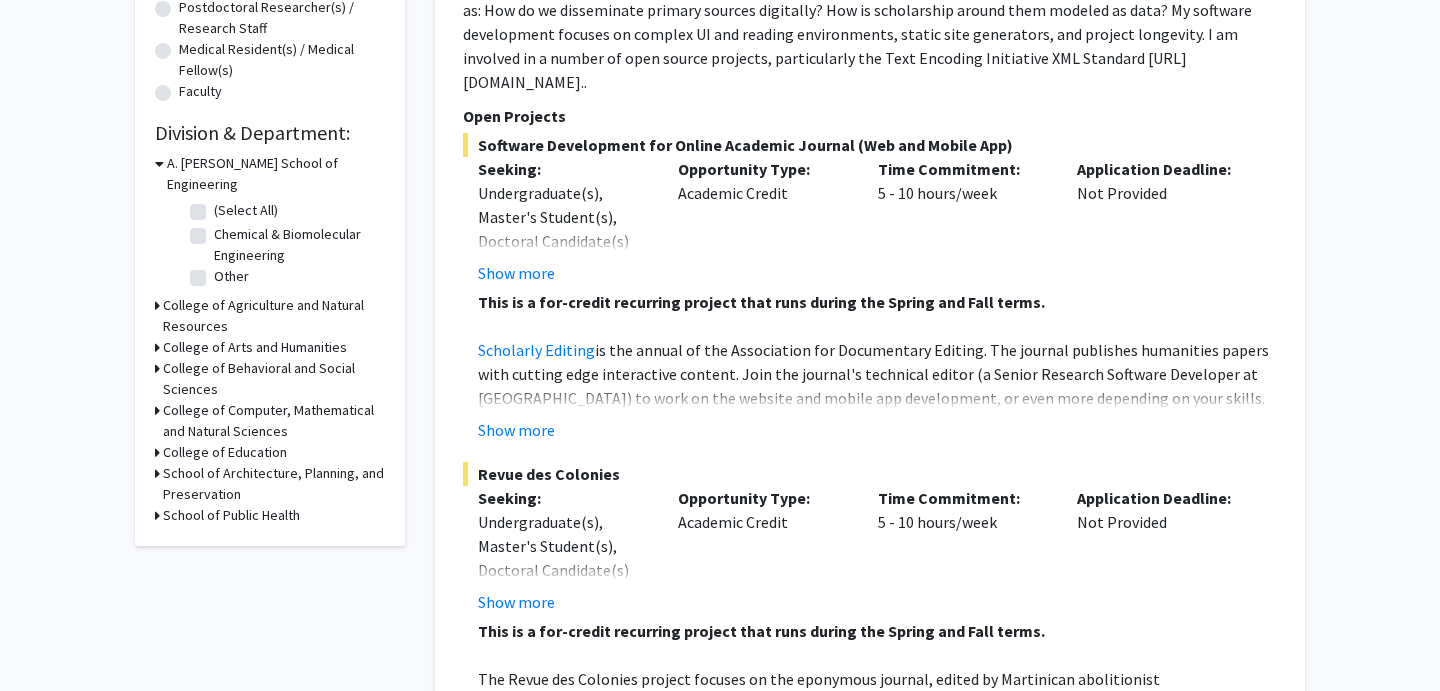 scroll, scrollTop: 496, scrollLeft: 0, axis: vertical 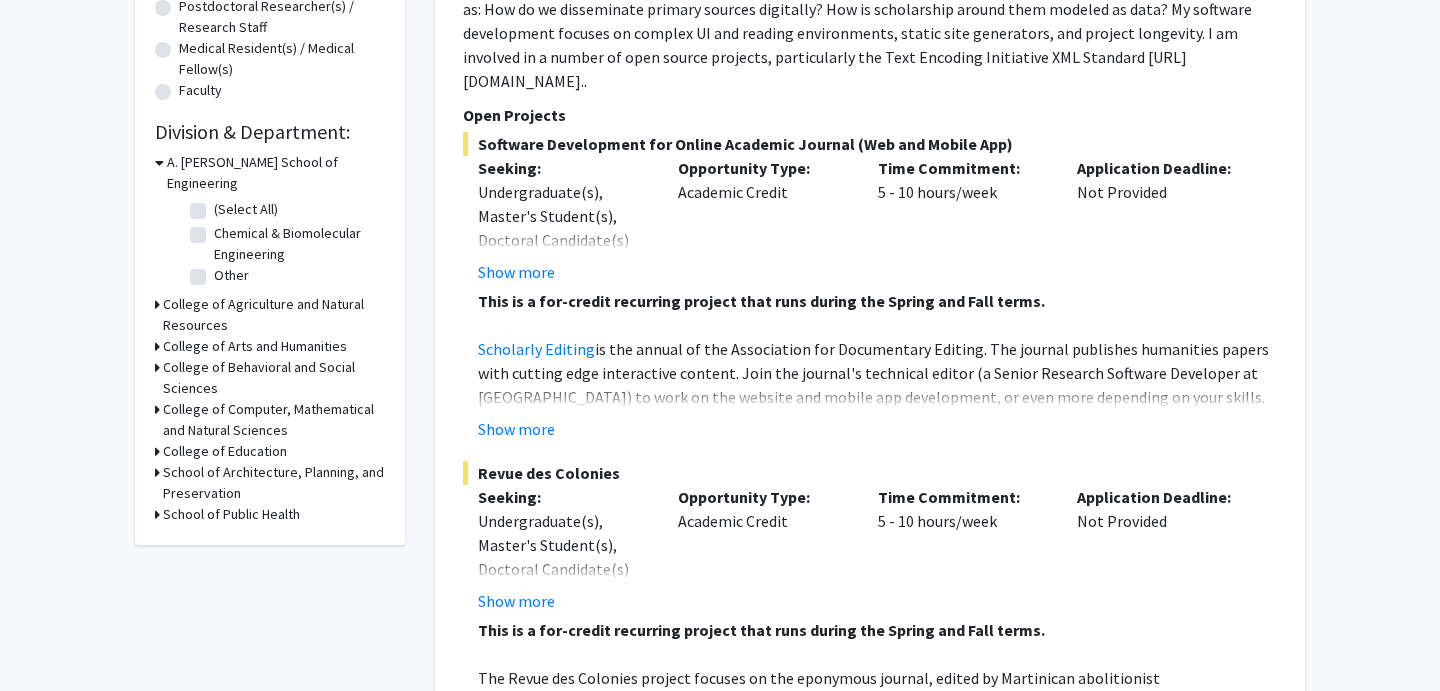 click on "College of Computer, Mathematical and Natural Sciences" at bounding box center [274, 420] 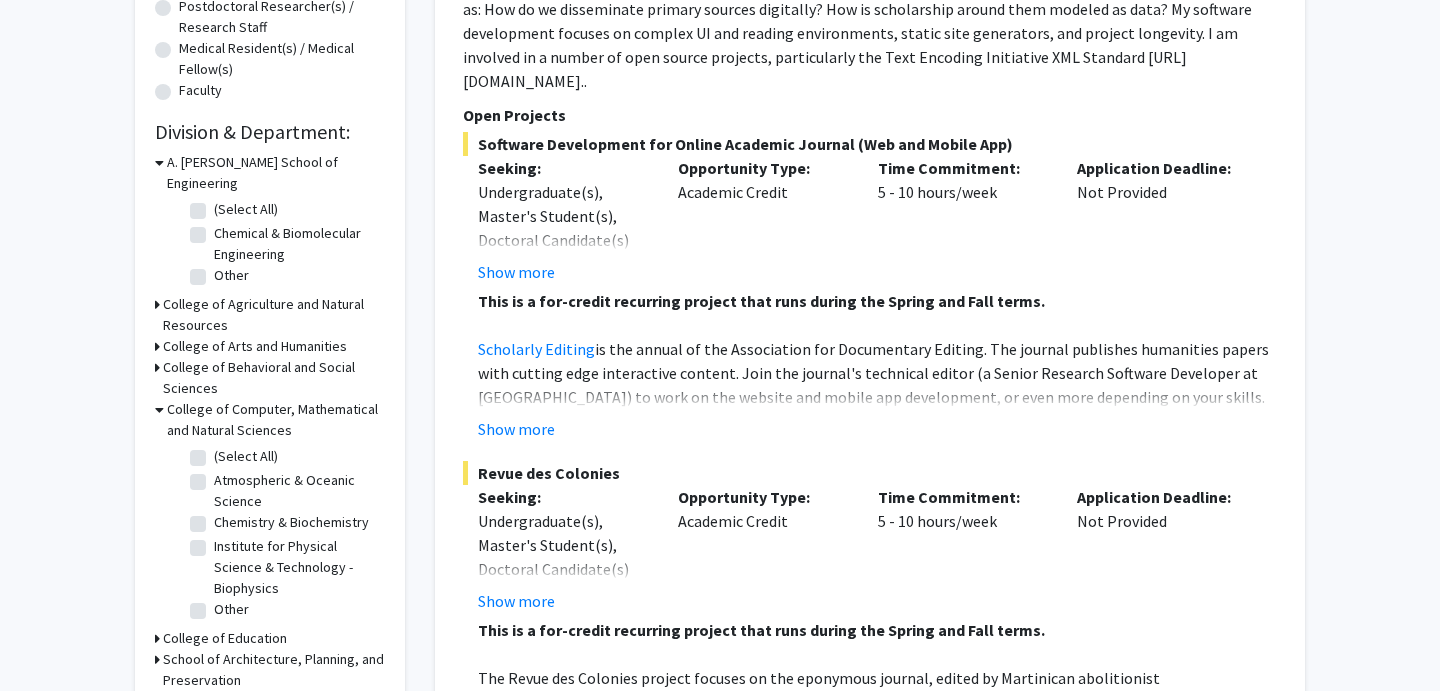 click on "College of Behavioral and Social Sciences" at bounding box center [274, 378] 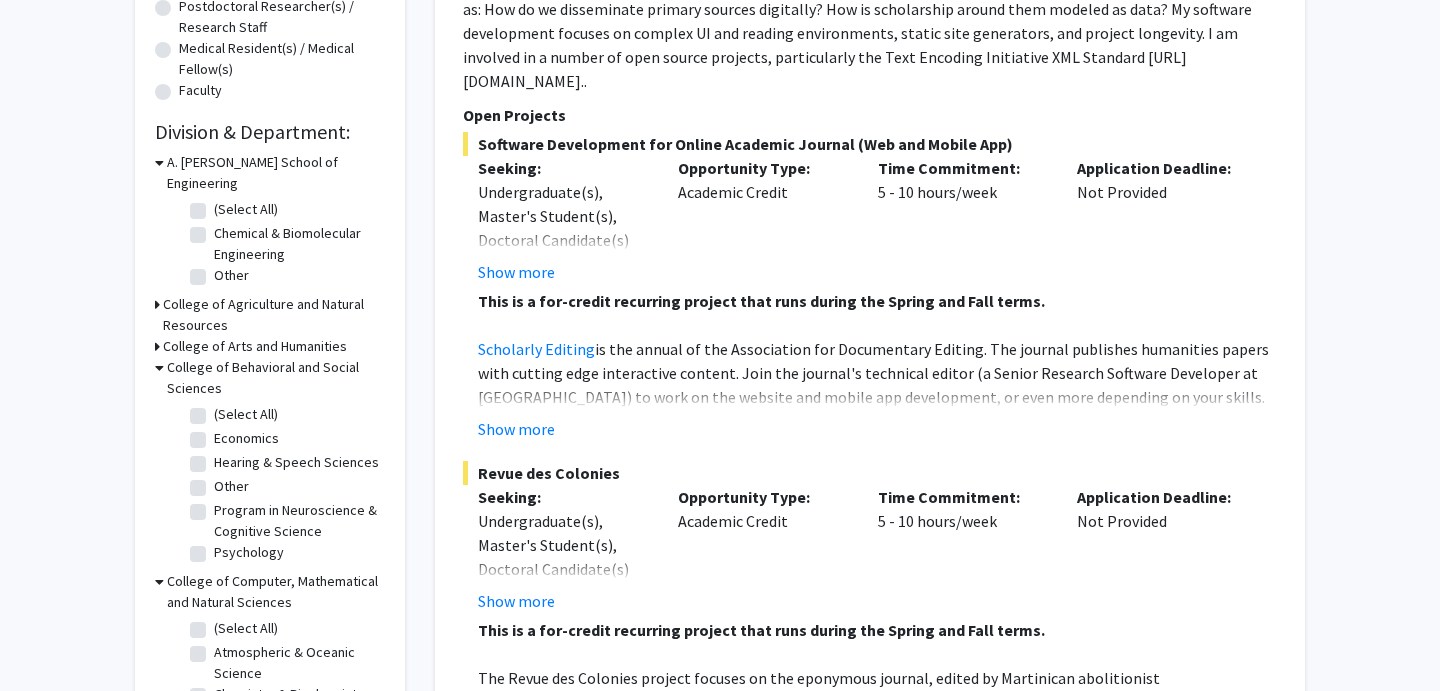 click on "College of Behavioral and Social Sciences" at bounding box center (276, 378) 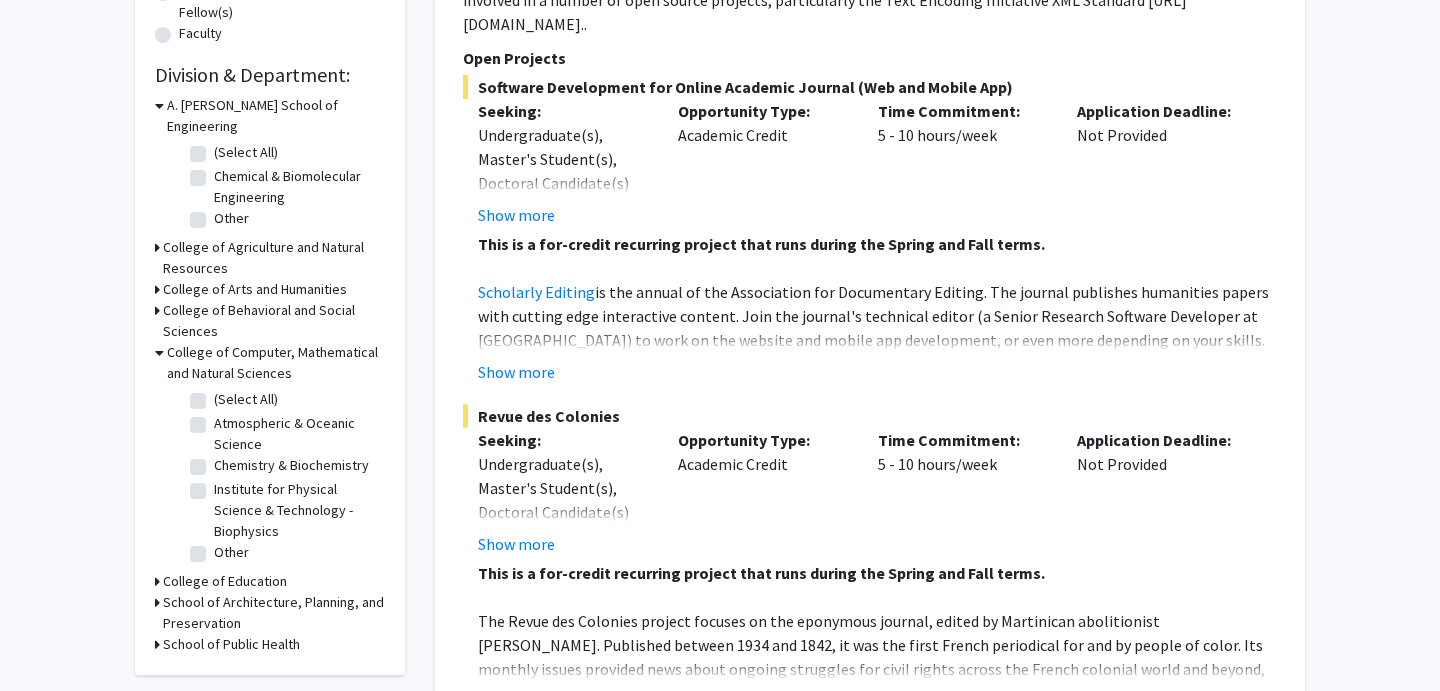 scroll, scrollTop: 559, scrollLeft: 0, axis: vertical 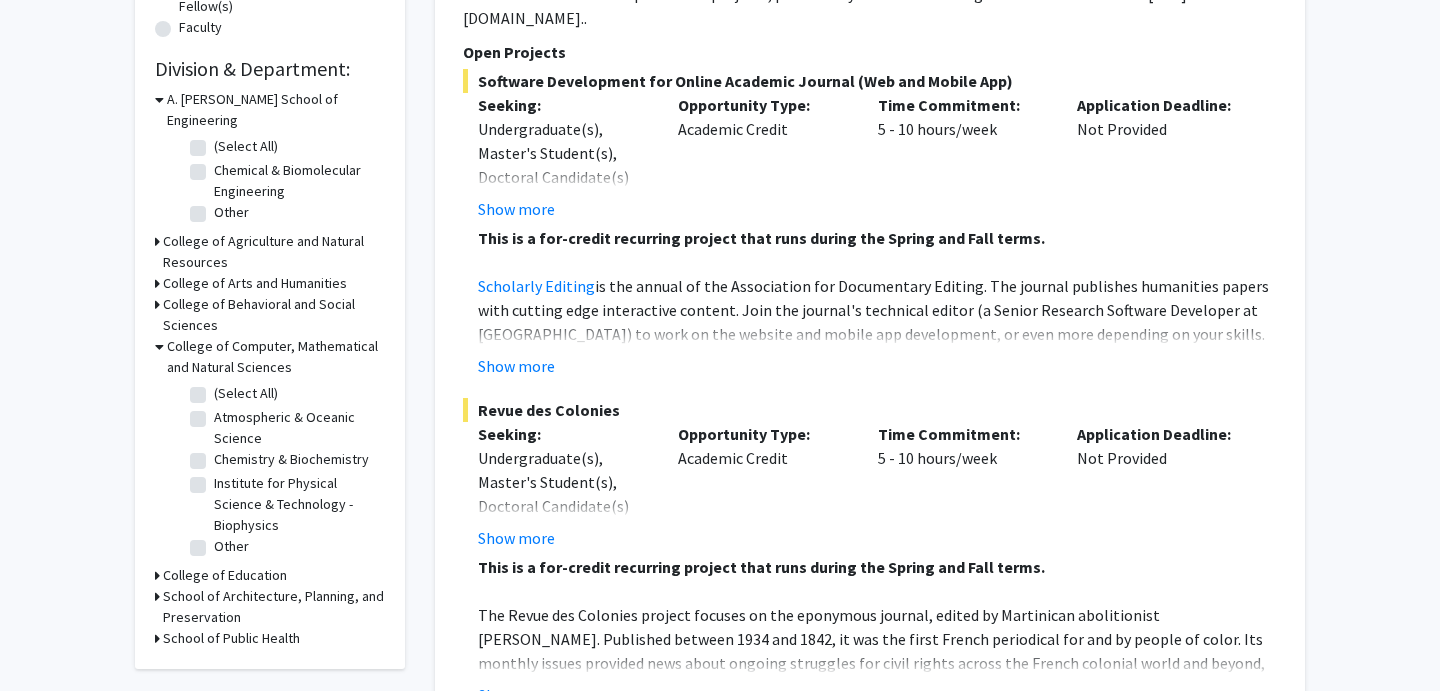 click on "(Select All)" 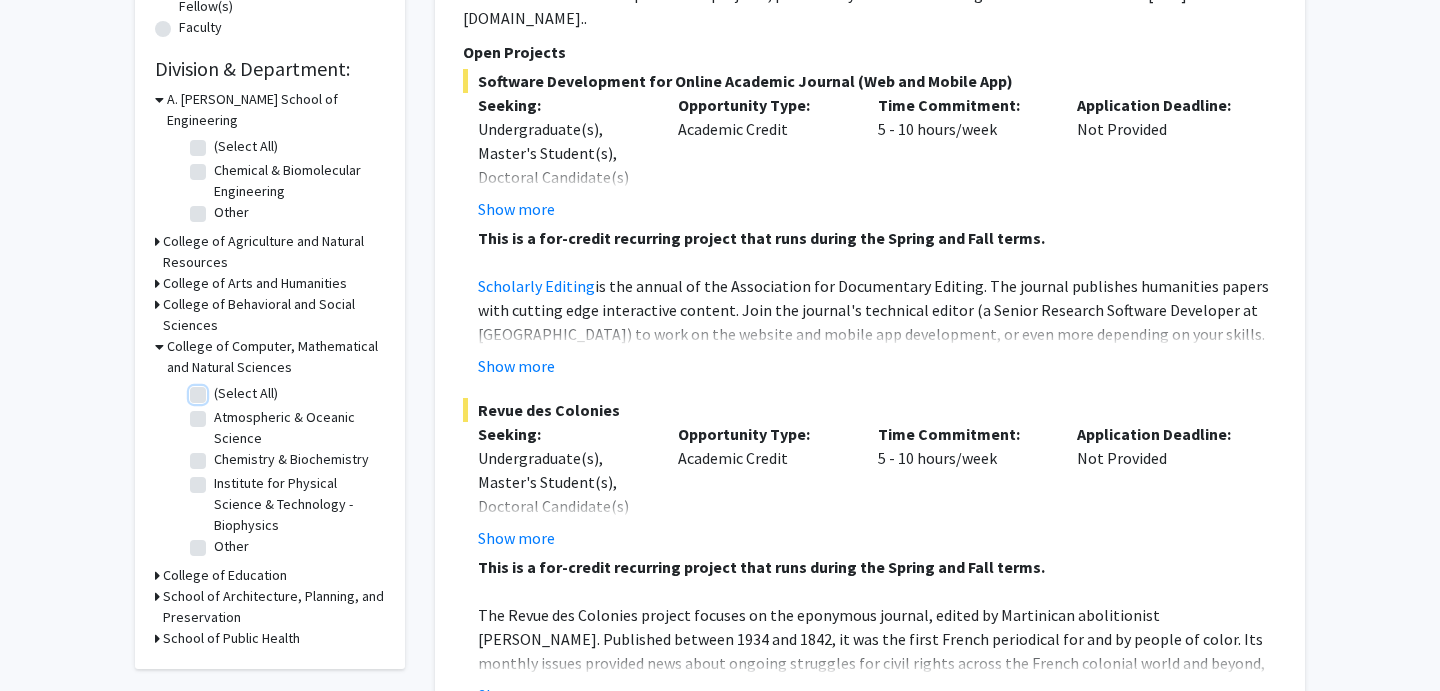 click on "(Select All)" at bounding box center (220, 389) 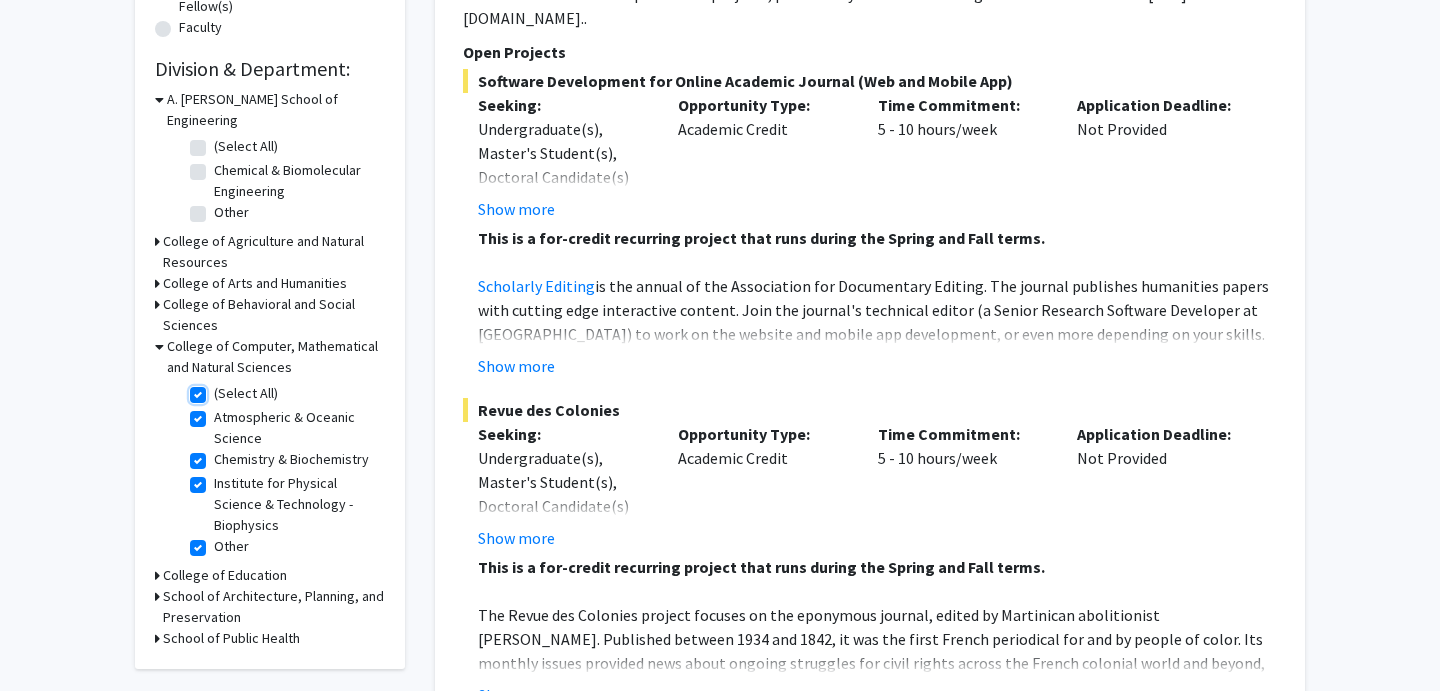 checkbox on "true" 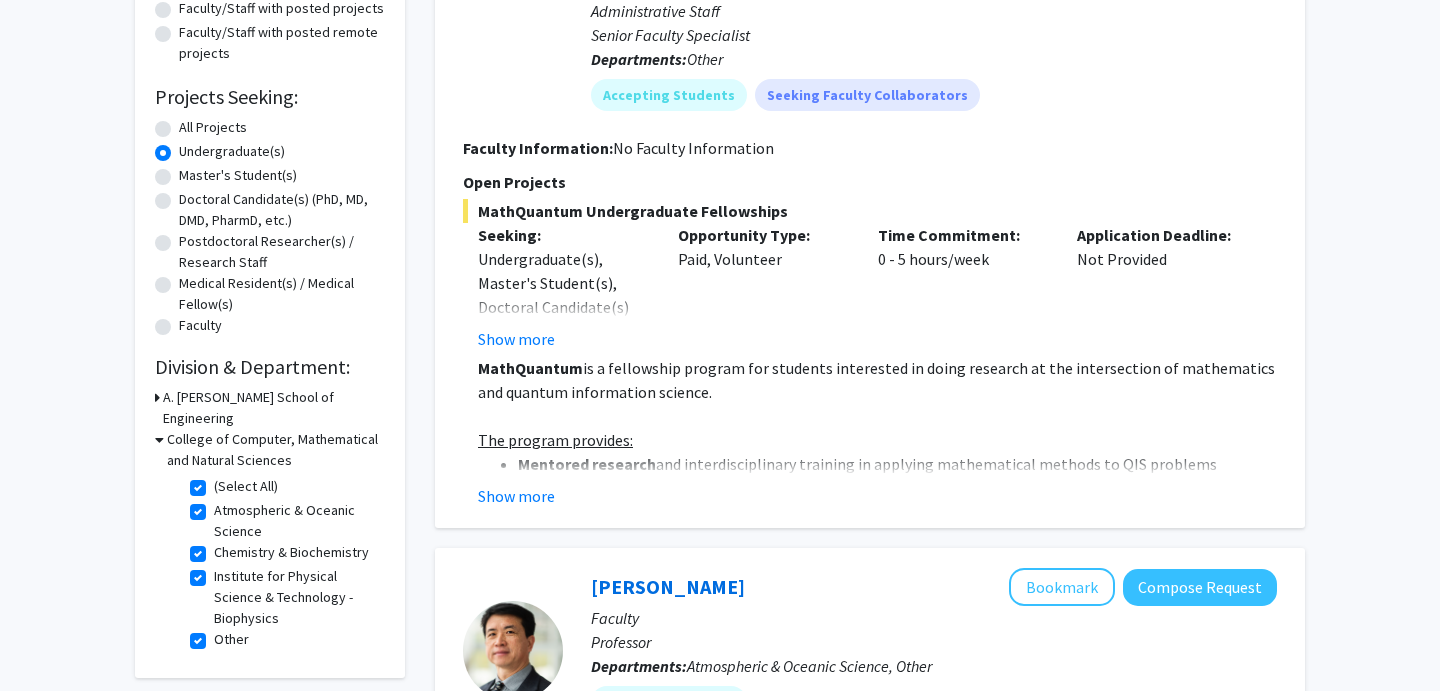 scroll, scrollTop: 307, scrollLeft: 0, axis: vertical 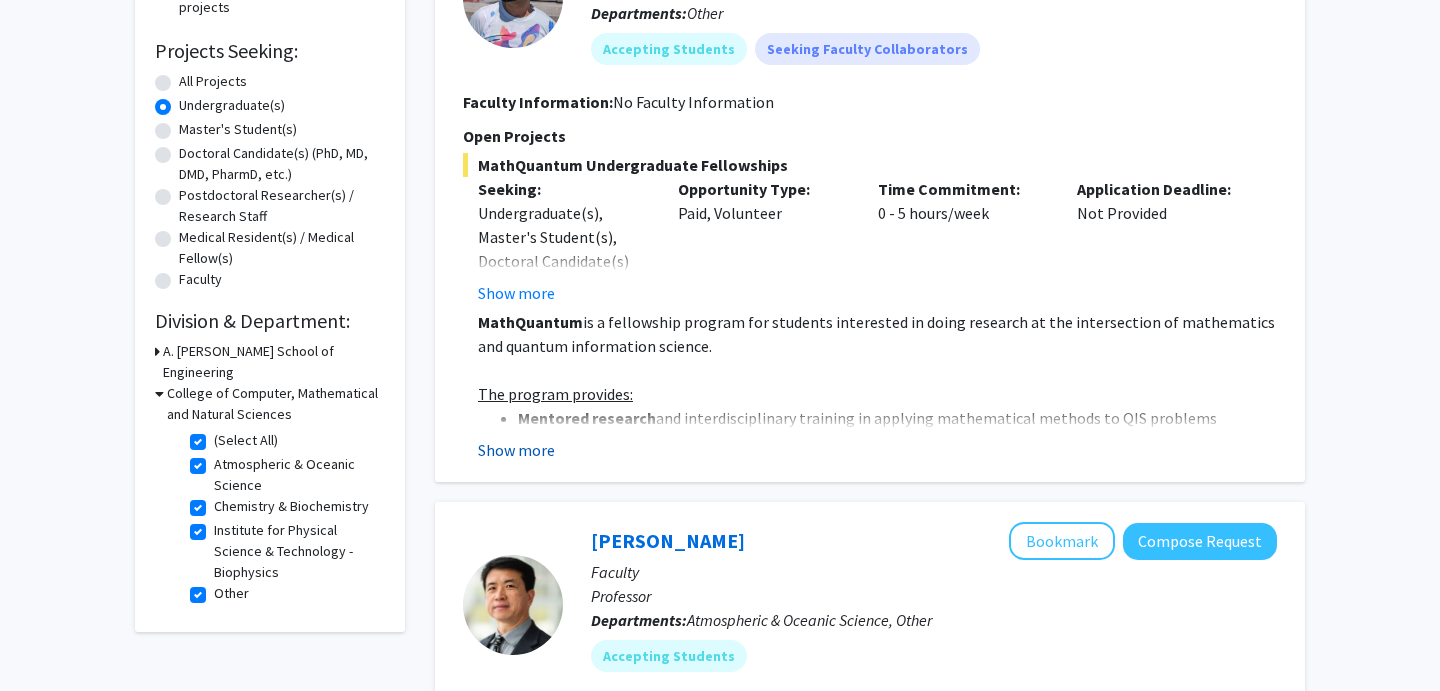 click on "Show more" 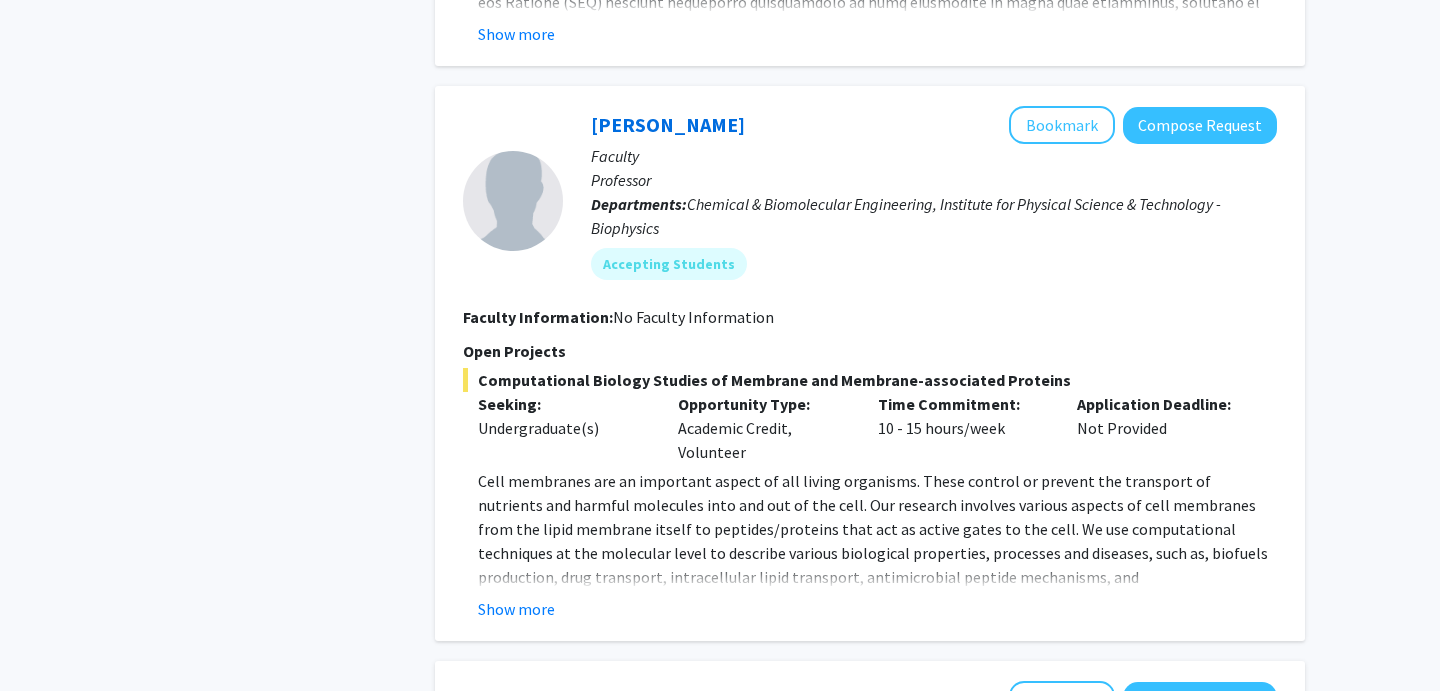 scroll, scrollTop: 2417, scrollLeft: 0, axis: vertical 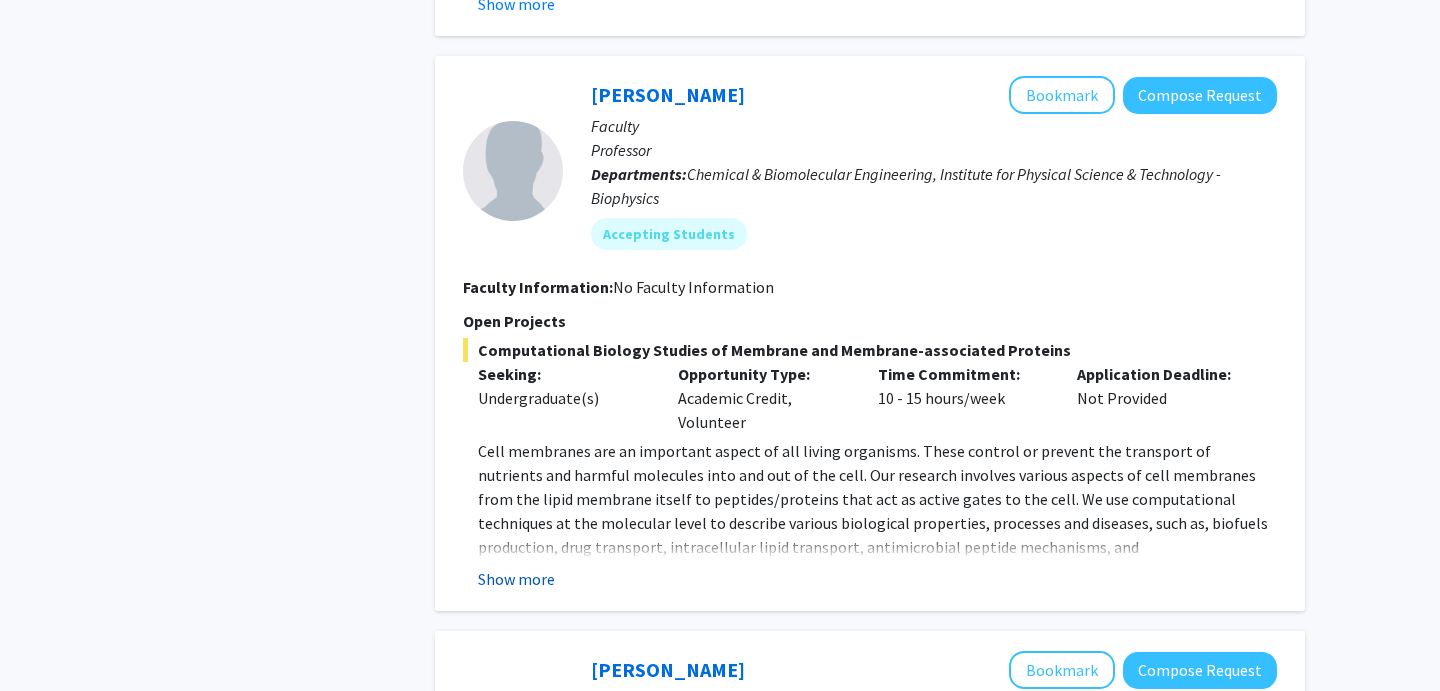 click on "Show more" 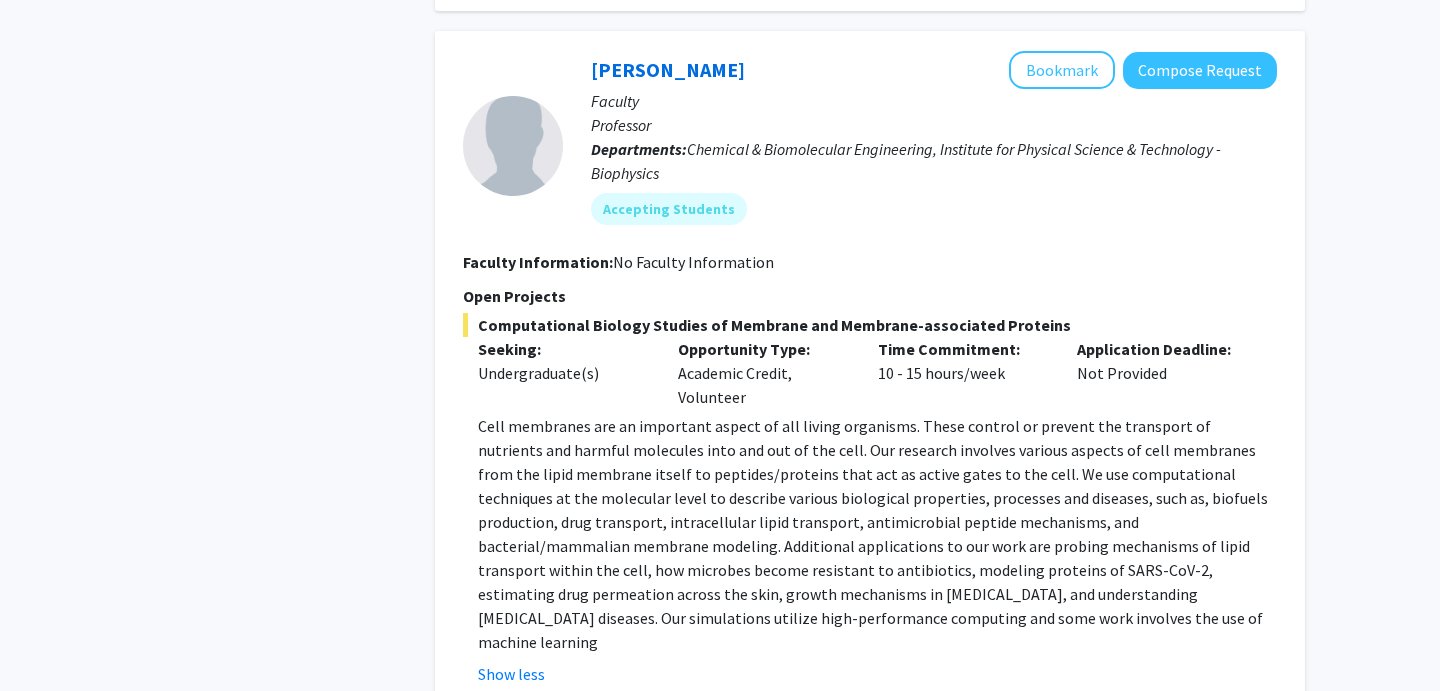scroll, scrollTop: 2439, scrollLeft: 0, axis: vertical 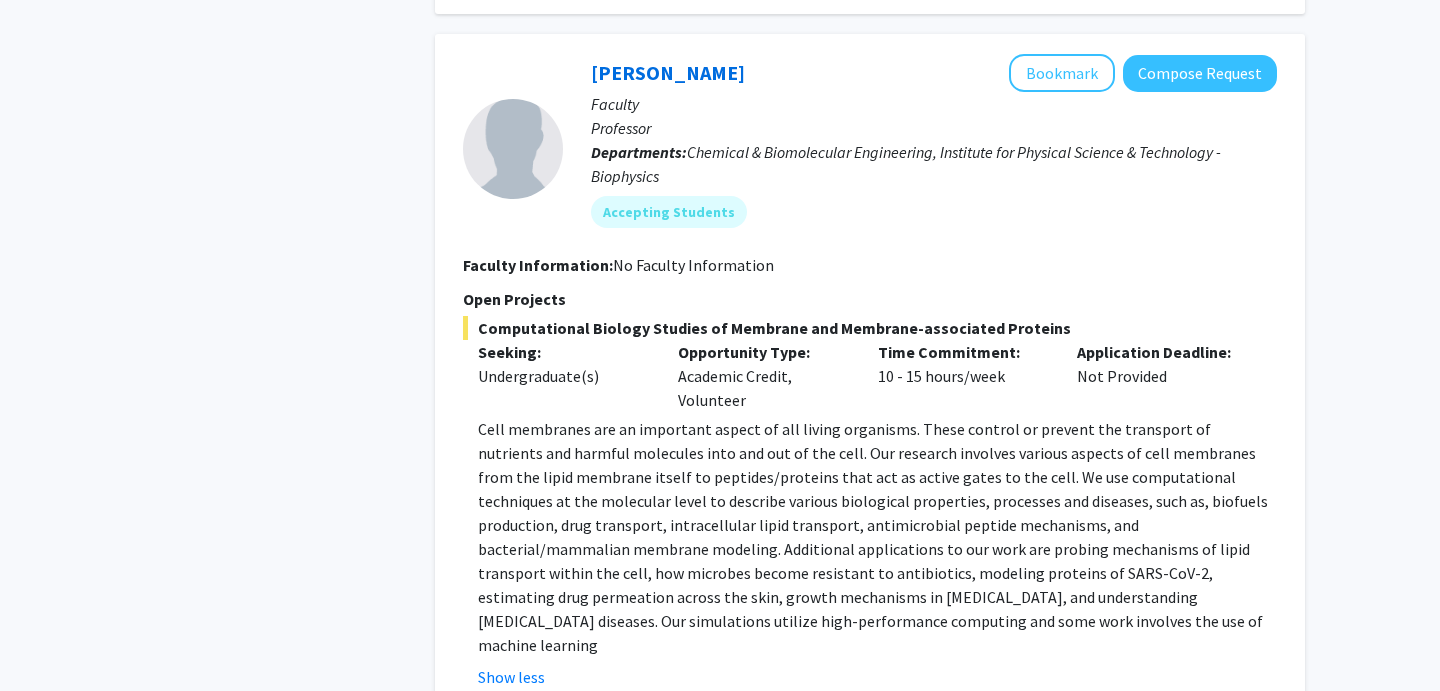 click on "Refine By Collaboration Status: Collaboration Status  All Faculty/Staff    Collaboration Status  Faculty/Staff accepting students    Collaboration Status  Faculty/Staff with posted projects    Collaboration Status  Faculty/Staff with posted remote projects    Projects Seeking: Projects Seeking Level  All Projects    Projects Seeking Level  Undergraduate(s)    Projects Seeking Level  Master's Student(s)    Projects Seeking Level  Doctoral Candidate(s) (PhD, MD, DMD, PharmD, etc.)    Projects Seeking Level  Postdoctoral Researcher(s) / Research Staff    Projects Seeking Level  Medical Resident(s) / Medical Fellow(s)    Projects Seeking Level  Faculty    Division & Department:      A. [PERSON_NAME] School of Engineering       College of Computer, Mathematical and Natural Sciences  (Select All)  (Select All)  Atmospheric & Oceanic Science  Atmospheric & Oceanic Science  Chemistry & Biochemistry  Chemistry & Biochemistry  Institute for Physical Science & Technology - Biophysics Other  Other  Search 1 1" 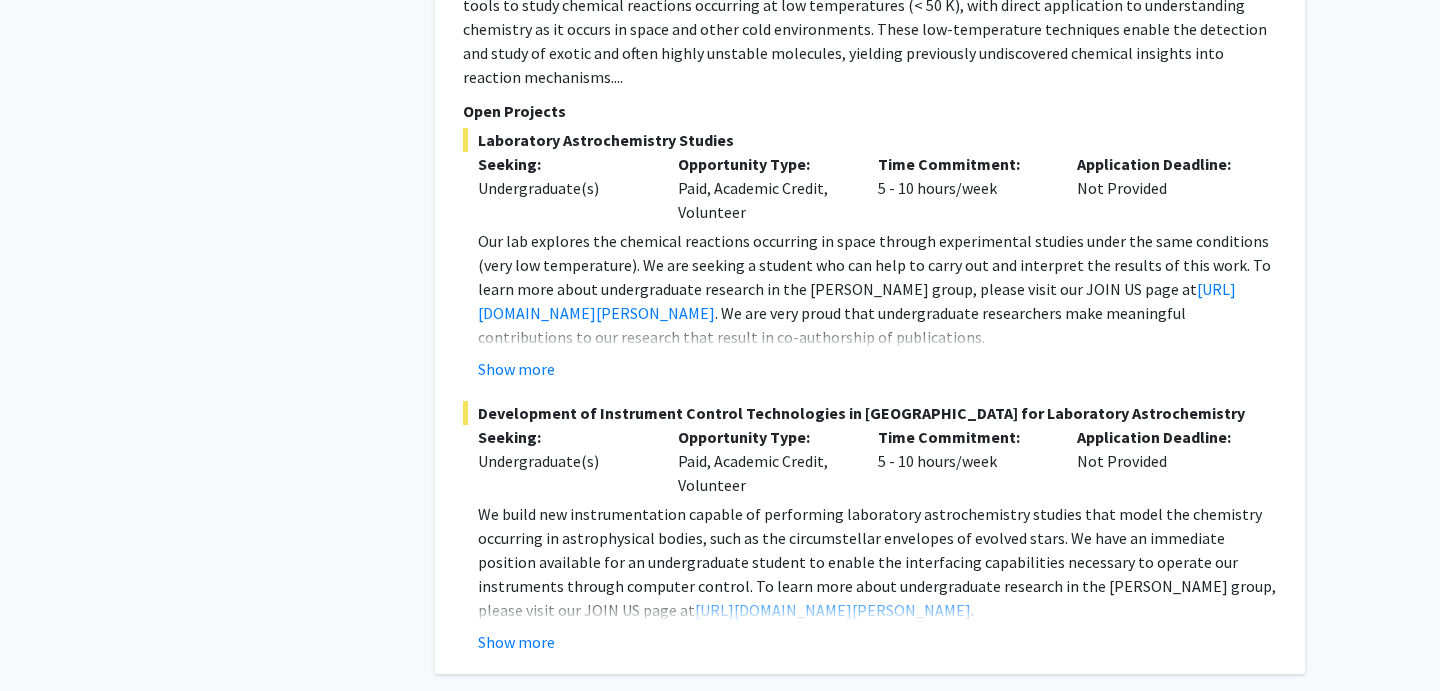 scroll, scrollTop: 3519, scrollLeft: 0, axis: vertical 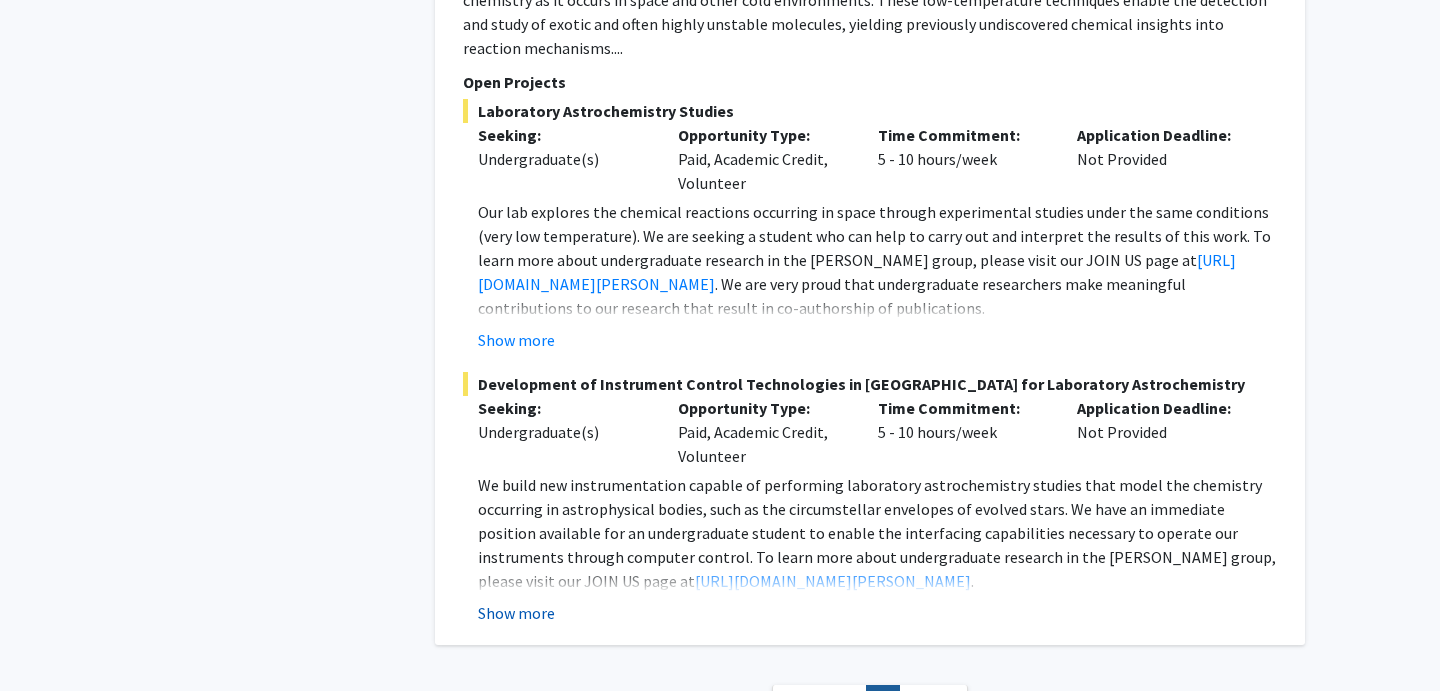 click on "Show more" 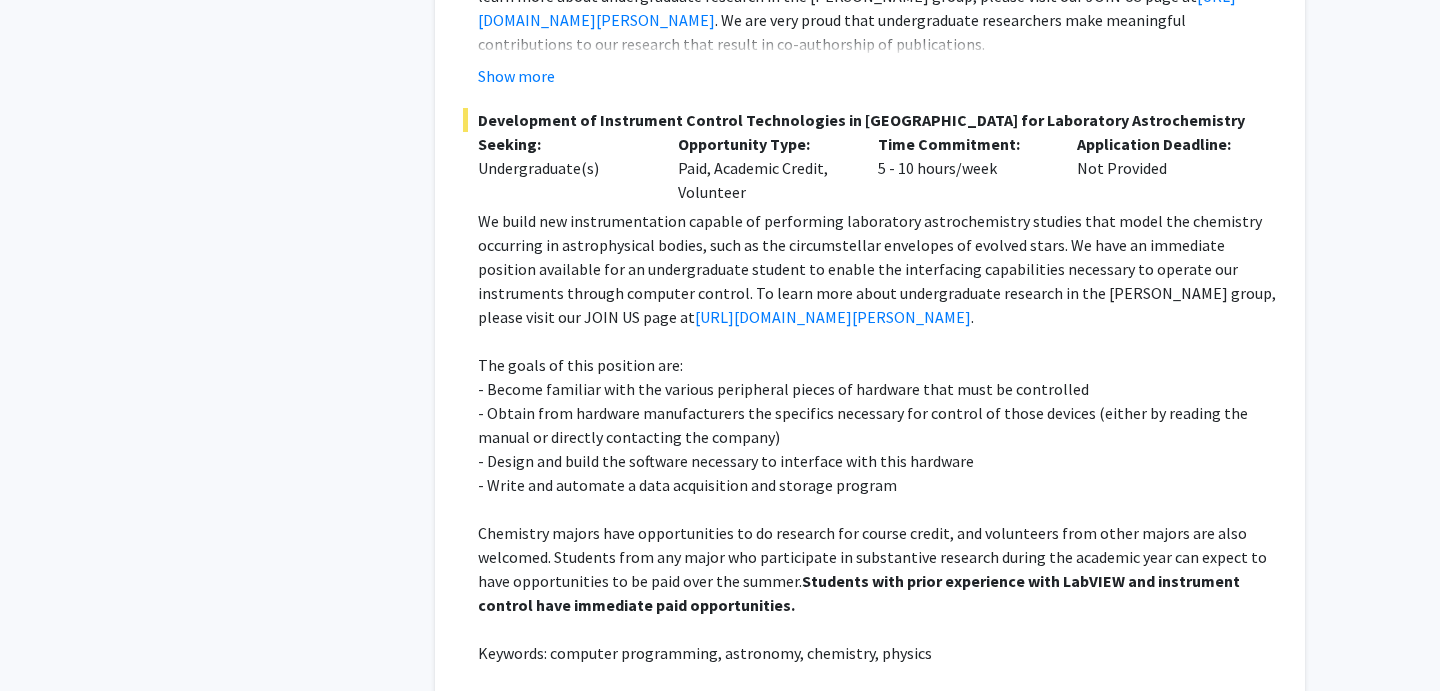 scroll, scrollTop: 4054, scrollLeft: 0, axis: vertical 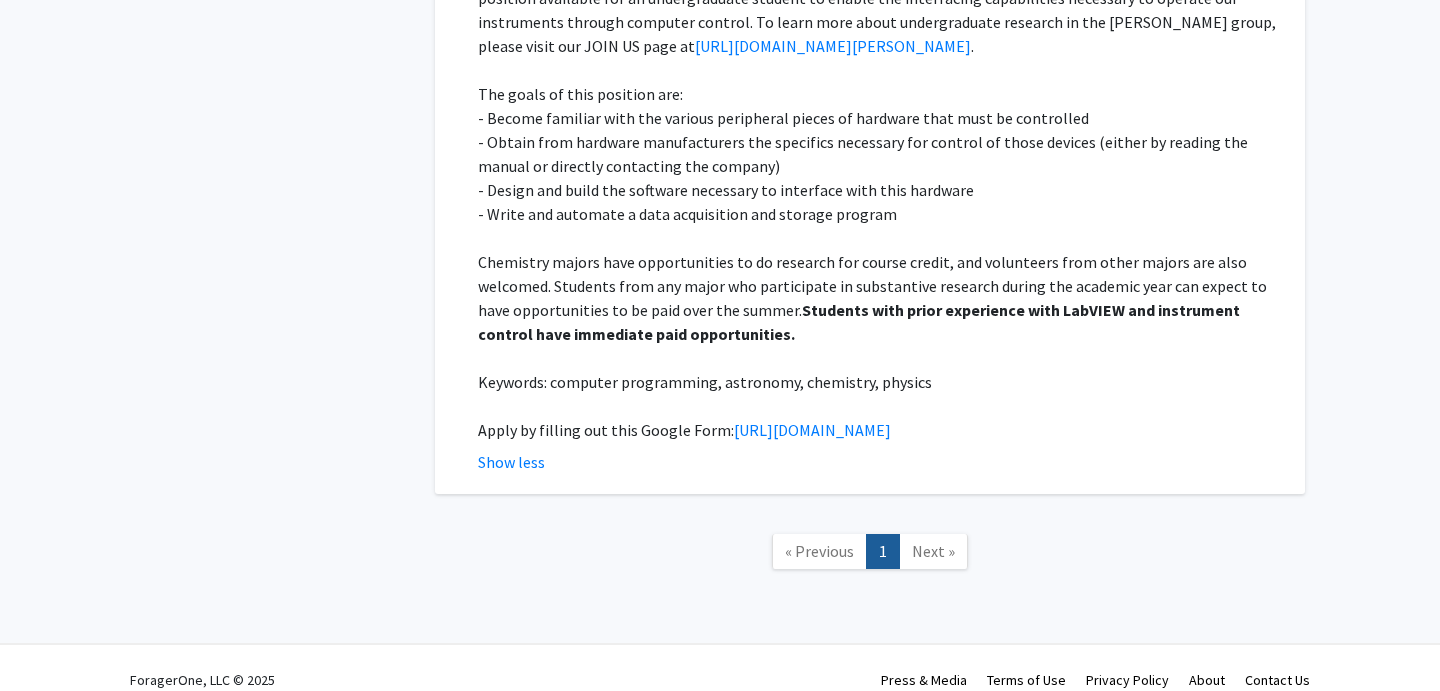 click on "Next »" 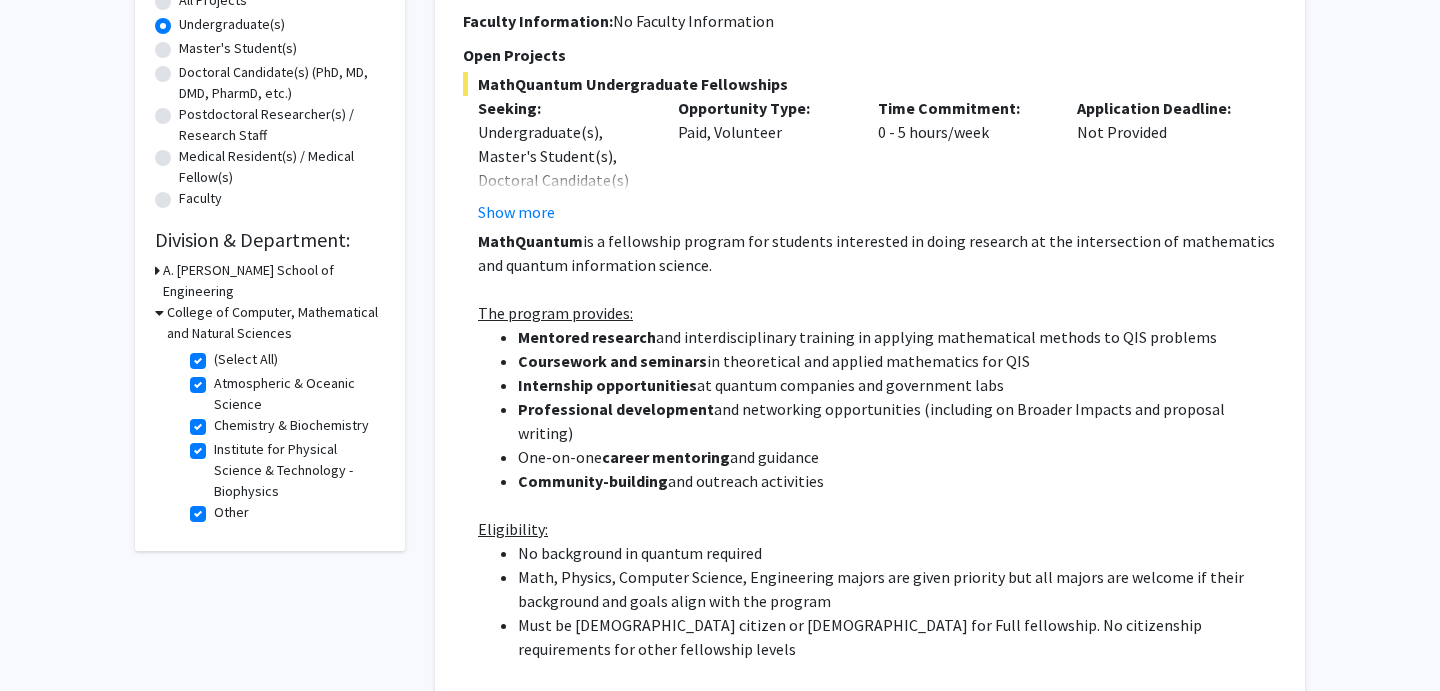 scroll, scrollTop: 0, scrollLeft: 0, axis: both 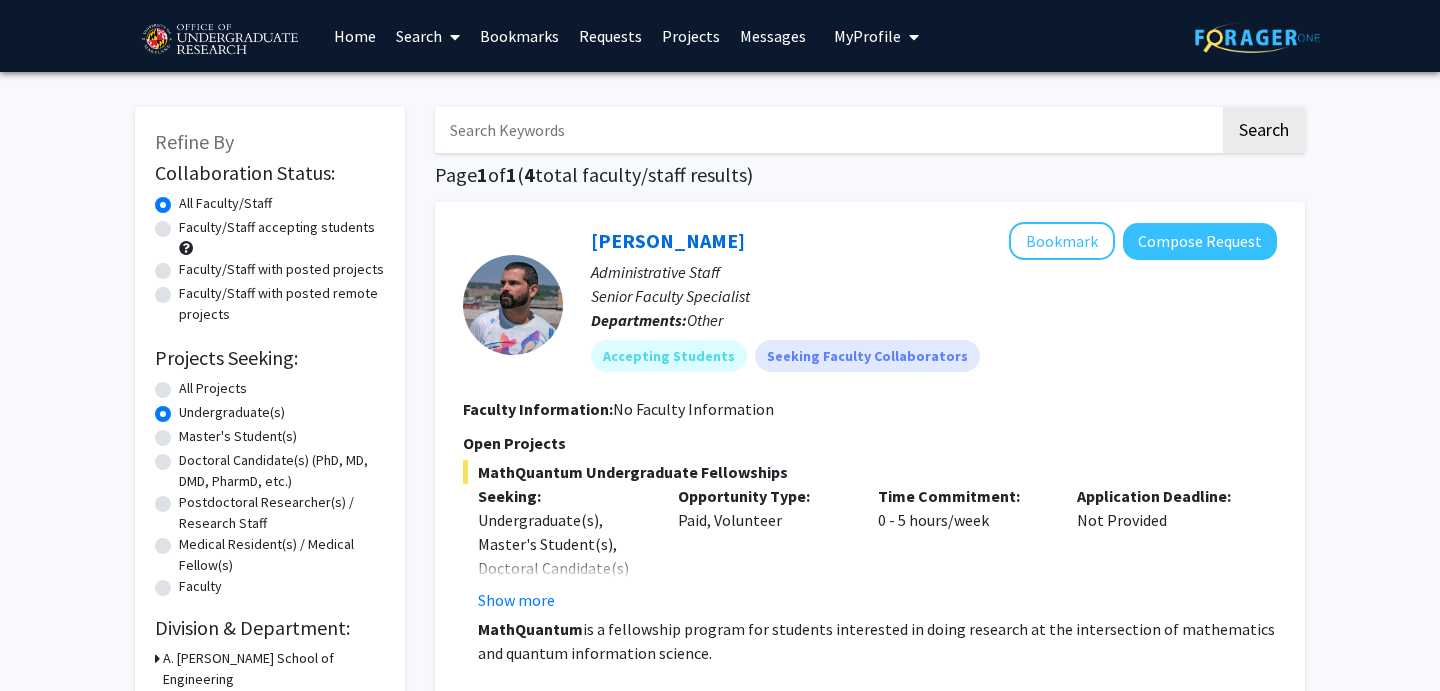 click on "Search" at bounding box center [428, 36] 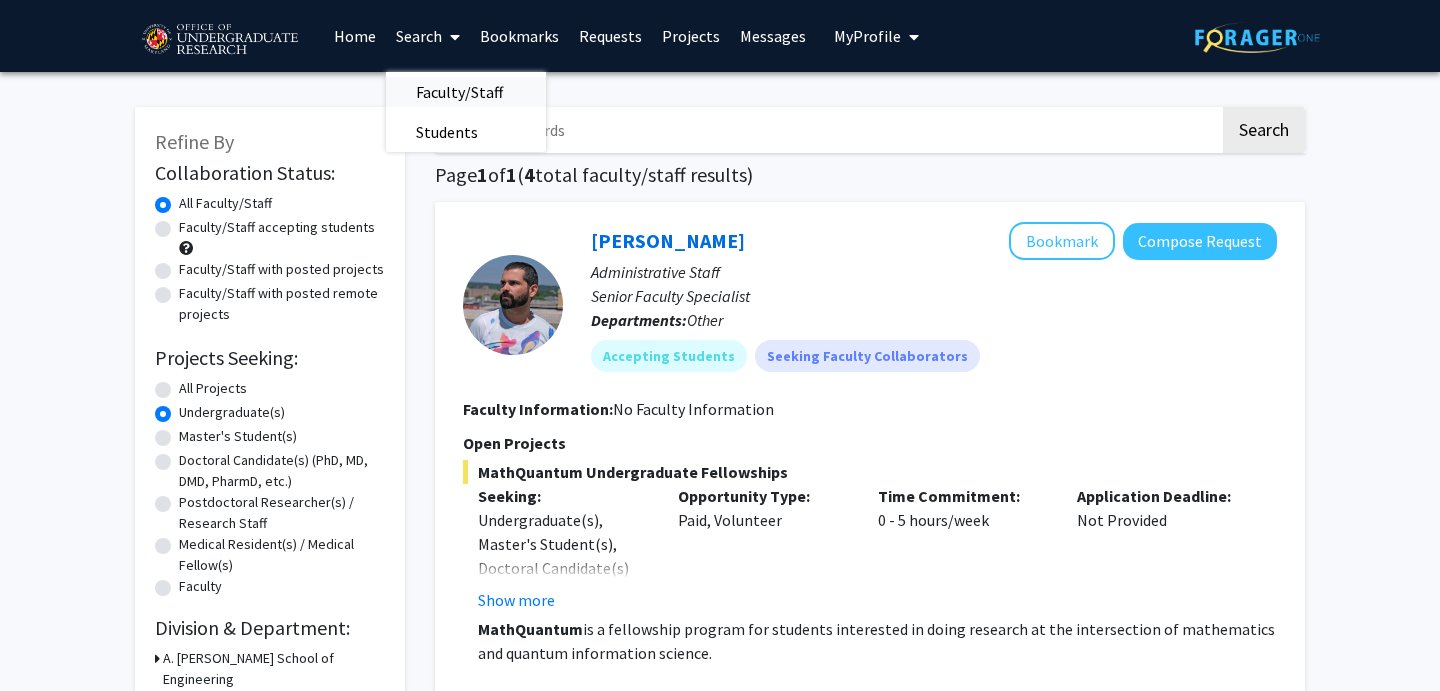 click on "Faculty/Staff" at bounding box center (459, 92) 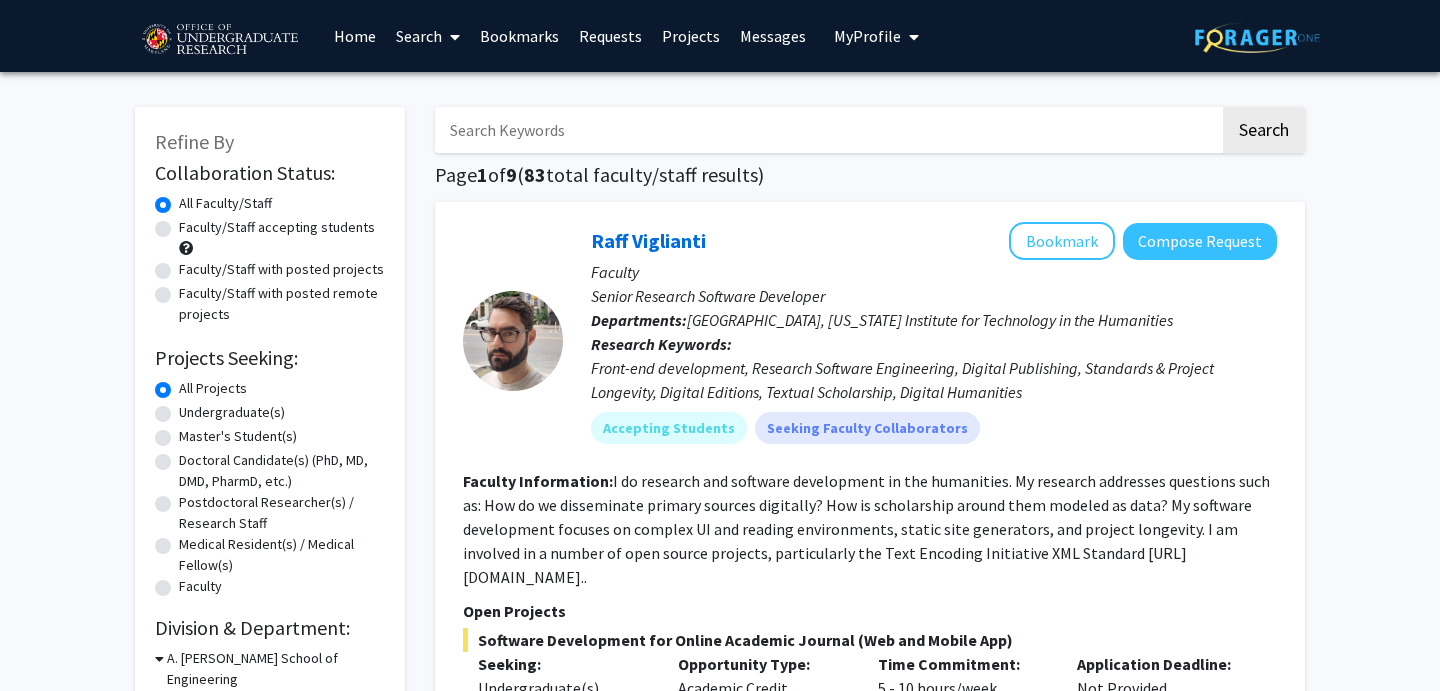 click at bounding box center [827, 130] 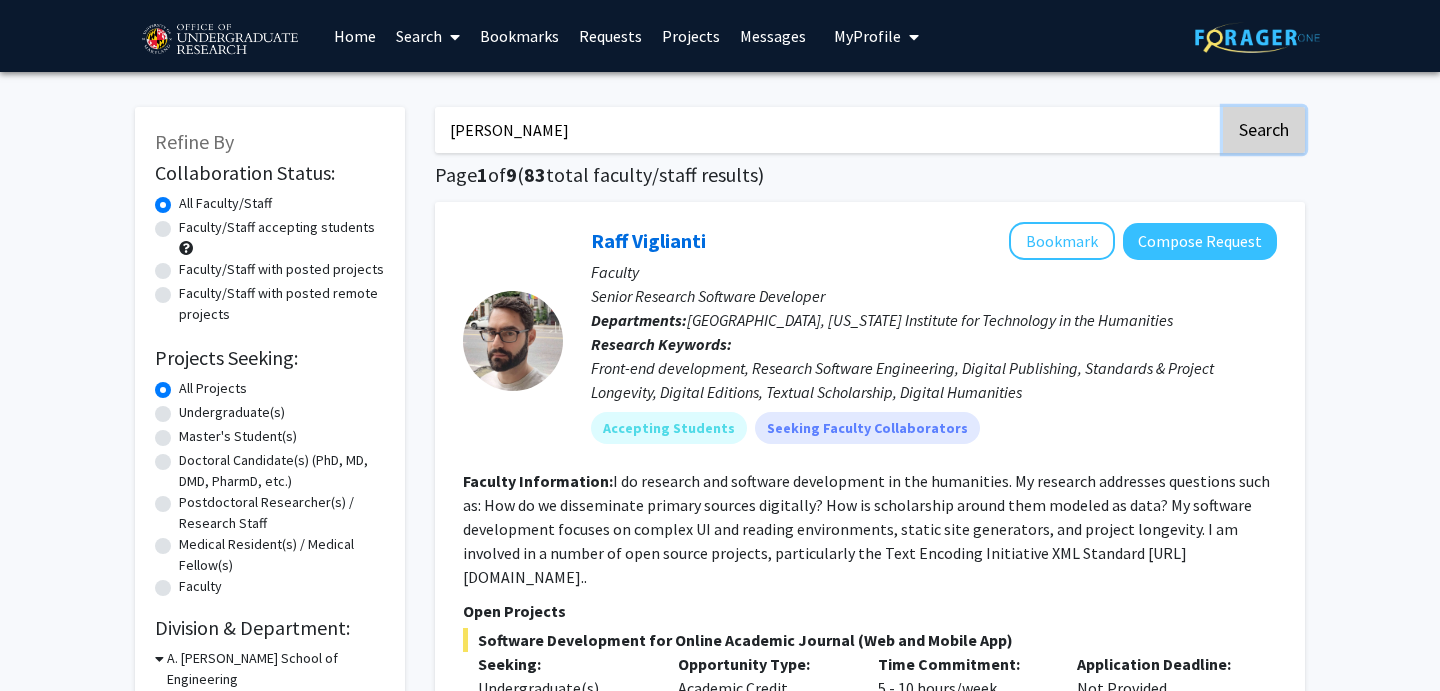 click on "Search" 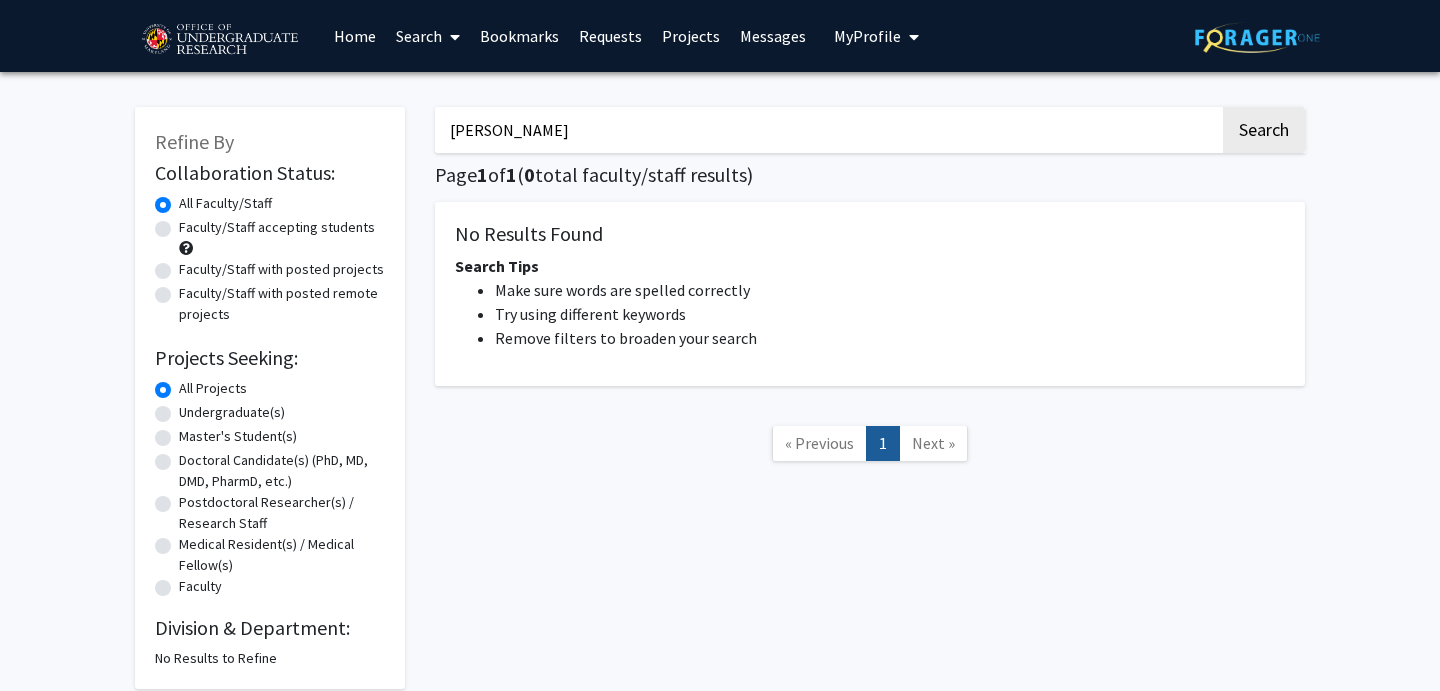 drag, startPoint x: 554, startPoint y: 118, endPoint x: 530, endPoint y: 143, distance: 34.655445 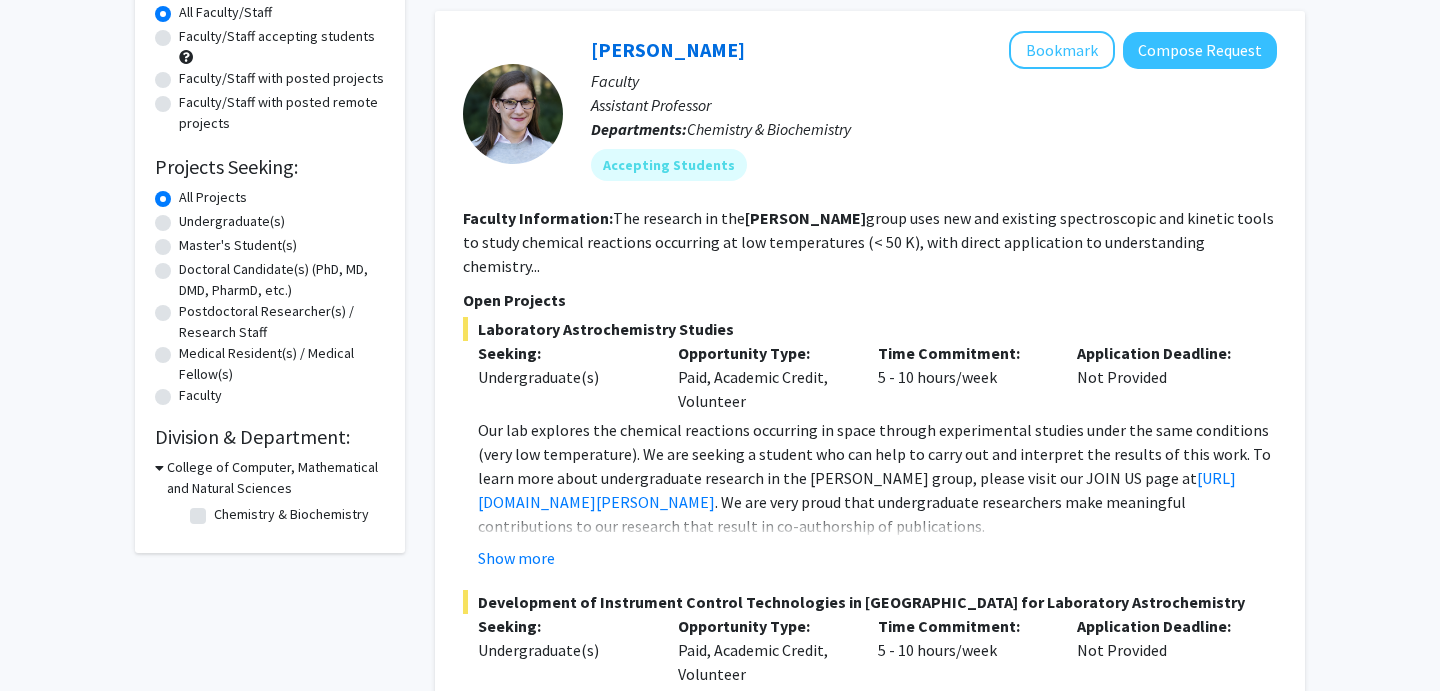 scroll, scrollTop: 192, scrollLeft: 0, axis: vertical 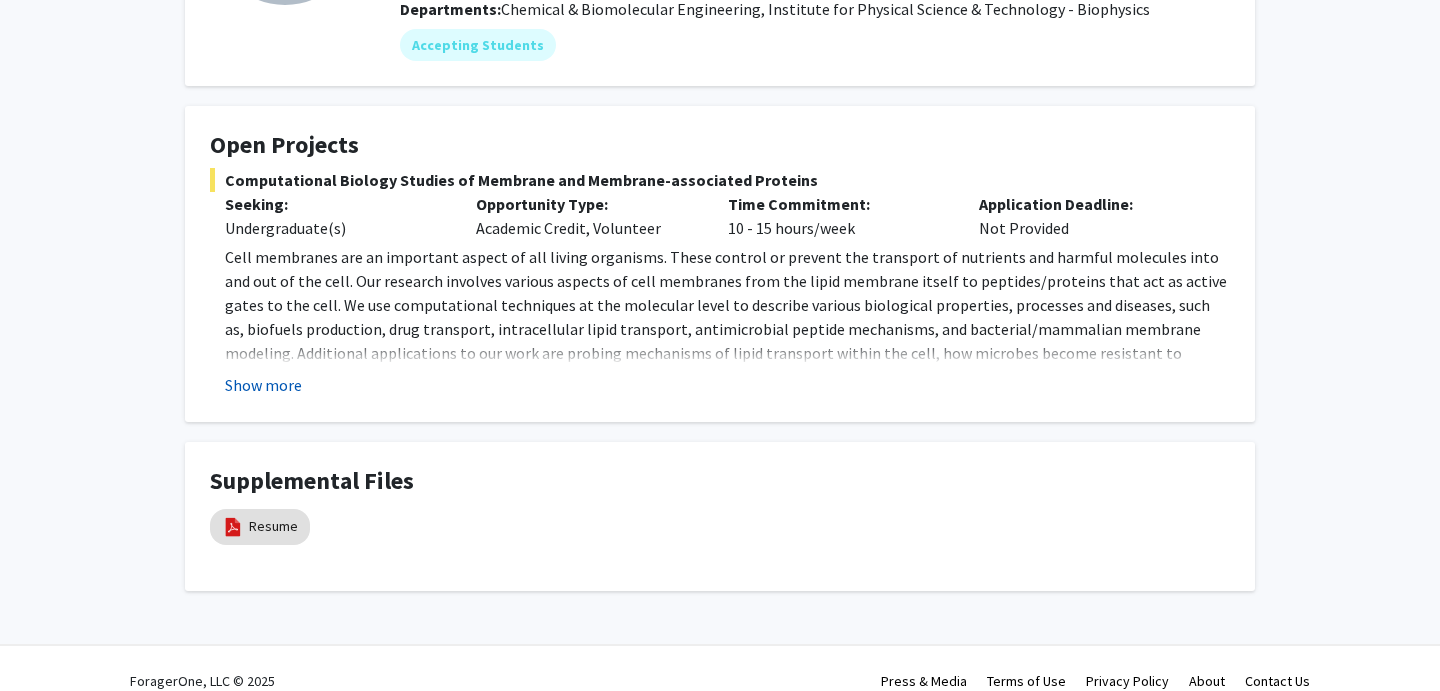 click on "Show more" 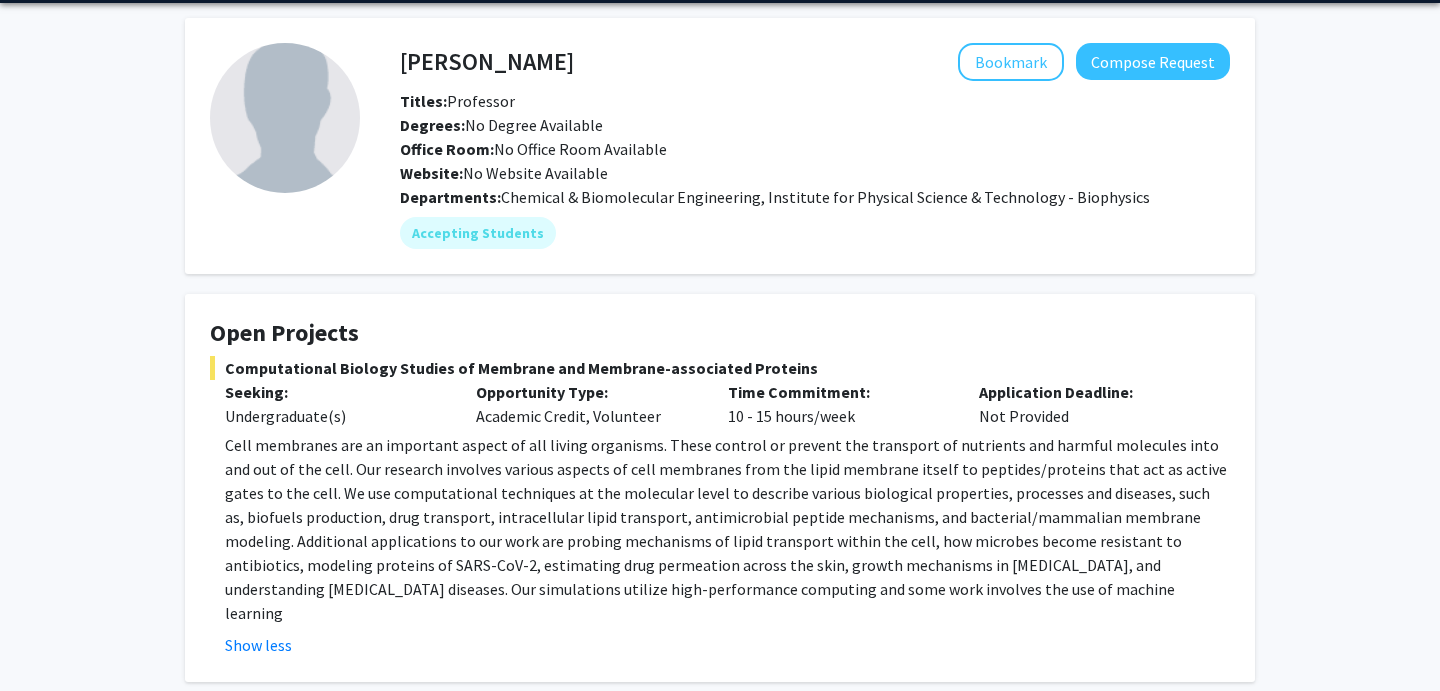 scroll, scrollTop: 0, scrollLeft: 0, axis: both 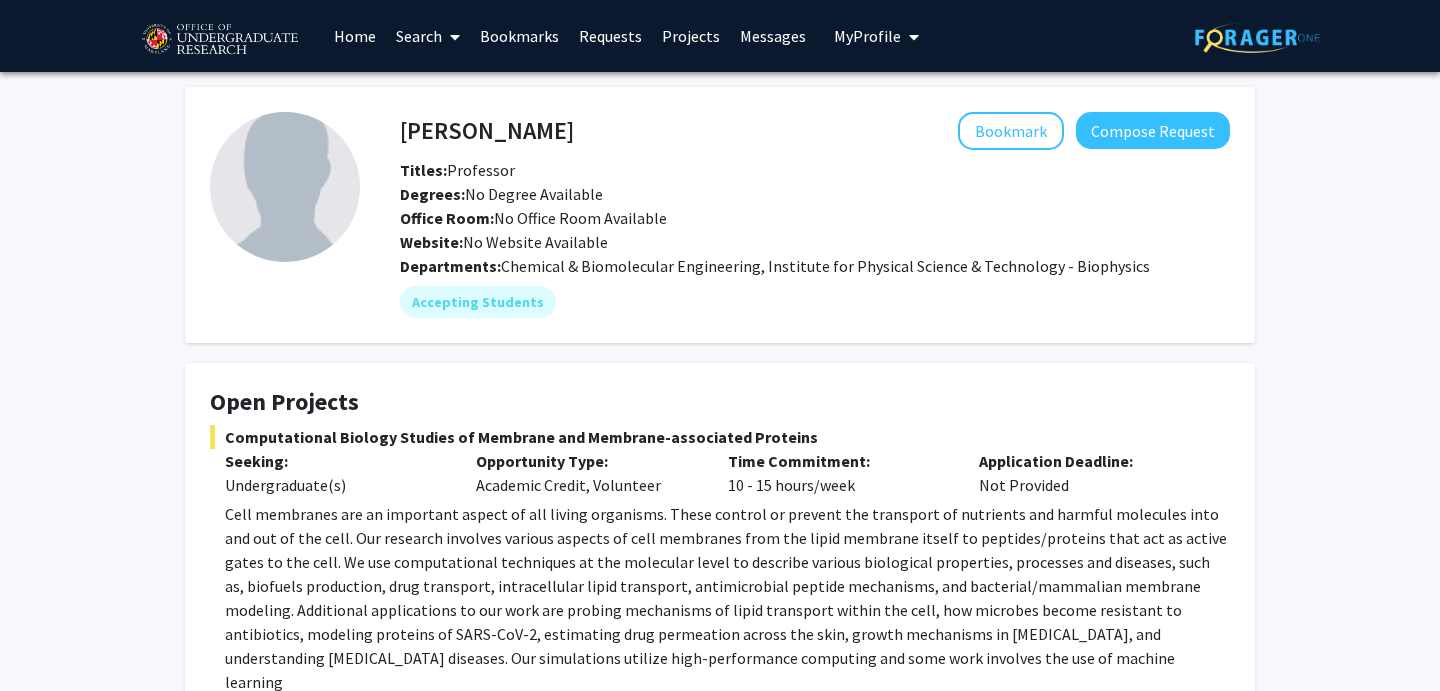 type 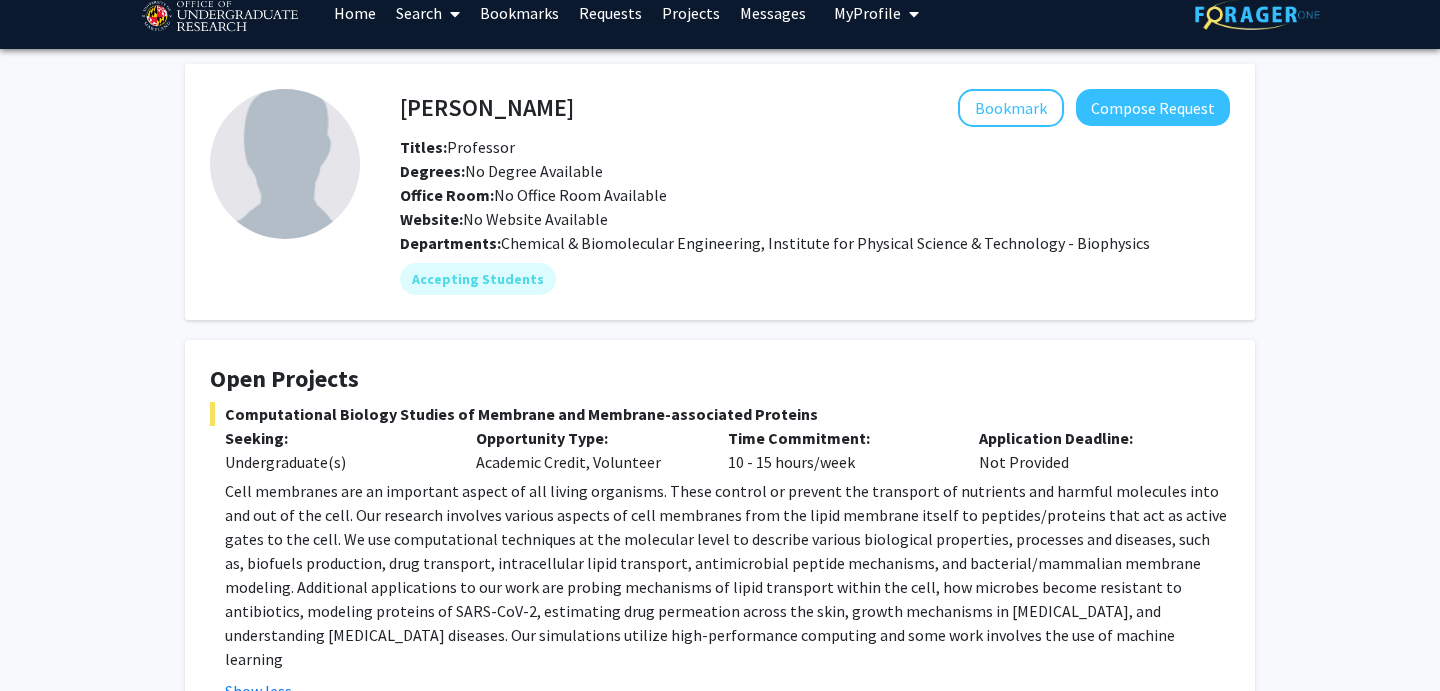 scroll, scrollTop: 0, scrollLeft: 0, axis: both 